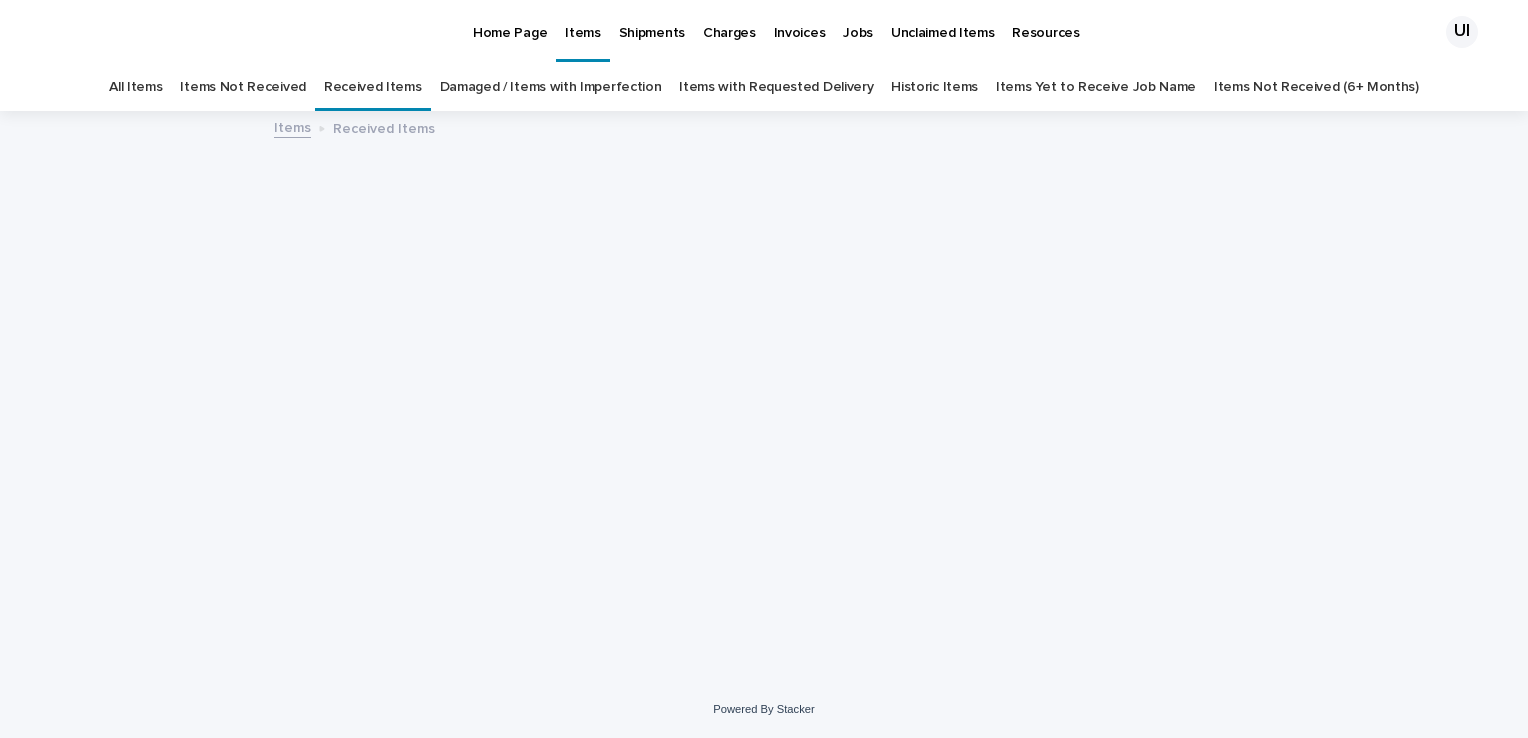 scroll, scrollTop: 0, scrollLeft: 0, axis: both 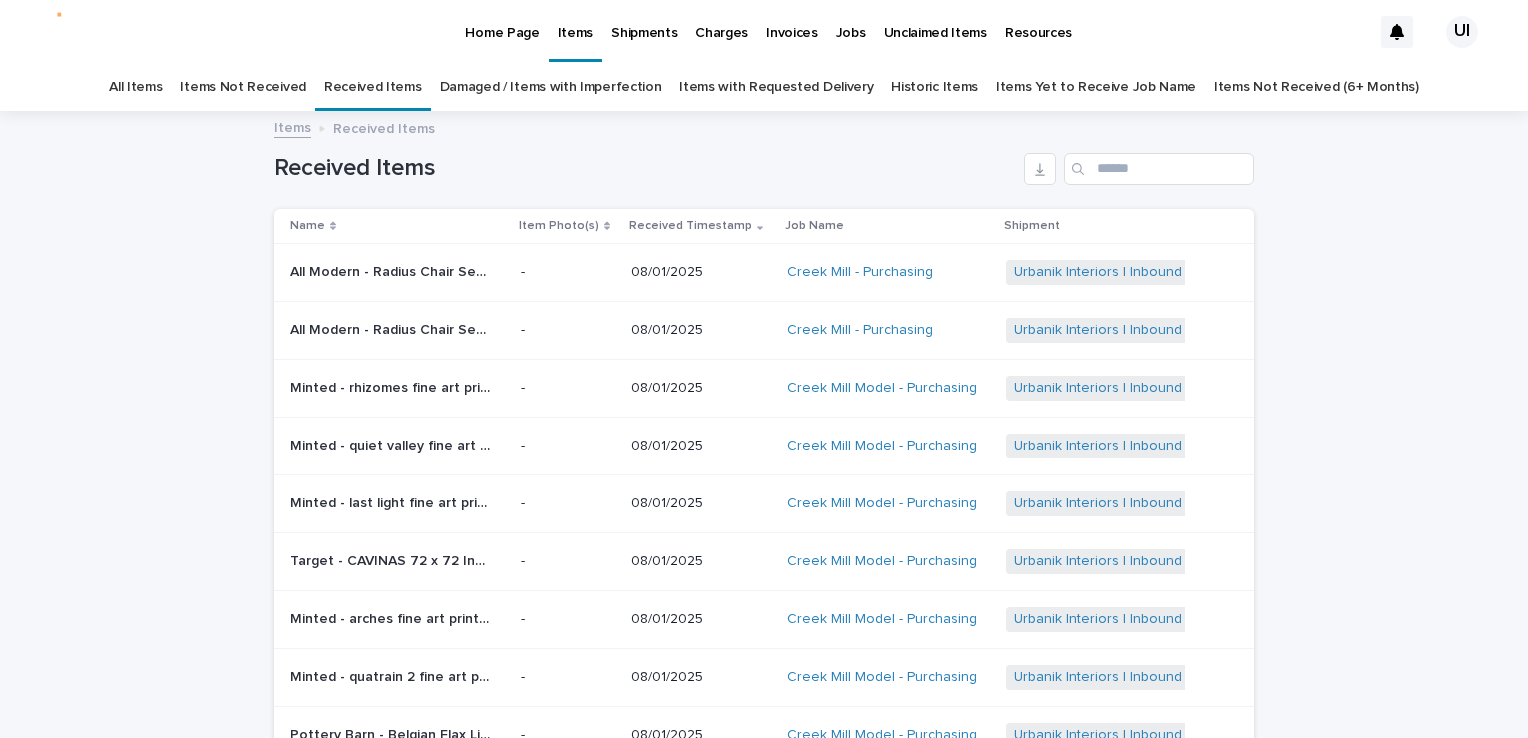 click on "Items Not Received" at bounding box center [242, 87] 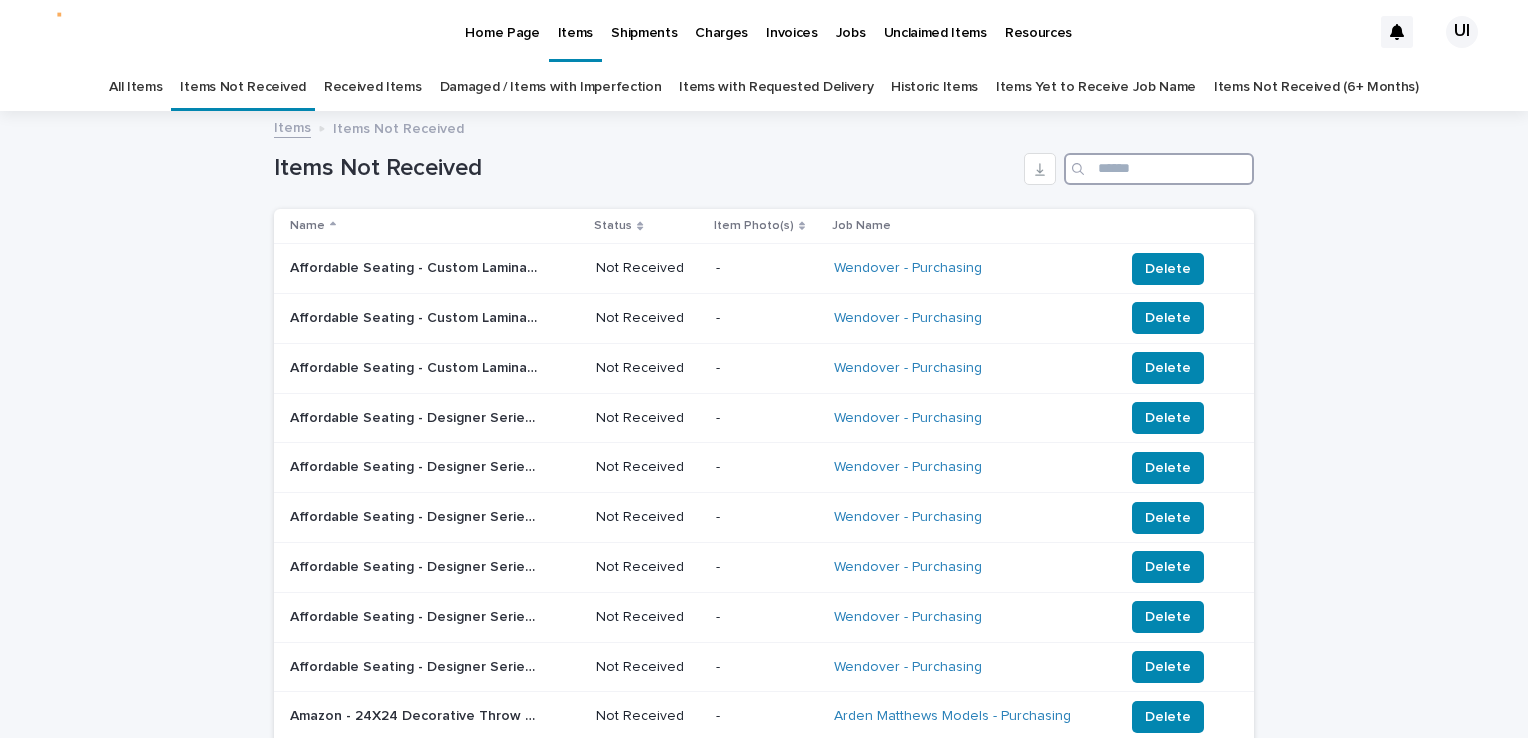 click at bounding box center [1159, 169] 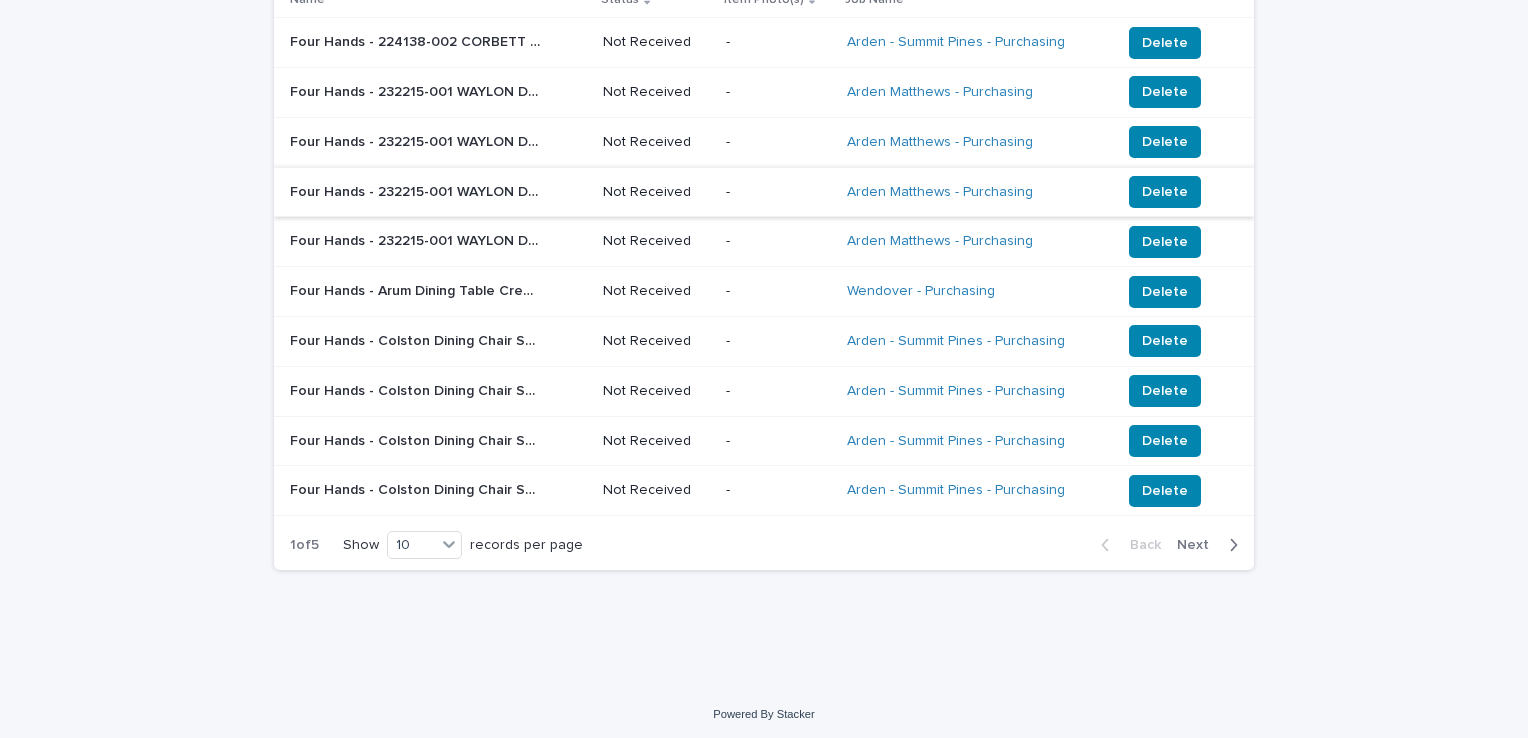 scroll, scrollTop: 228, scrollLeft: 0, axis: vertical 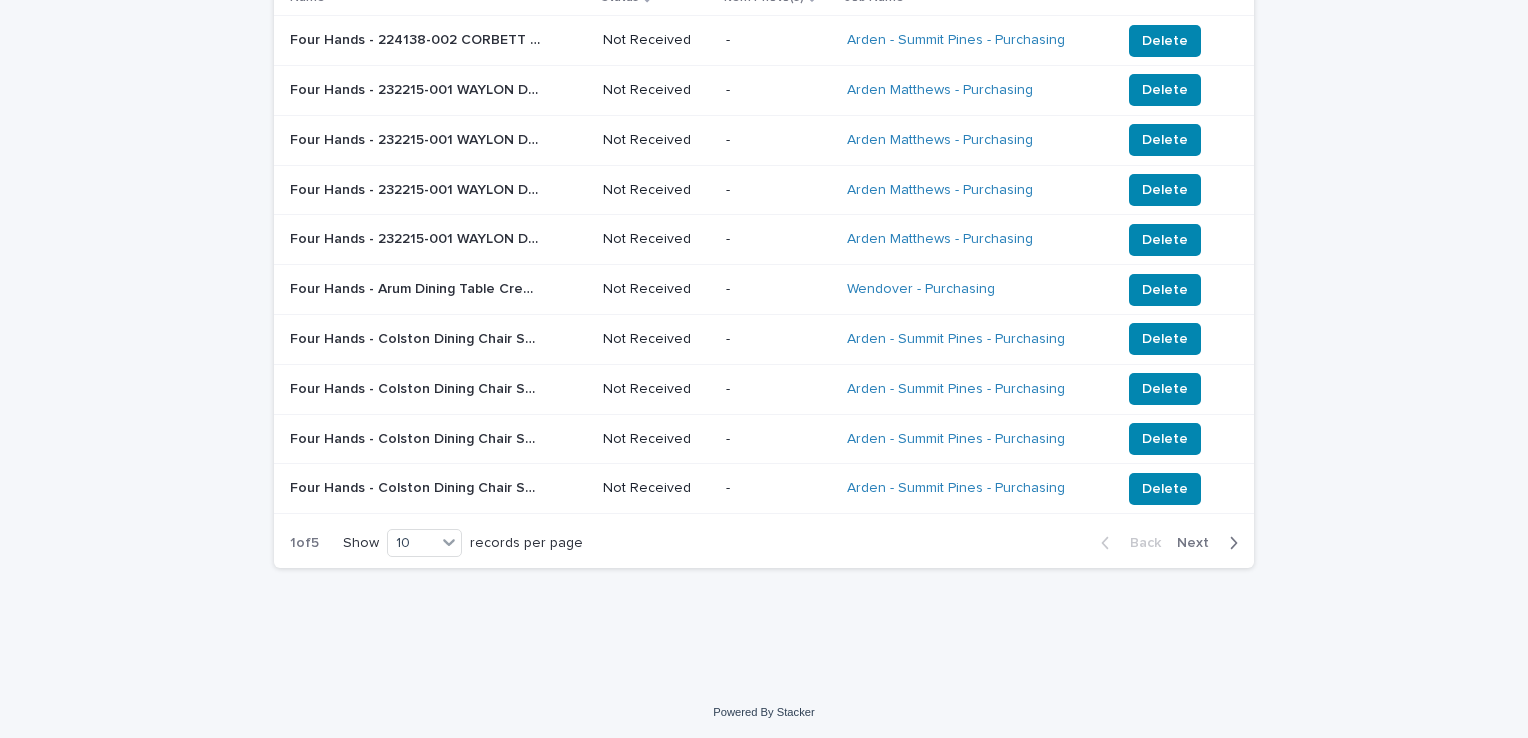 type on "**********" 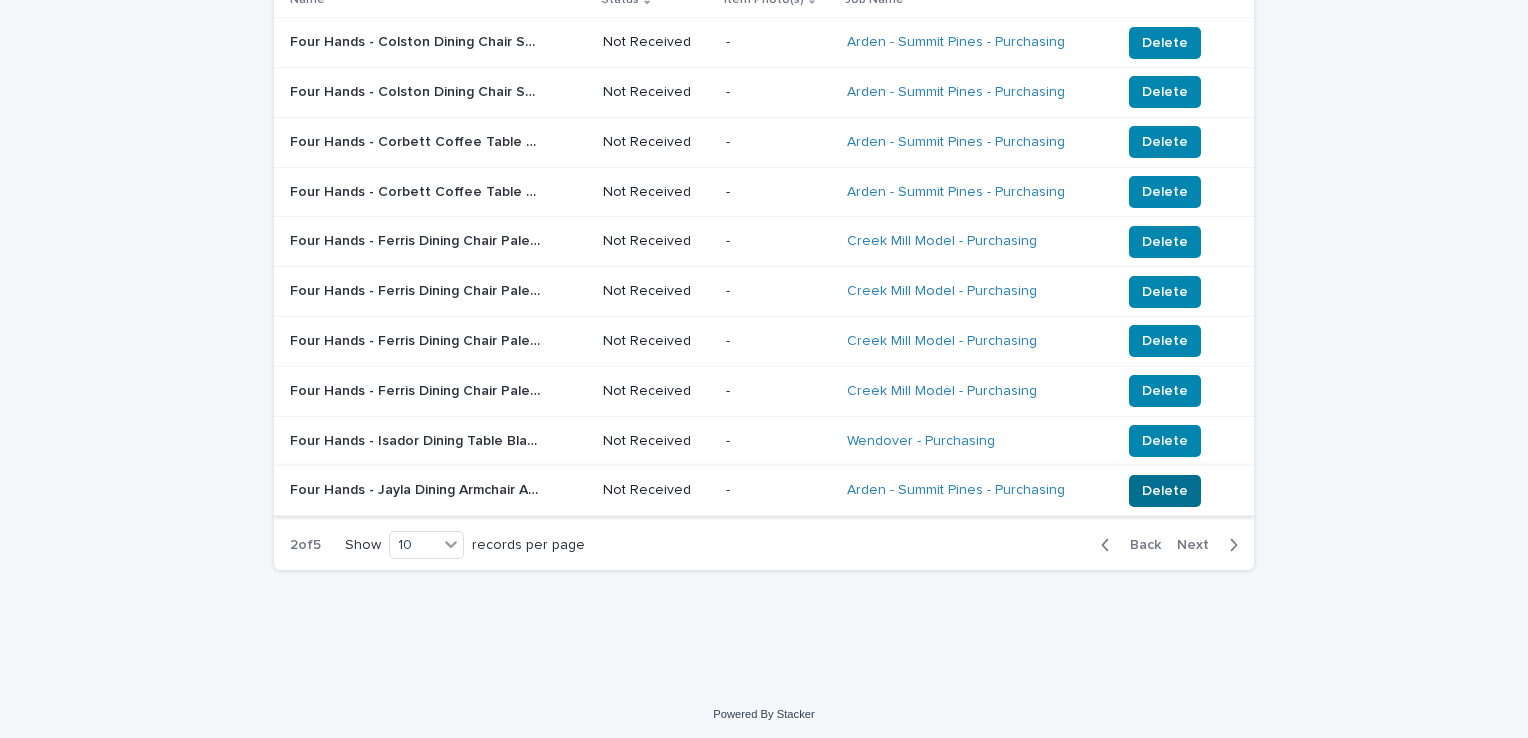 scroll, scrollTop: 228, scrollLeft: 0, axis: vertical 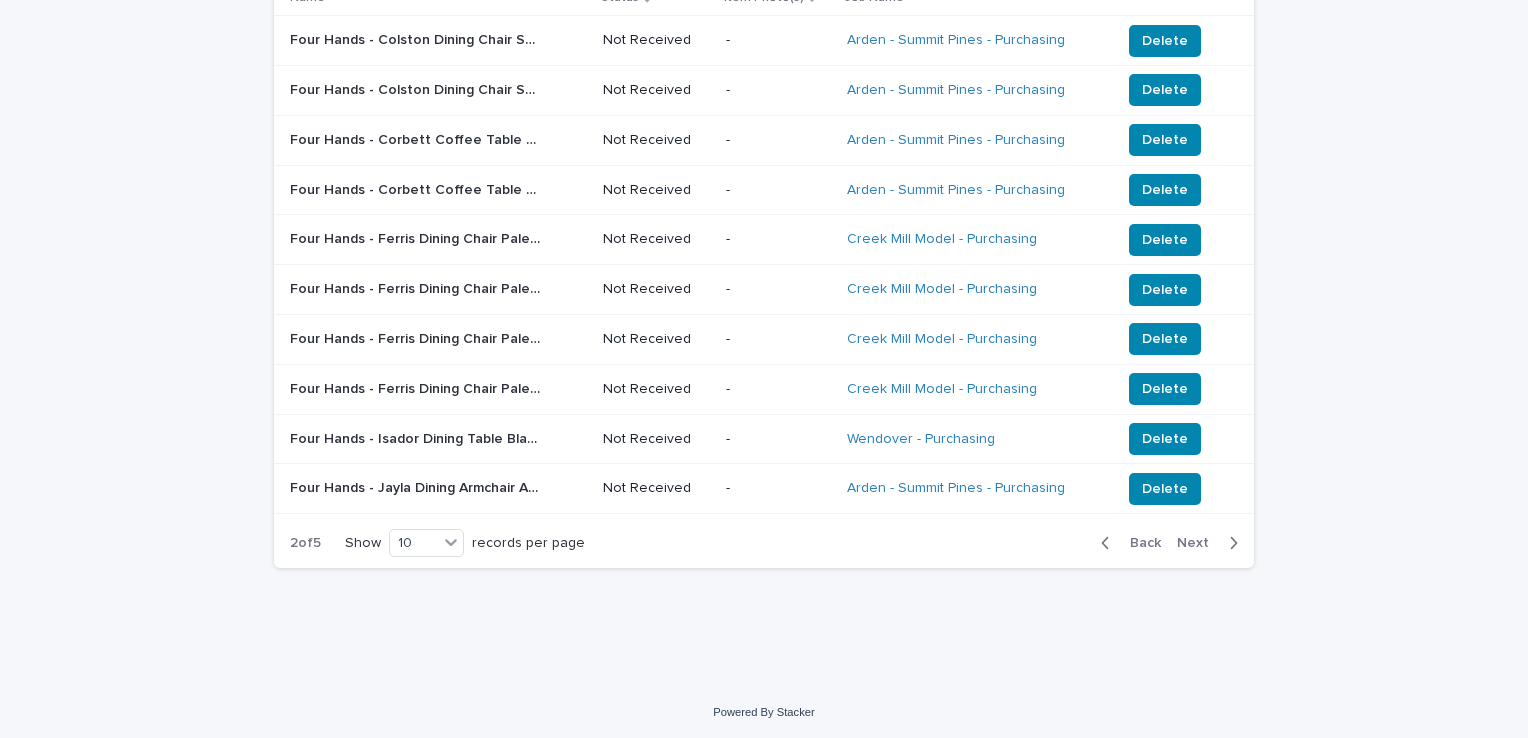 click on "Next" at bounding box center (1199, 543) 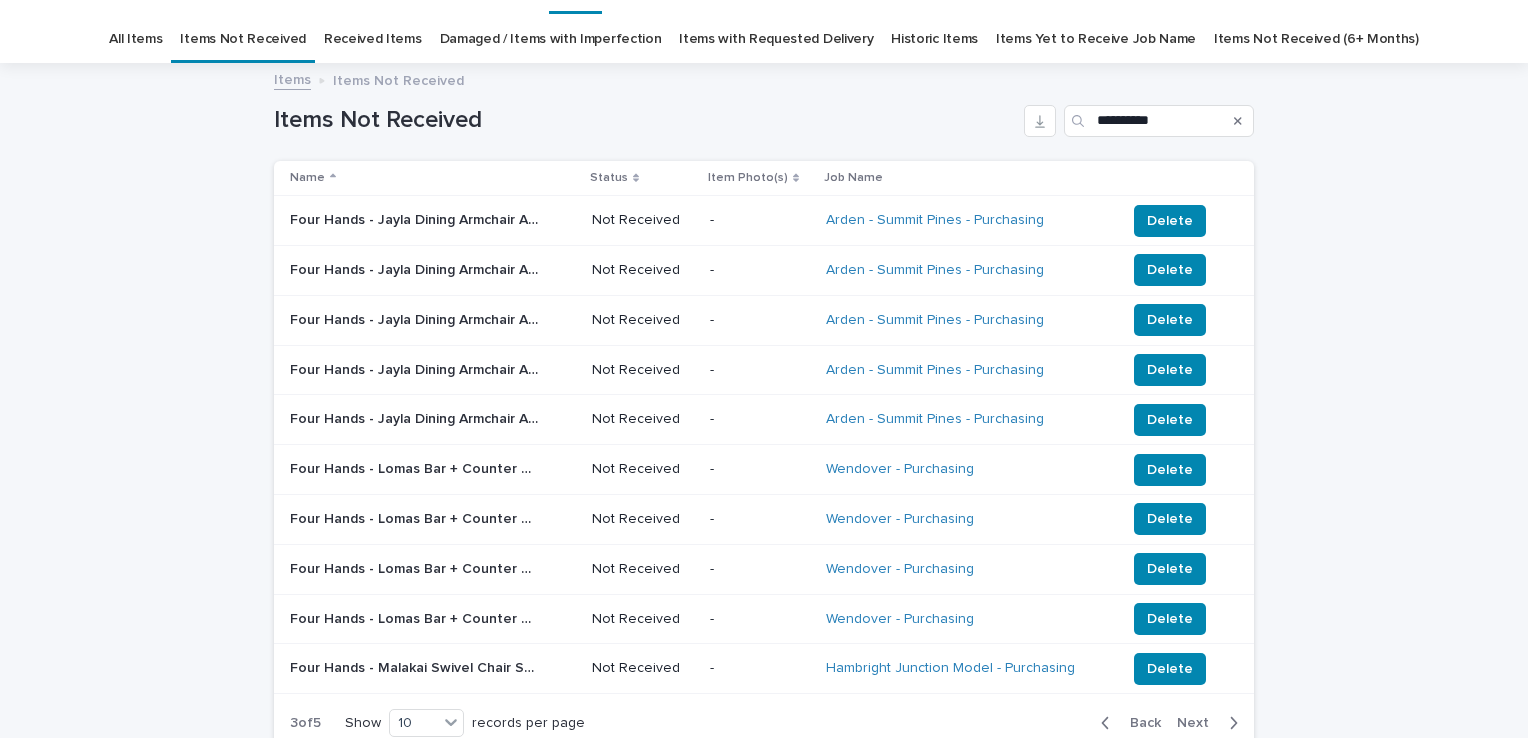 scroll, scrollTop: 28, scrollLeft: 0, axis: vertical 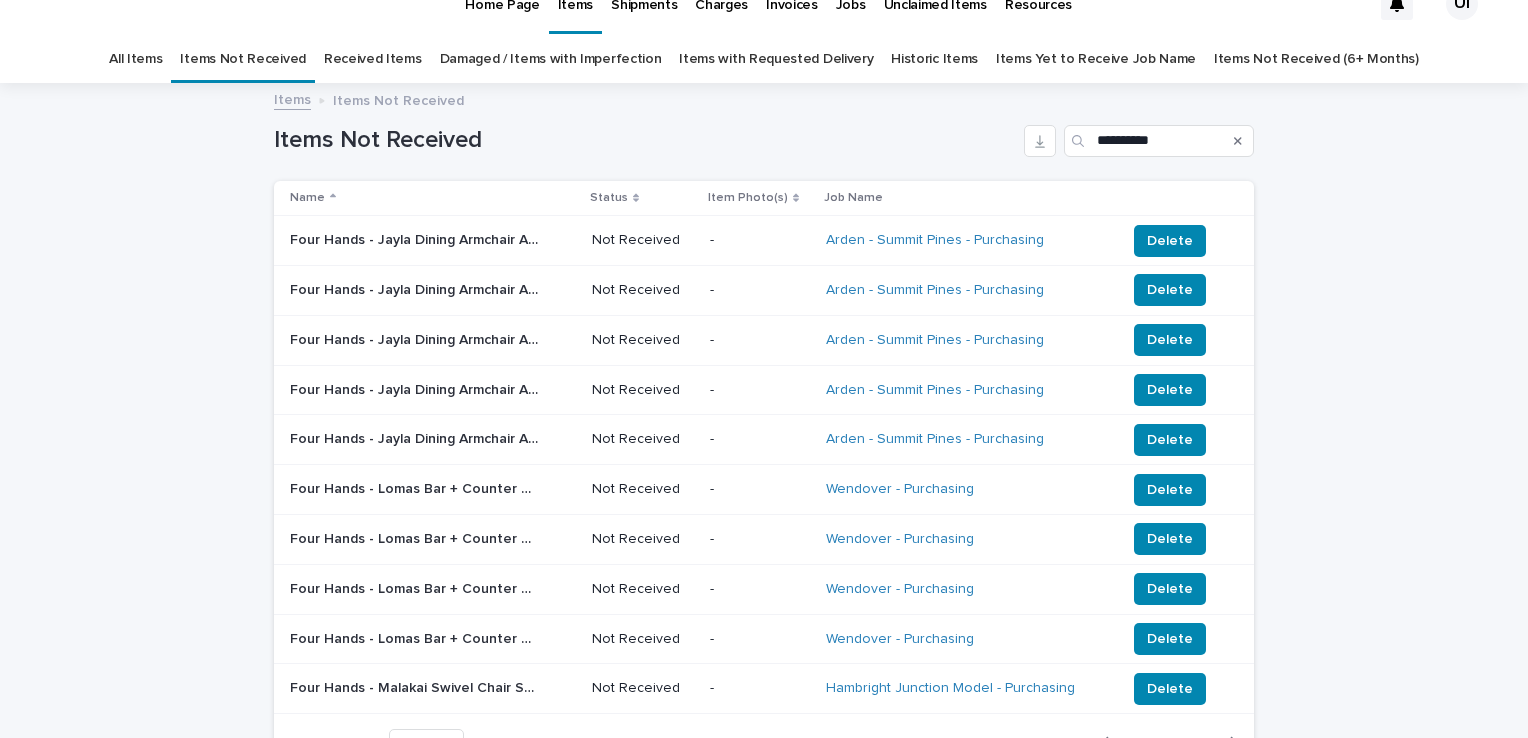 click on "Received Items" at bounding box center [373, 59] 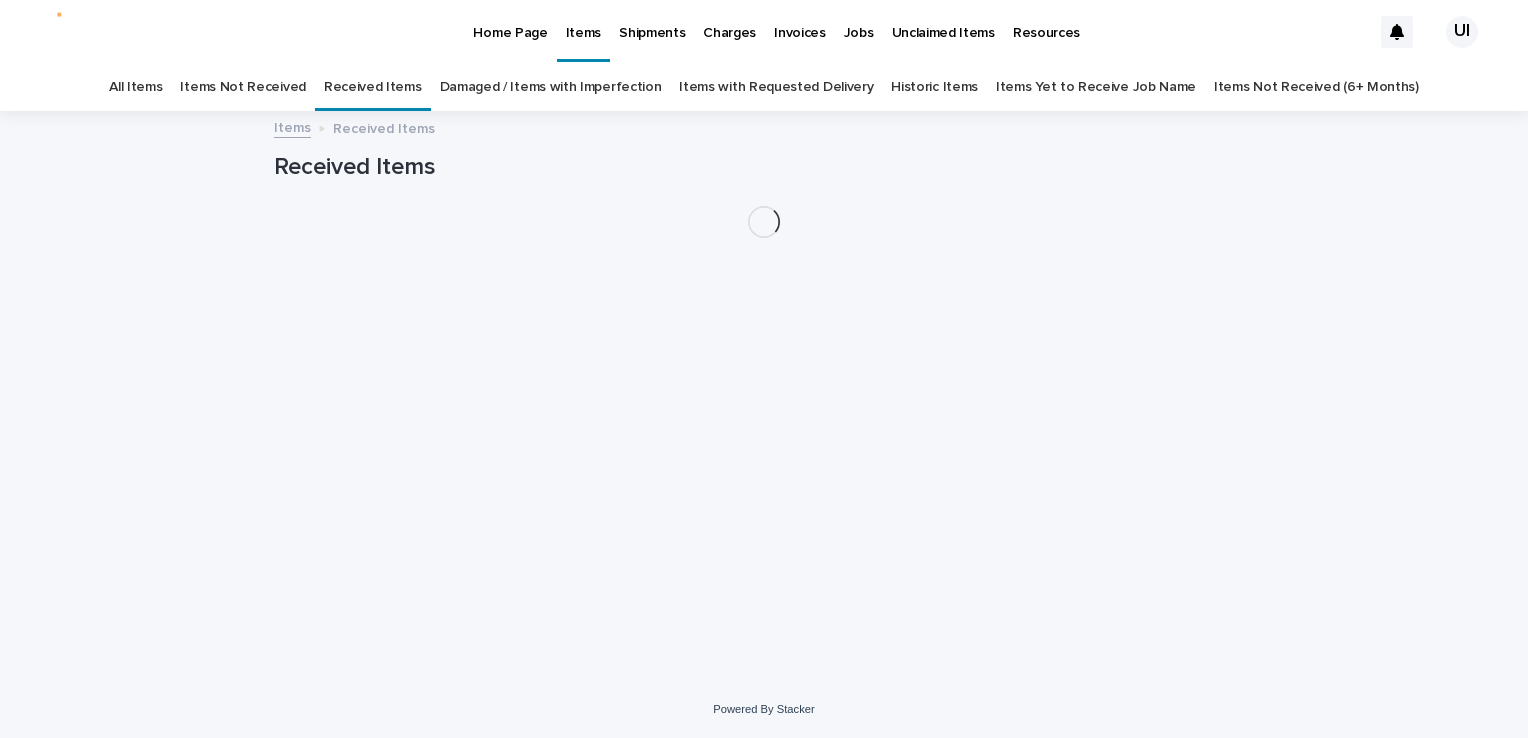 scroll, scrollTop: 0, scrollLeft: 0, axis: both 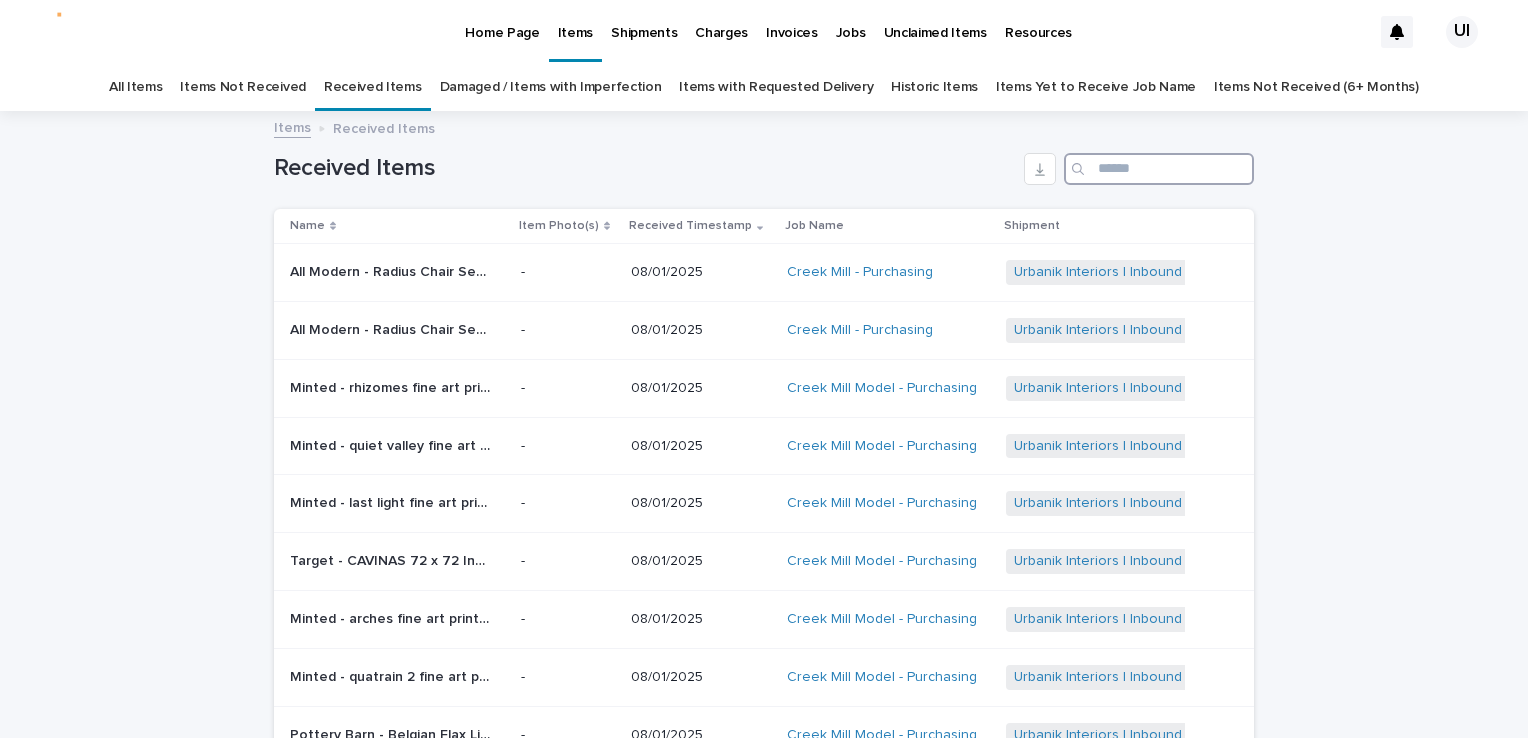 click at bounding box center (1159, 169) 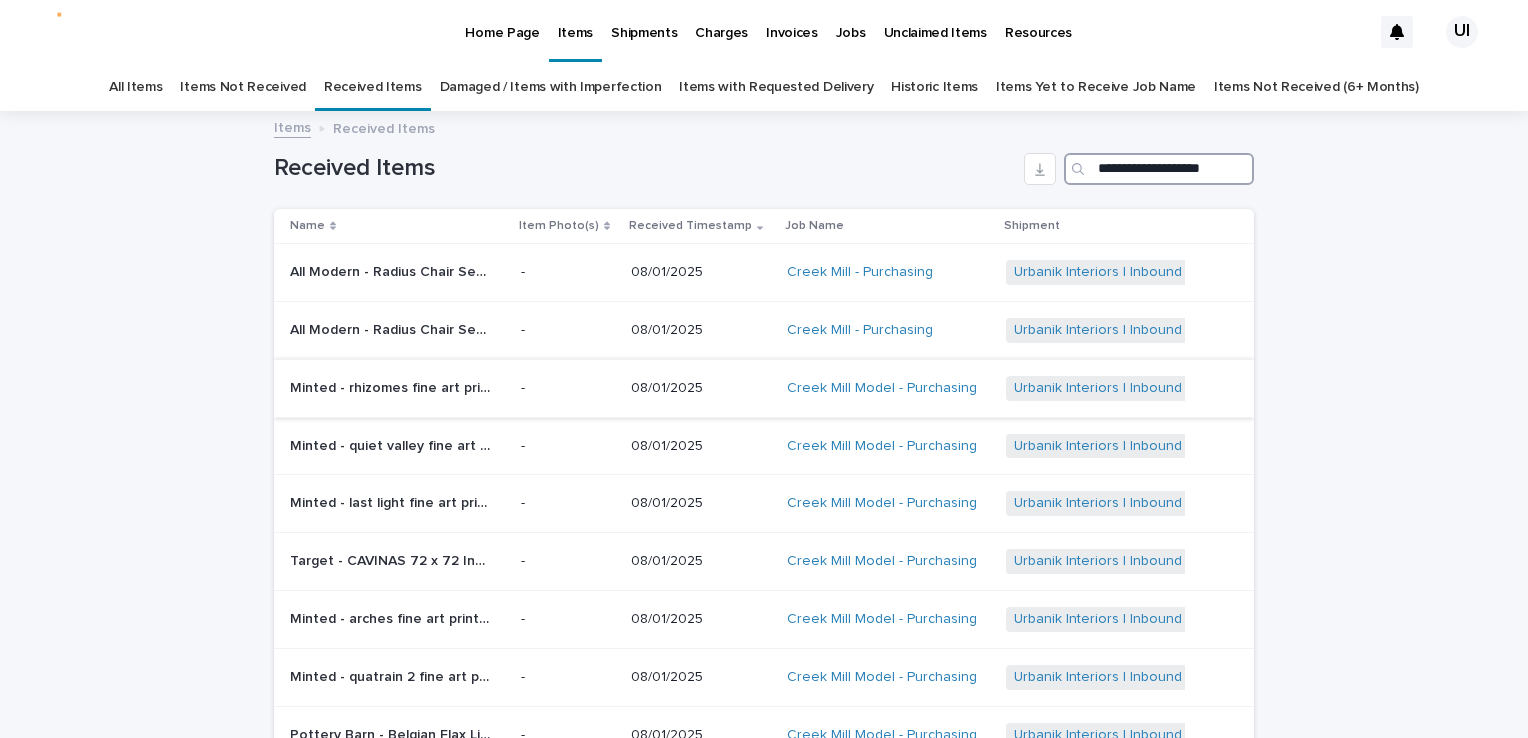 scroll, scrollTop: 0, scrollLeft: 9, axis: horizontal 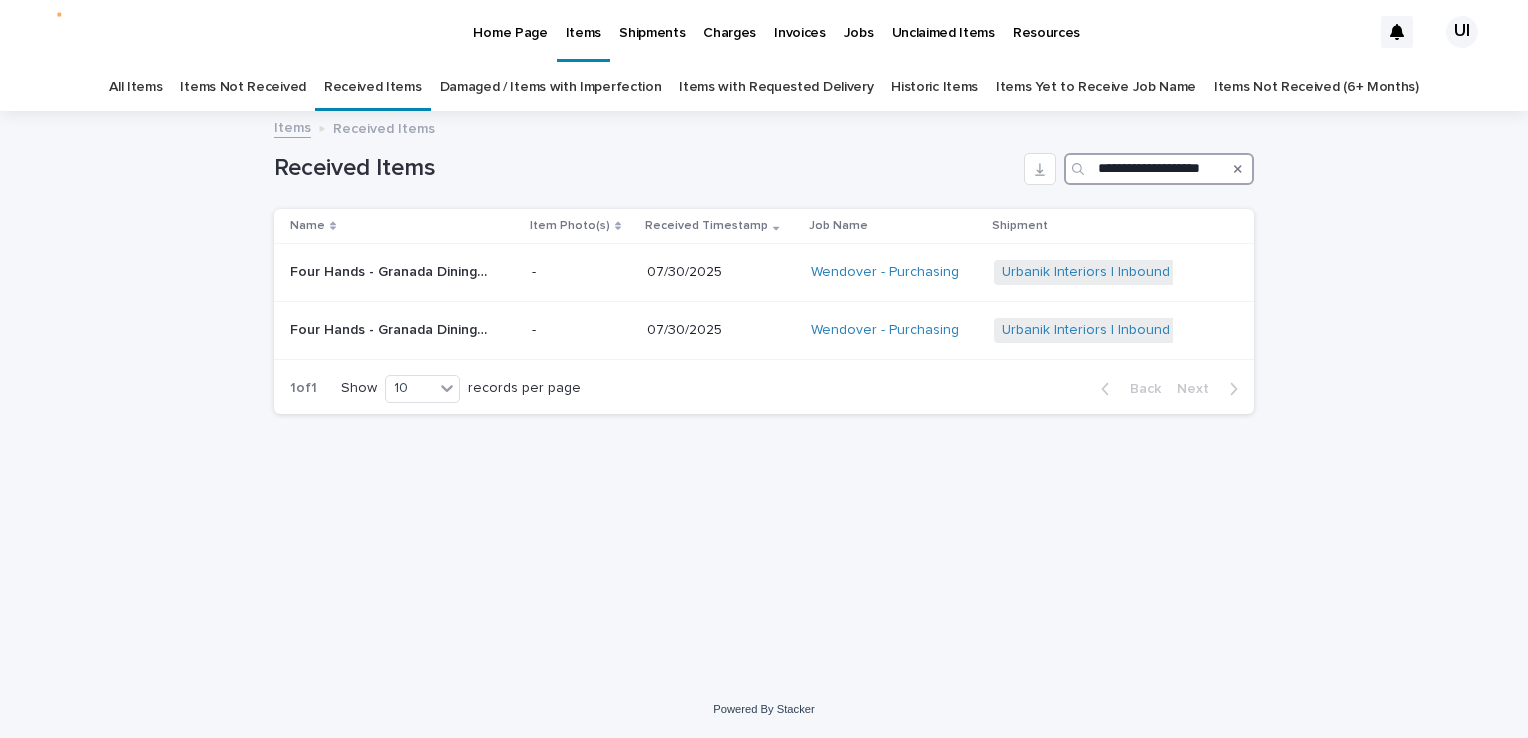 type on "**********" 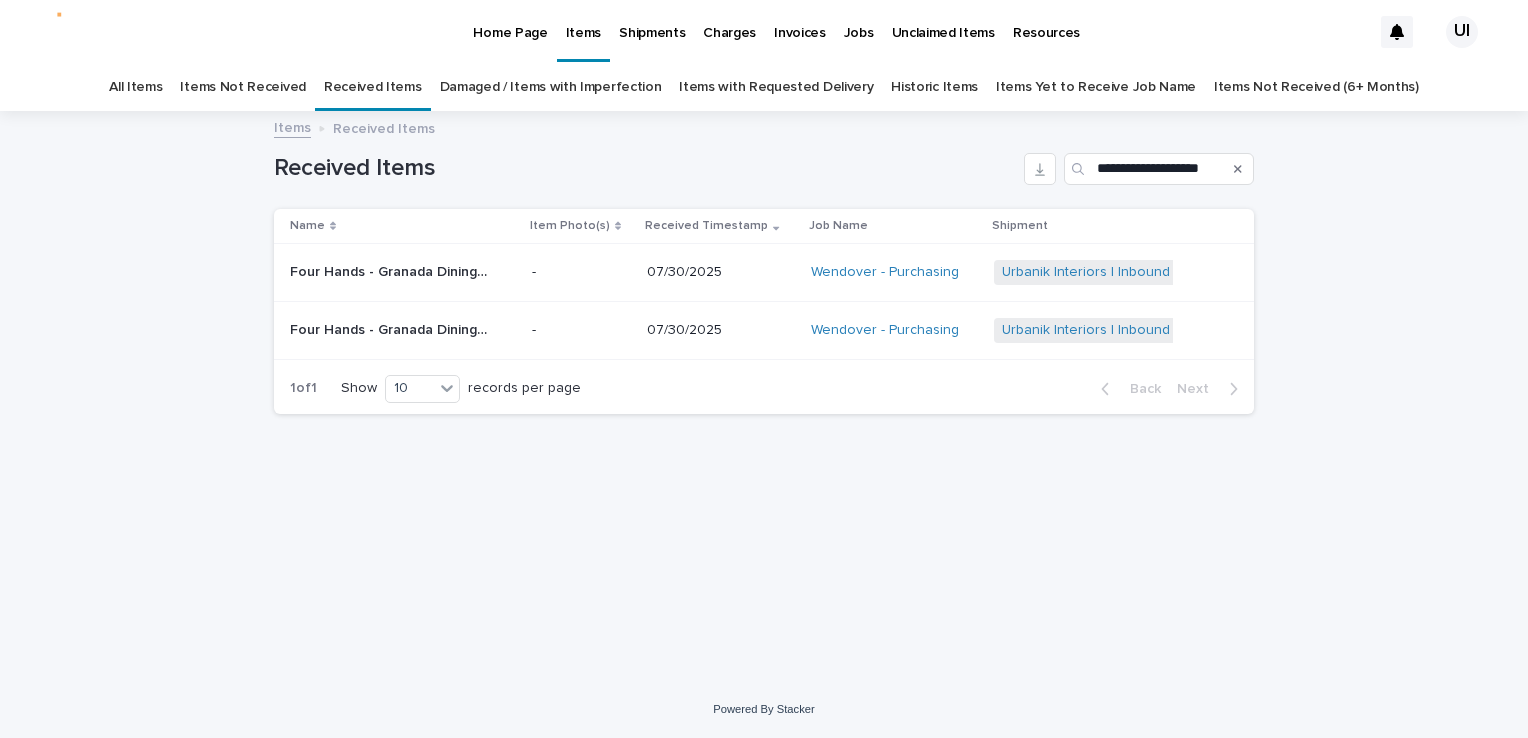 scroll, scrollTop: 0, scrollLeft: 0, axis: both 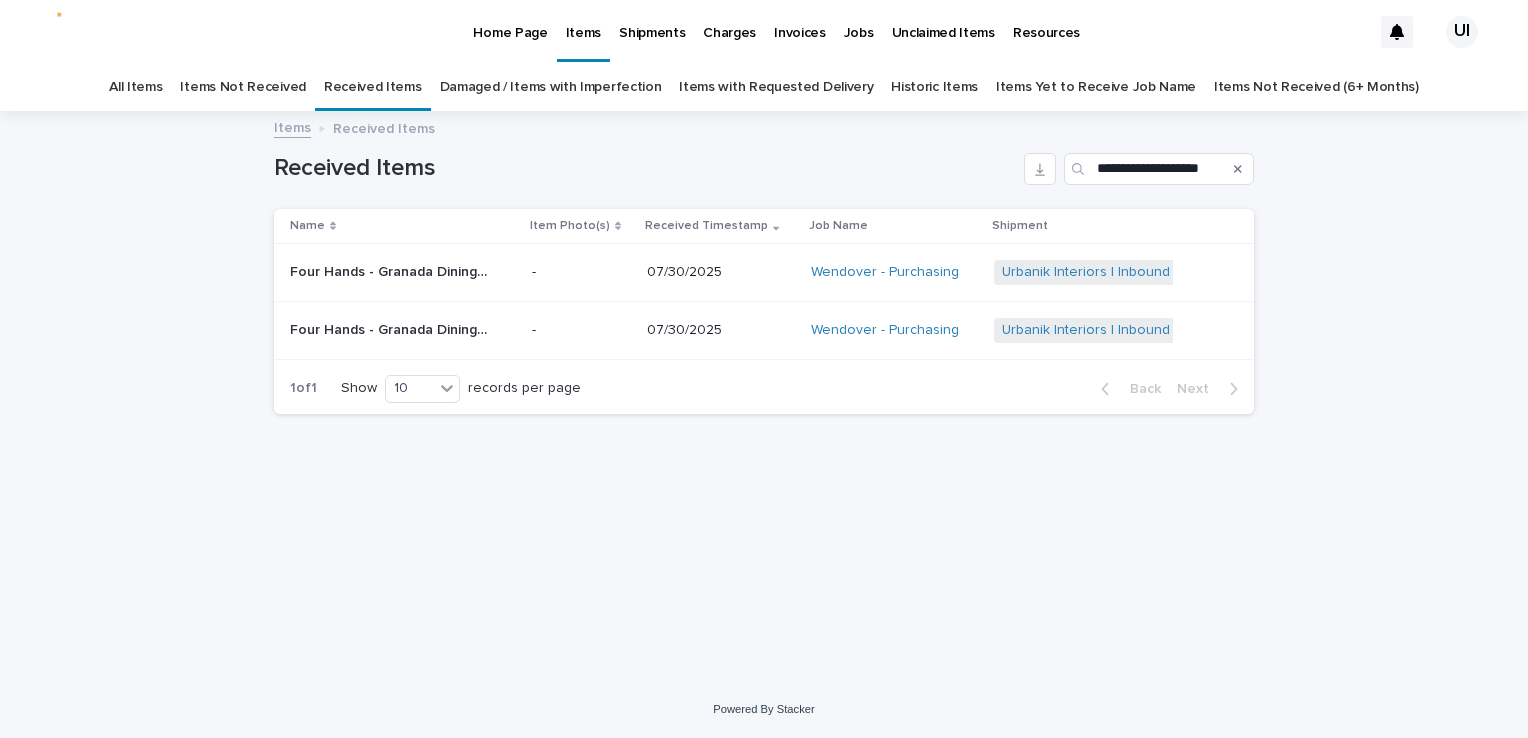 click on "Four Hands - Granada Dining Table Base (white) CONCRETE - 153 LBS | 74025" at bounding box center (392, 270) 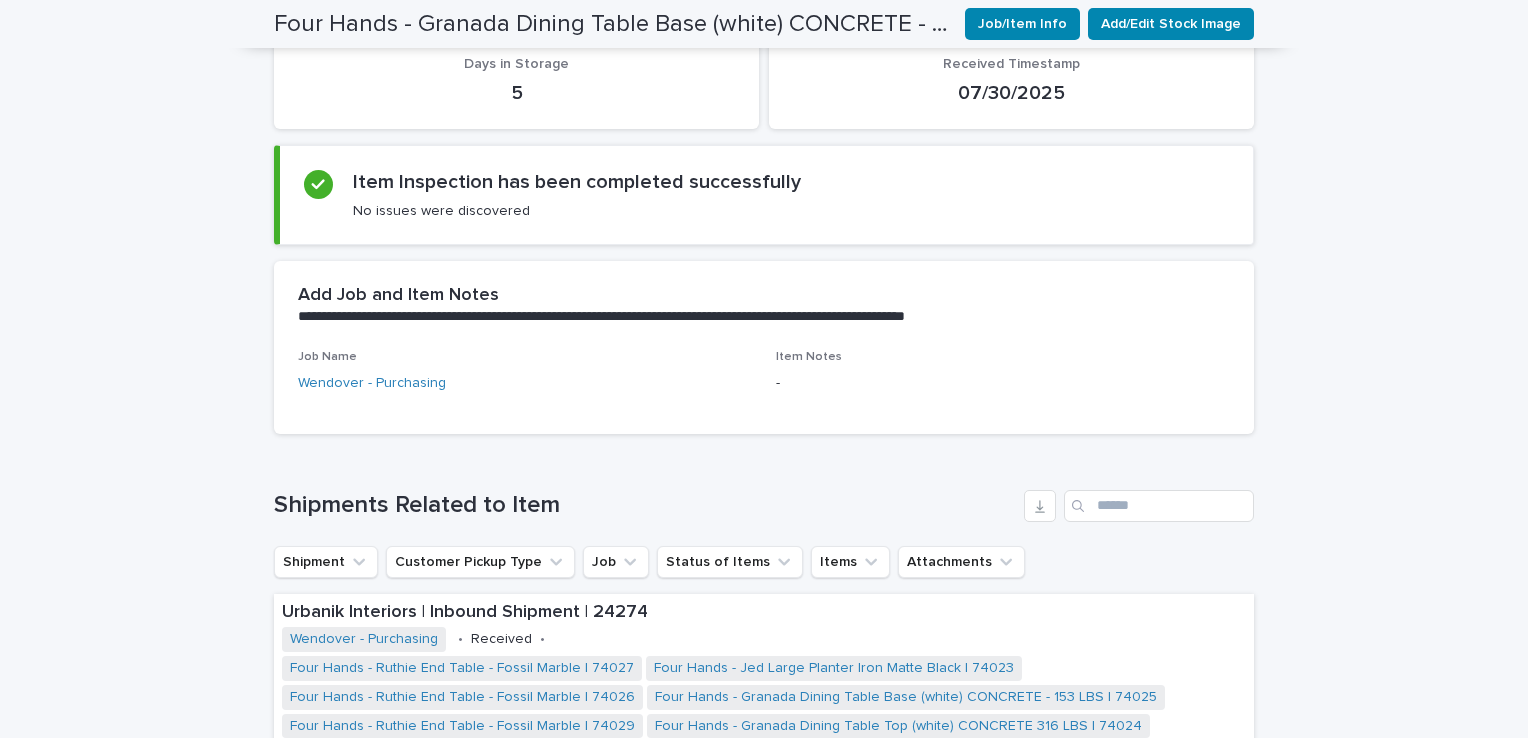 scroll, scrollTop: 0, scrollLeft: 0, axis: both 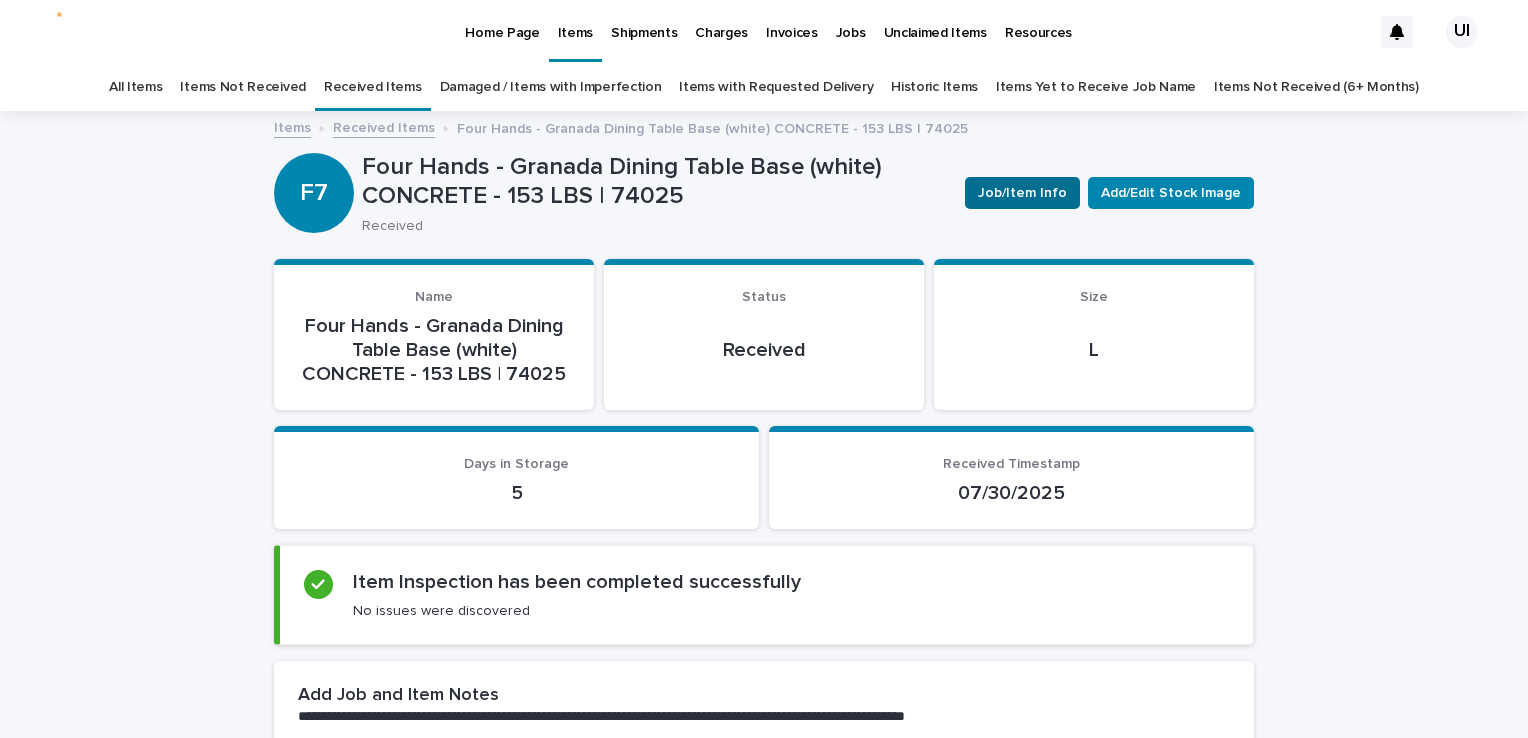 click on "Job/Item Info" at bounding box center [1022, 193] 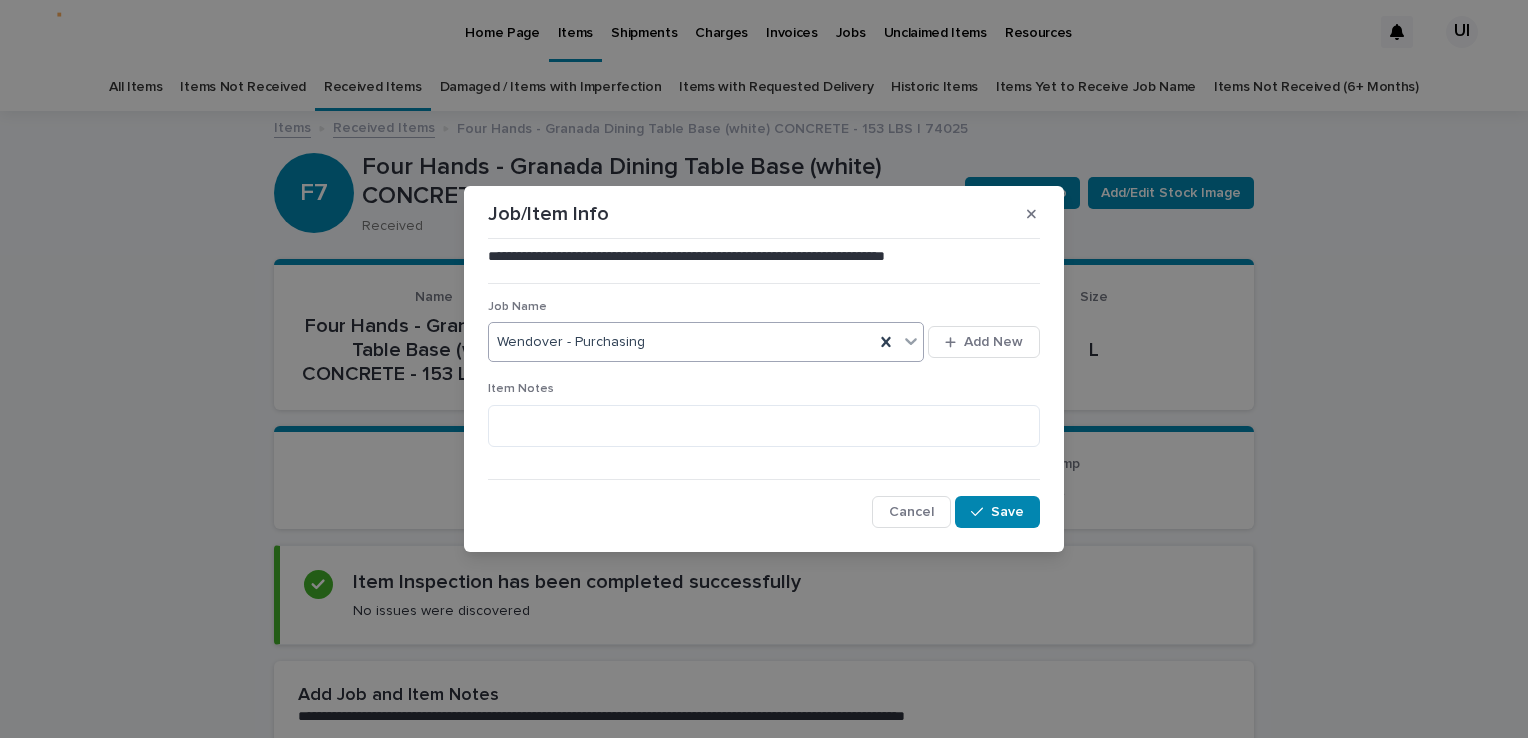 click 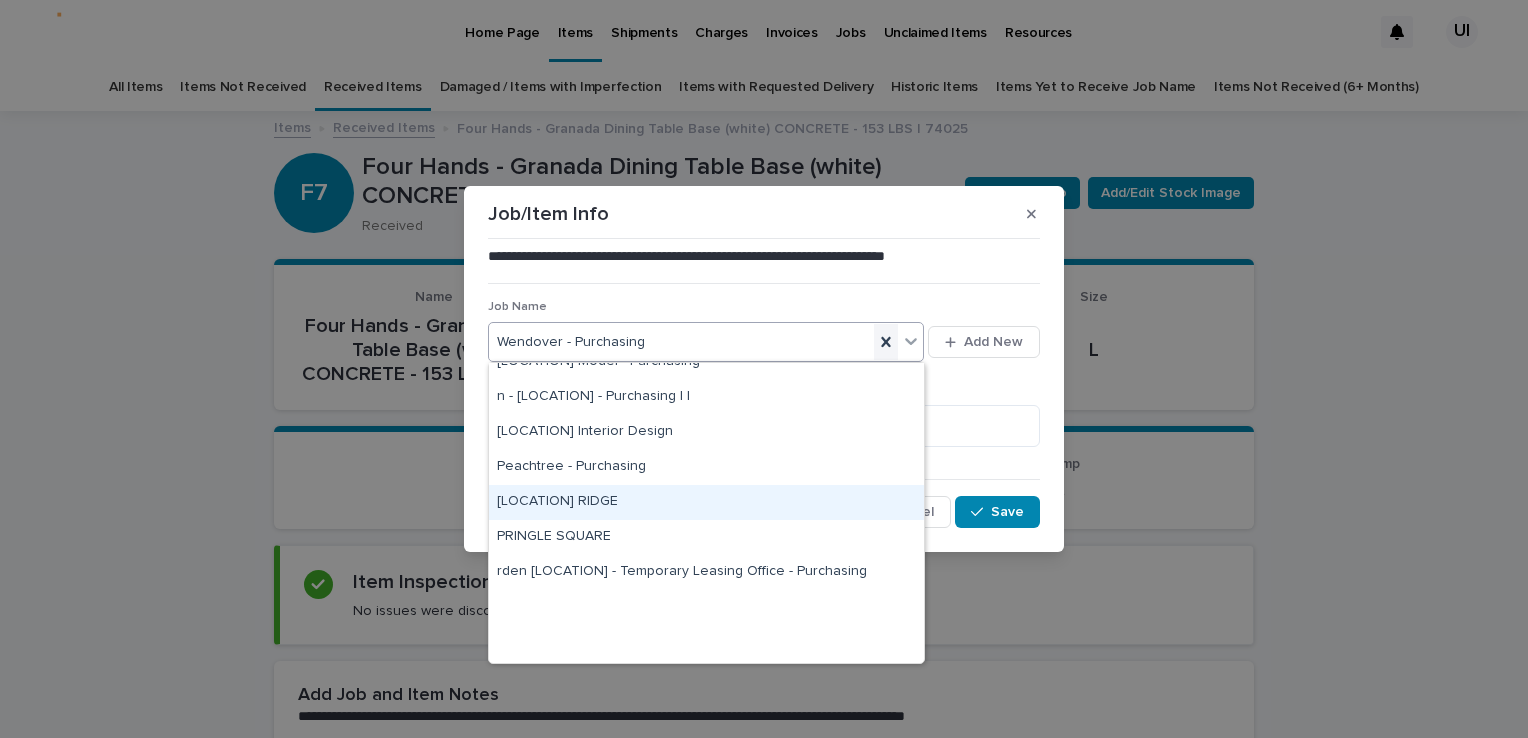 scroll, scrollTop: 1335, scrollLeft: 0, axis: vertical 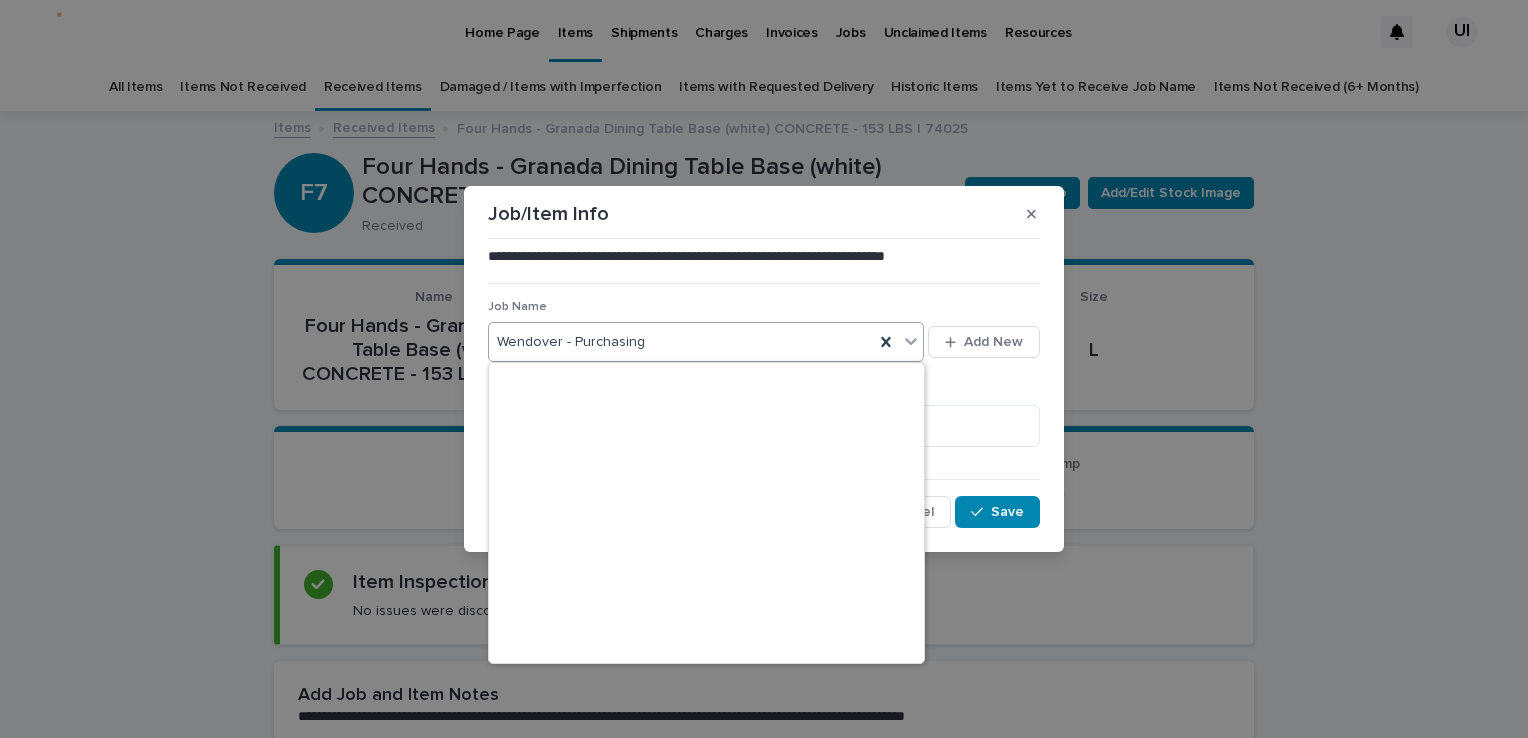 click on "Wendover - Purchasing" at bounding box center (681, 342) 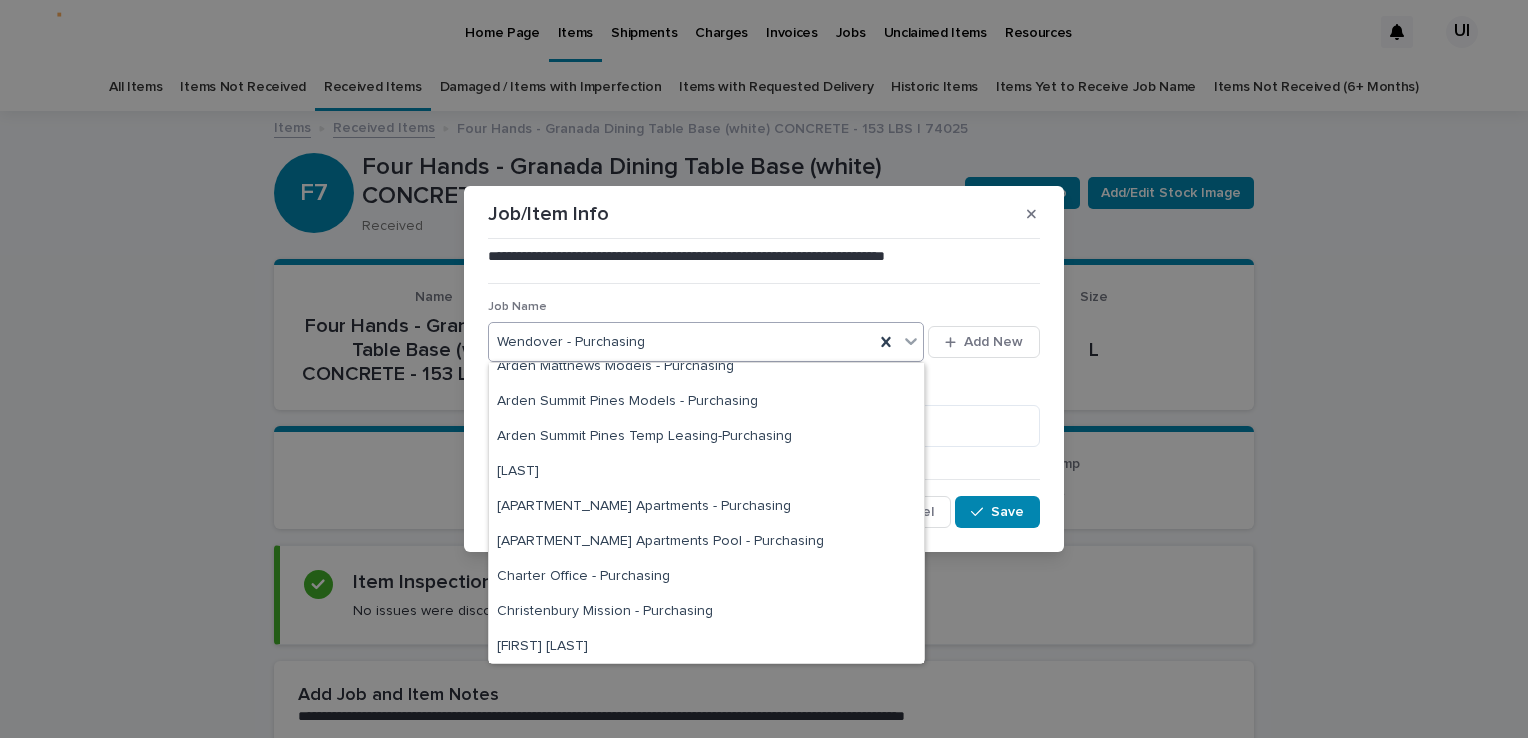 scroll, scrollTop: 144, scrollLeft: 0, axis: vertical 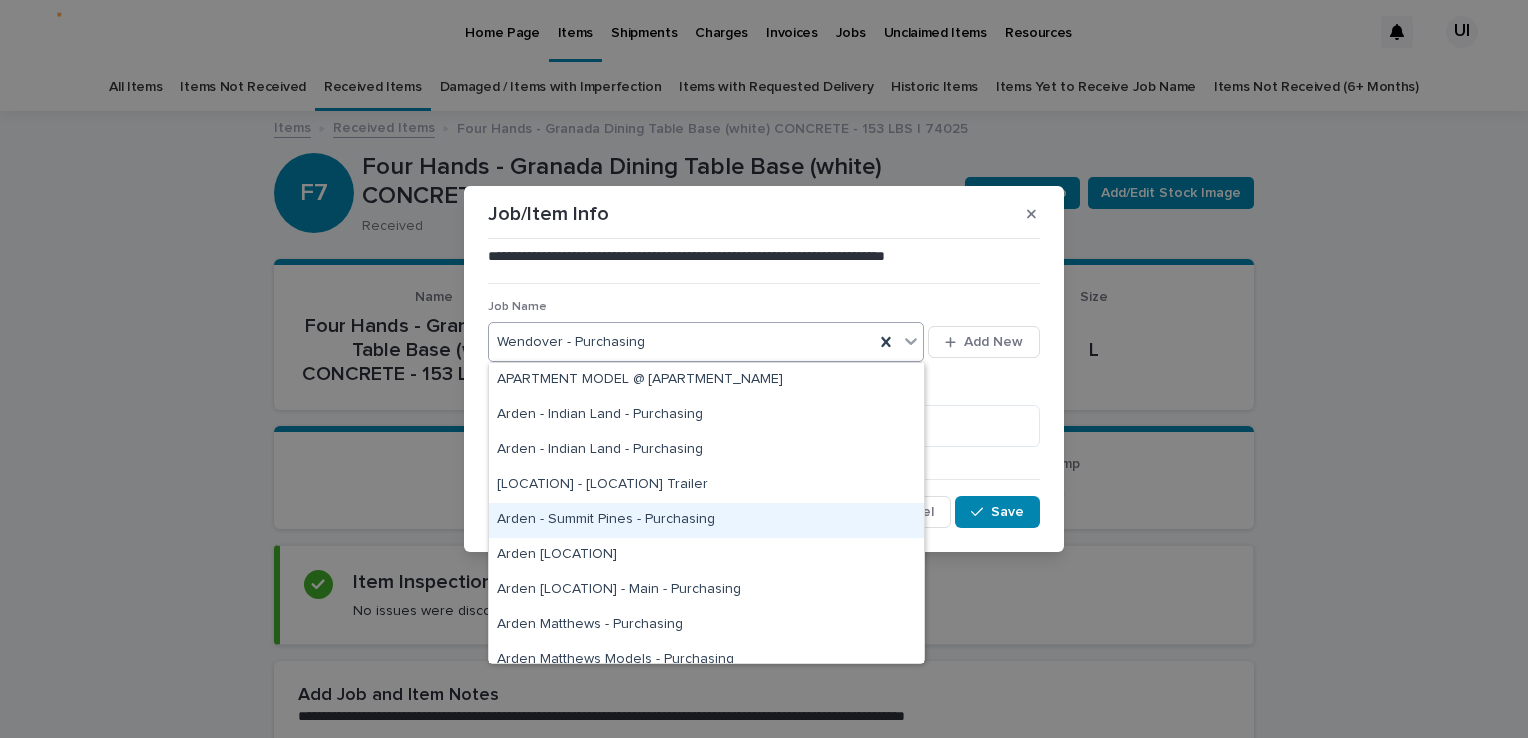 click on "Arden - Summit Pines - Purchasing" at bounding box center (706, 520) 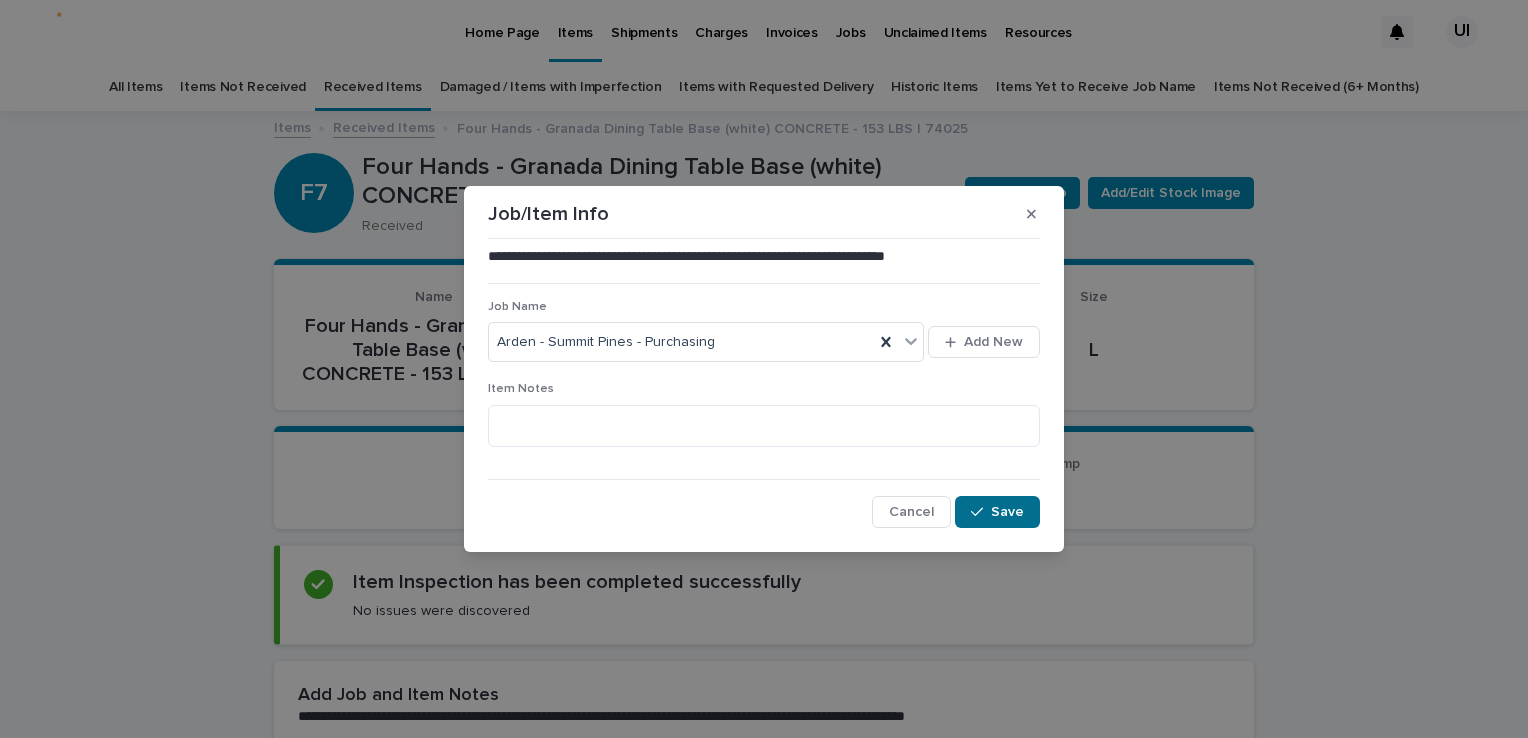 click on "Save" at bounding box center [997, 512] 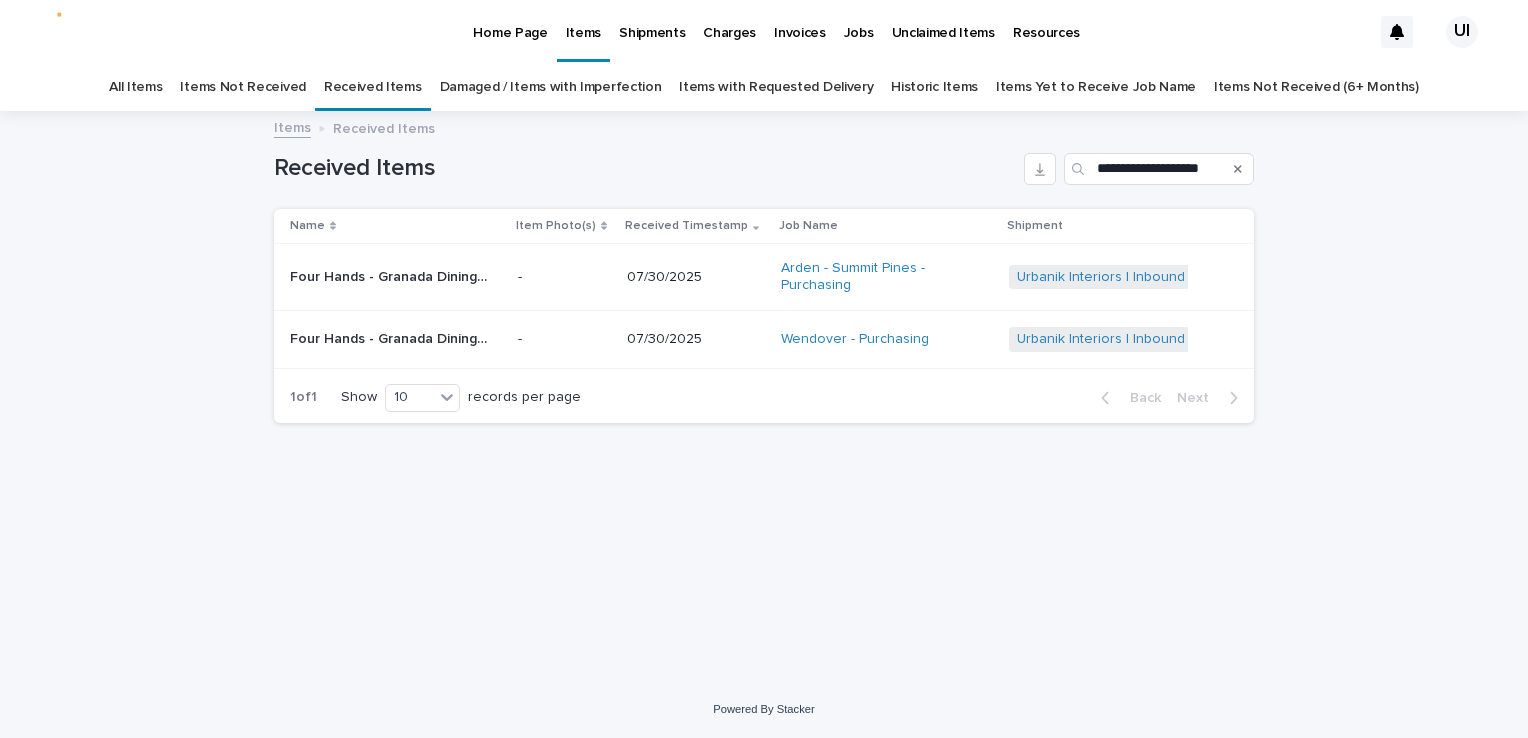 click on "Four Hands - Granada Dining Table Top (white) CONCRETE 316 LBS | 74024" at bounding box center (392, 337) 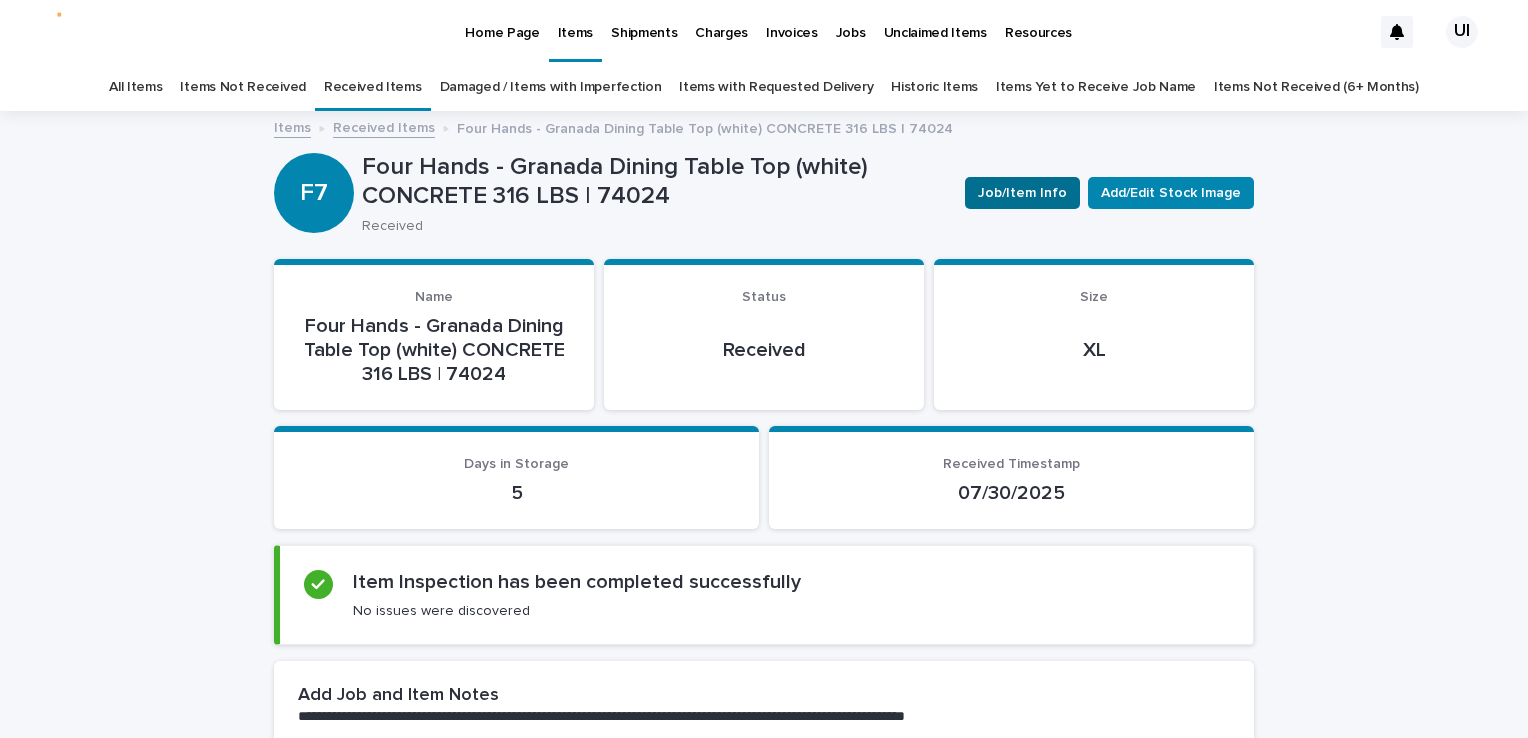click on "Job/Item Info" at bounding box center [1022, 193] 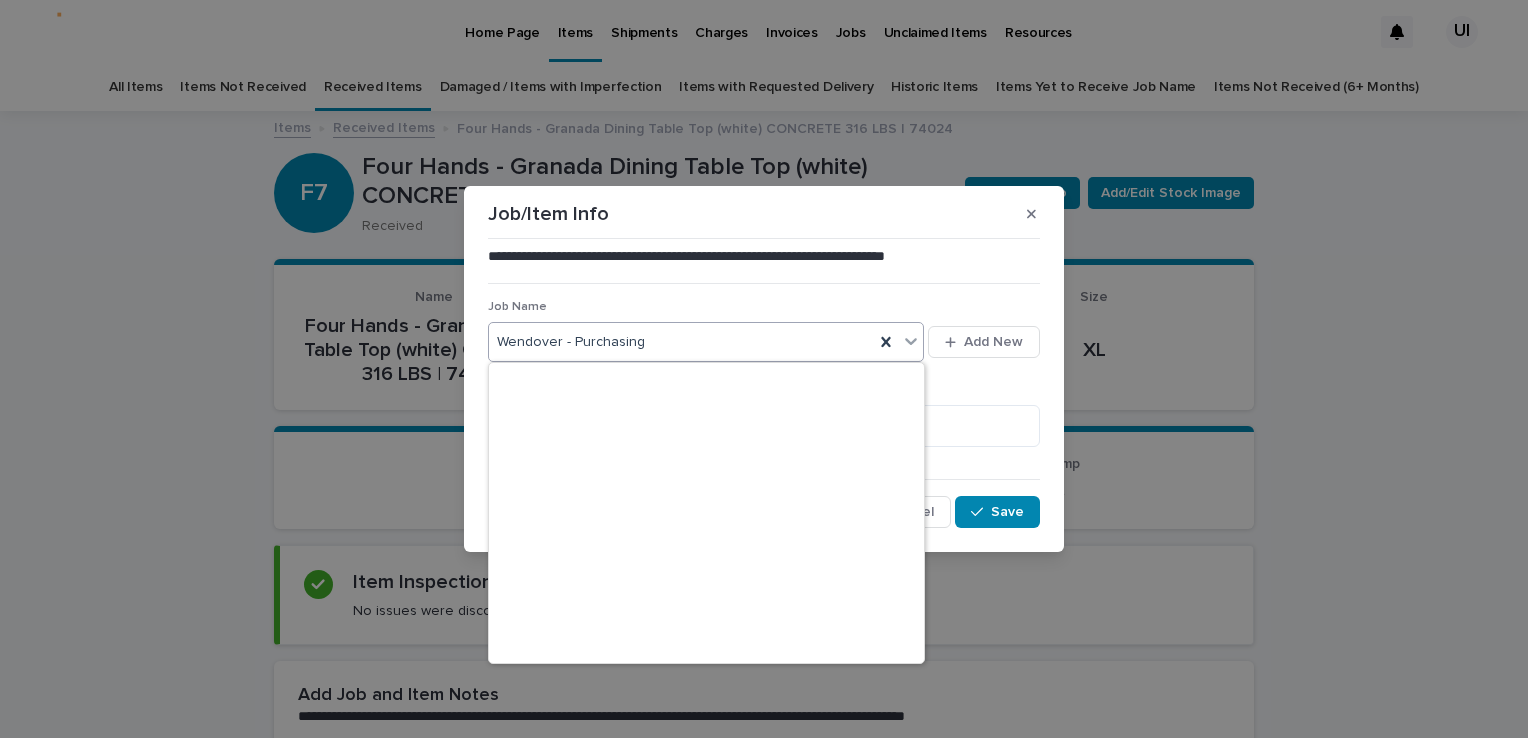 click on "Wendover - Purchasing" at bounding box center (681, 342) 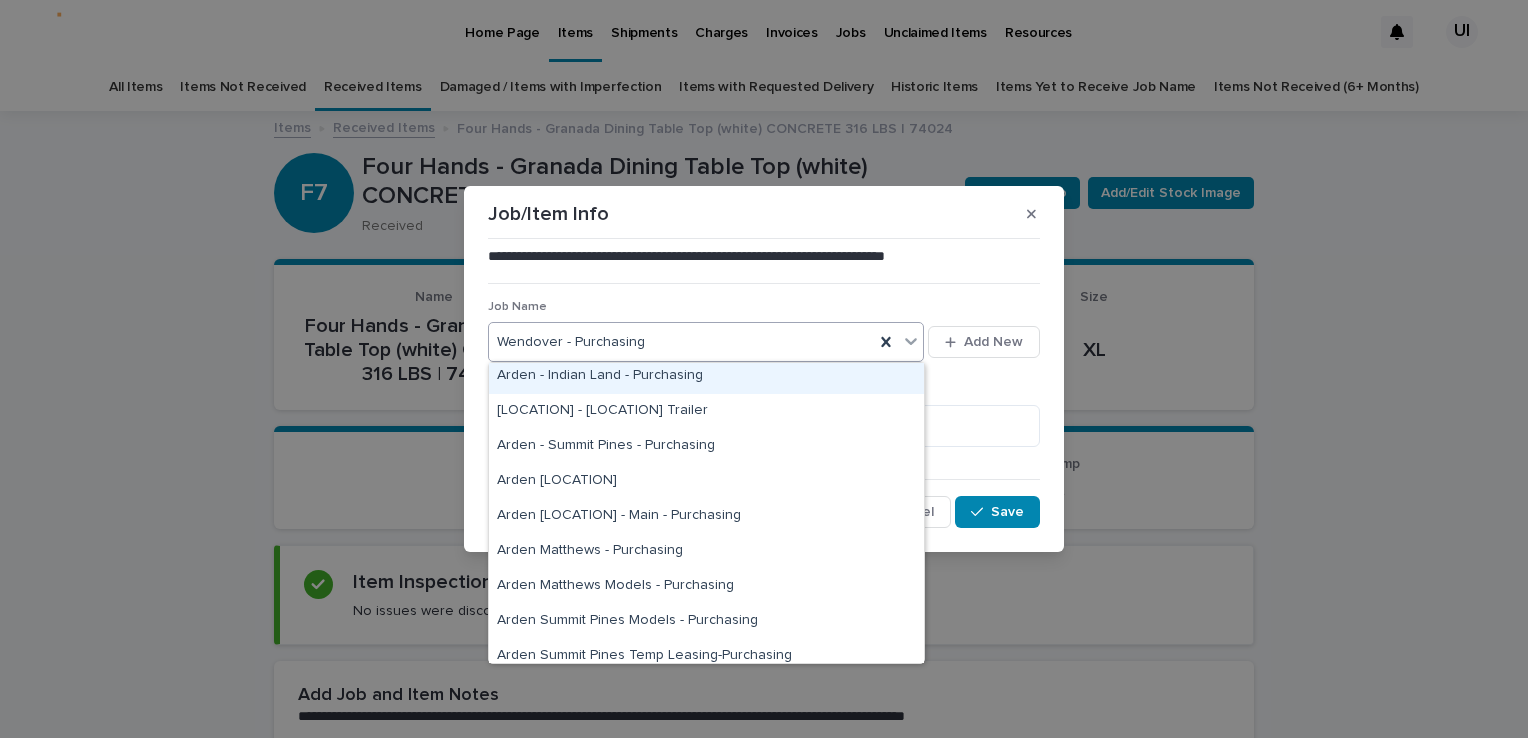 scroll, scrollTop: 100, scrollLeft: 0, axis: vertical 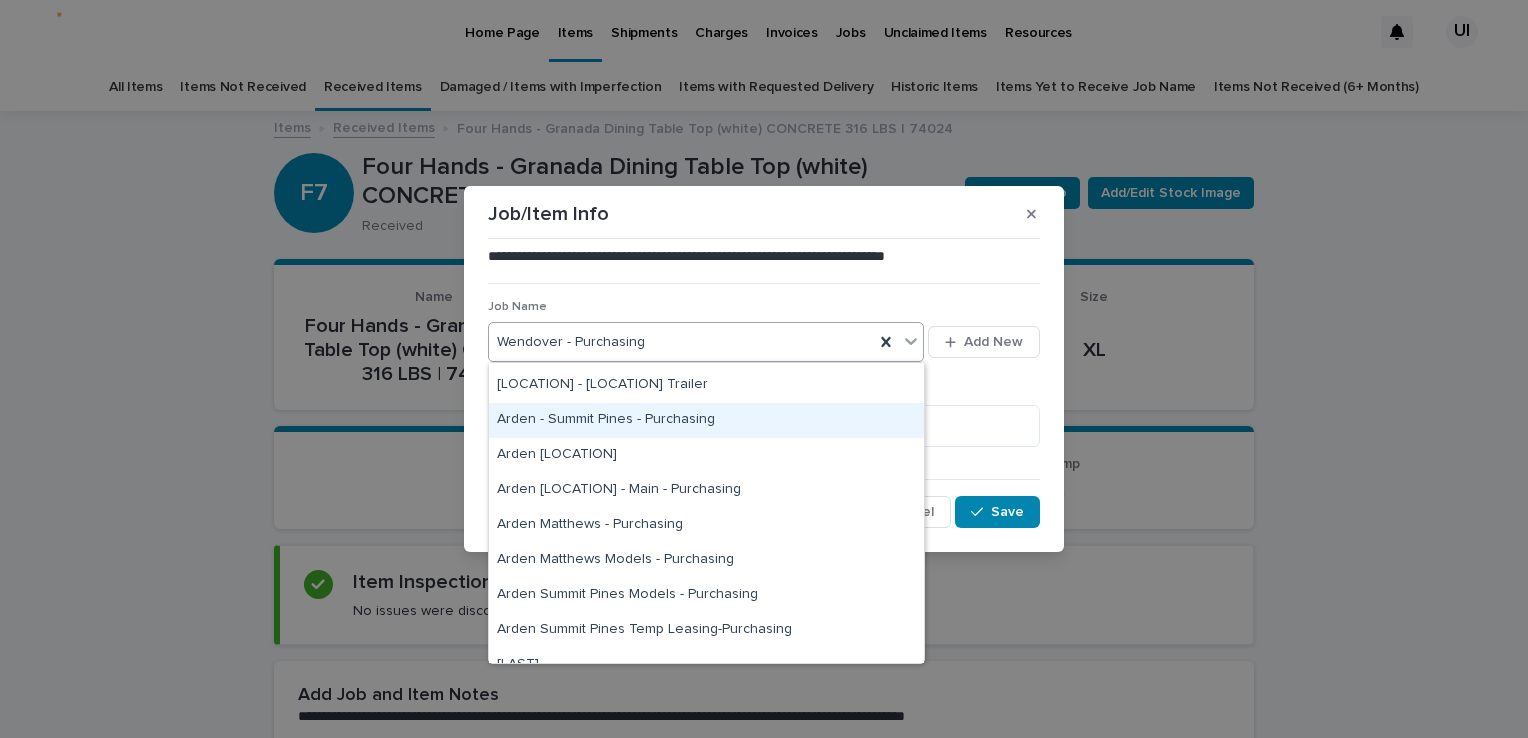 drag, startPoint x: 609, startPoint y: 439, endPoint x: 608, endPoint y: 423, distance: 16.03122 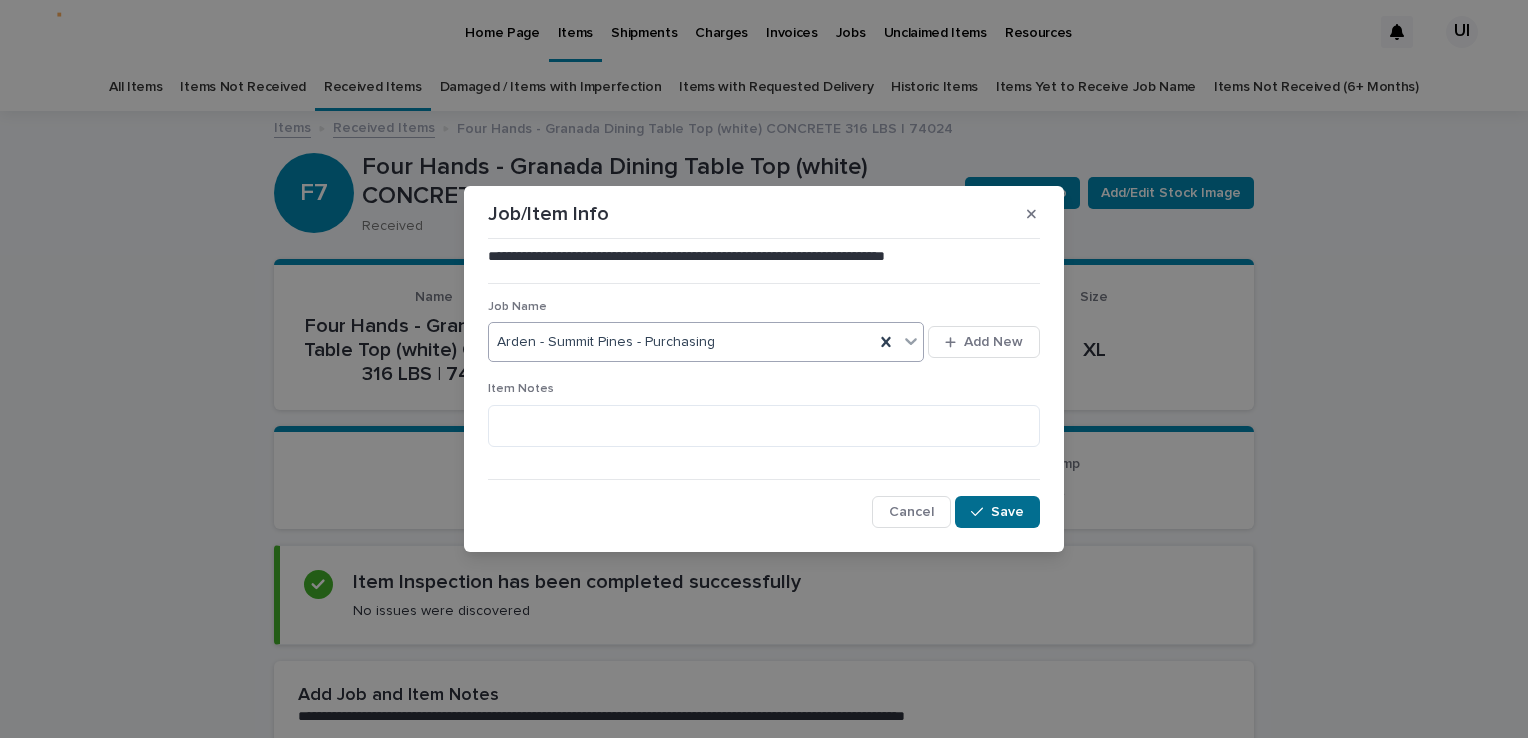 click 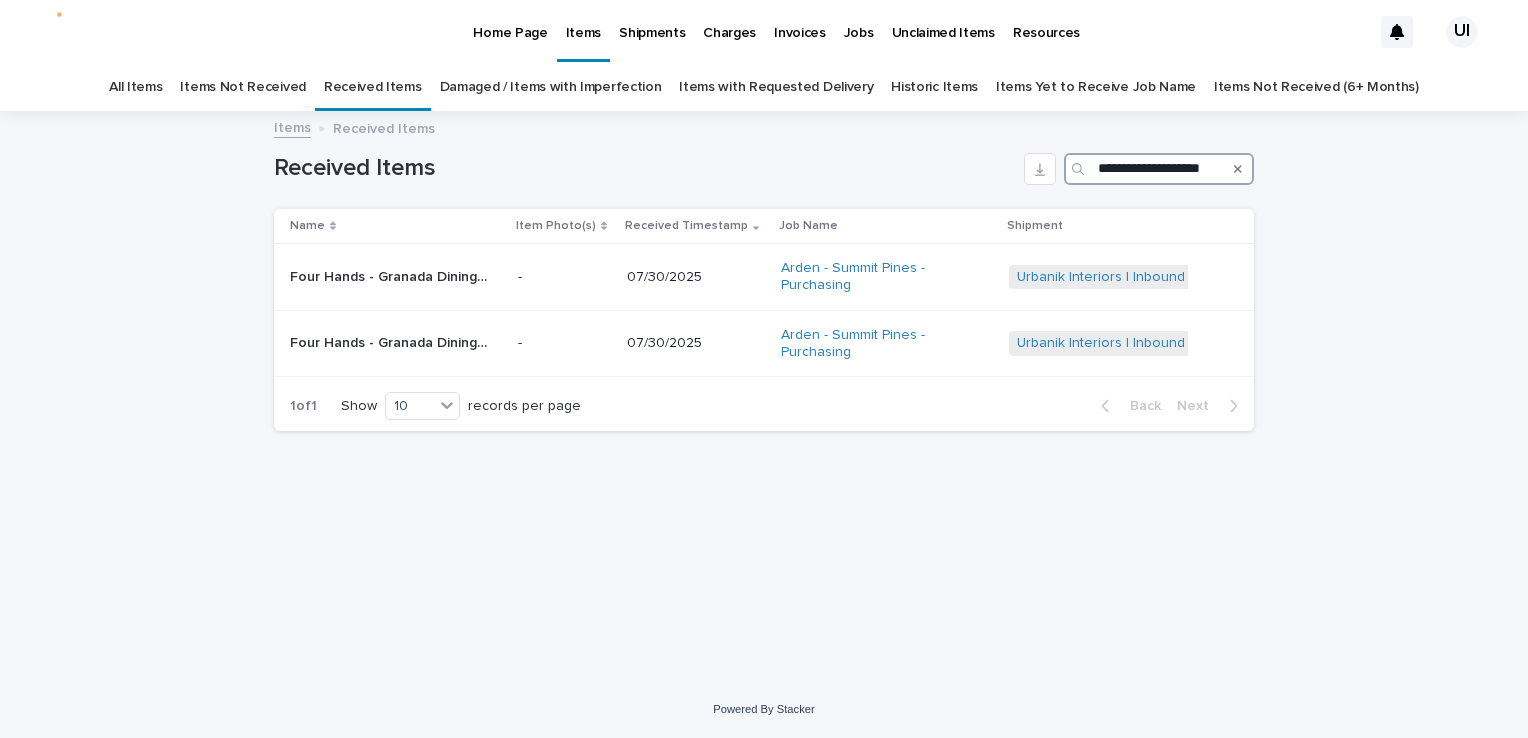 scroll, scrollTop: 0, scrollLeft: 9, axis: horizontal 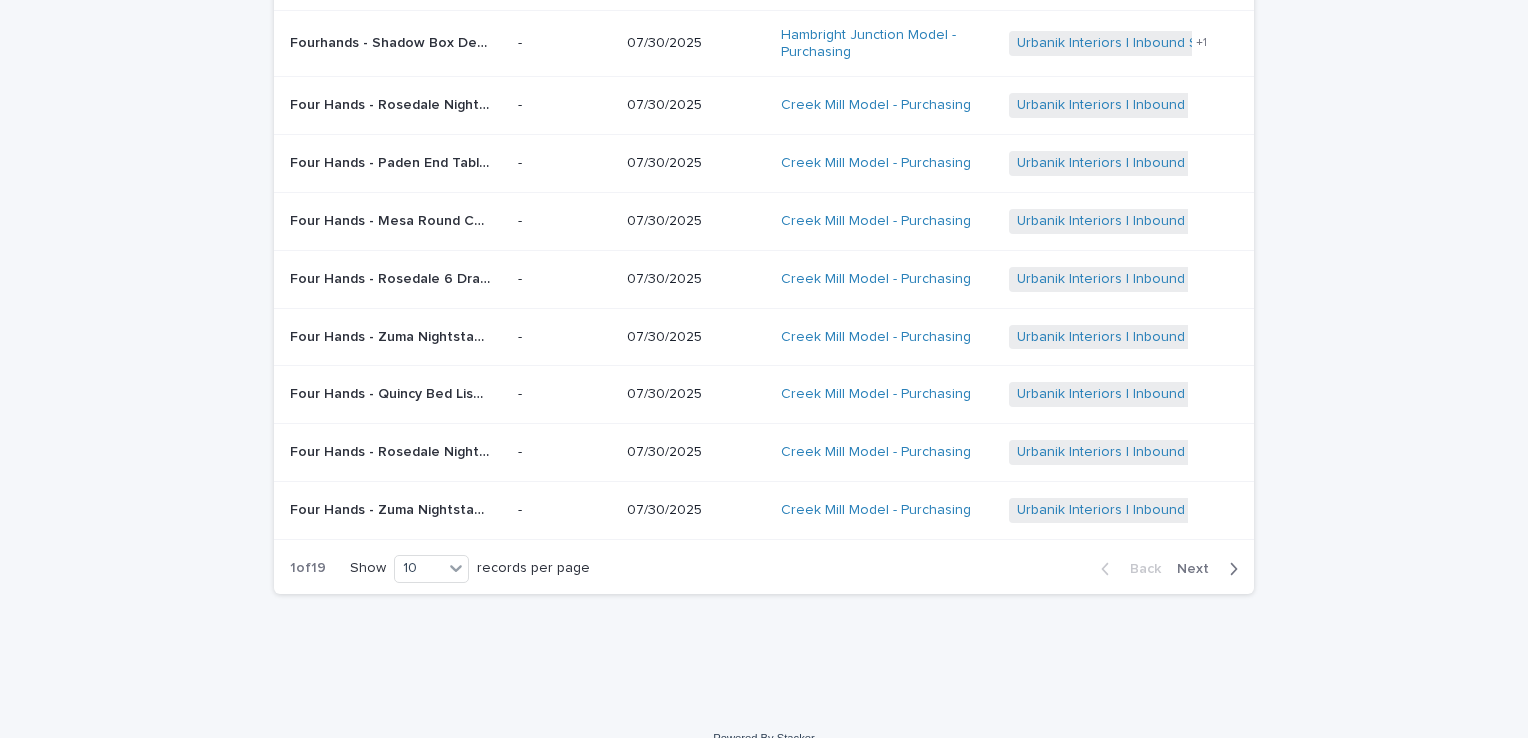 type on "****" 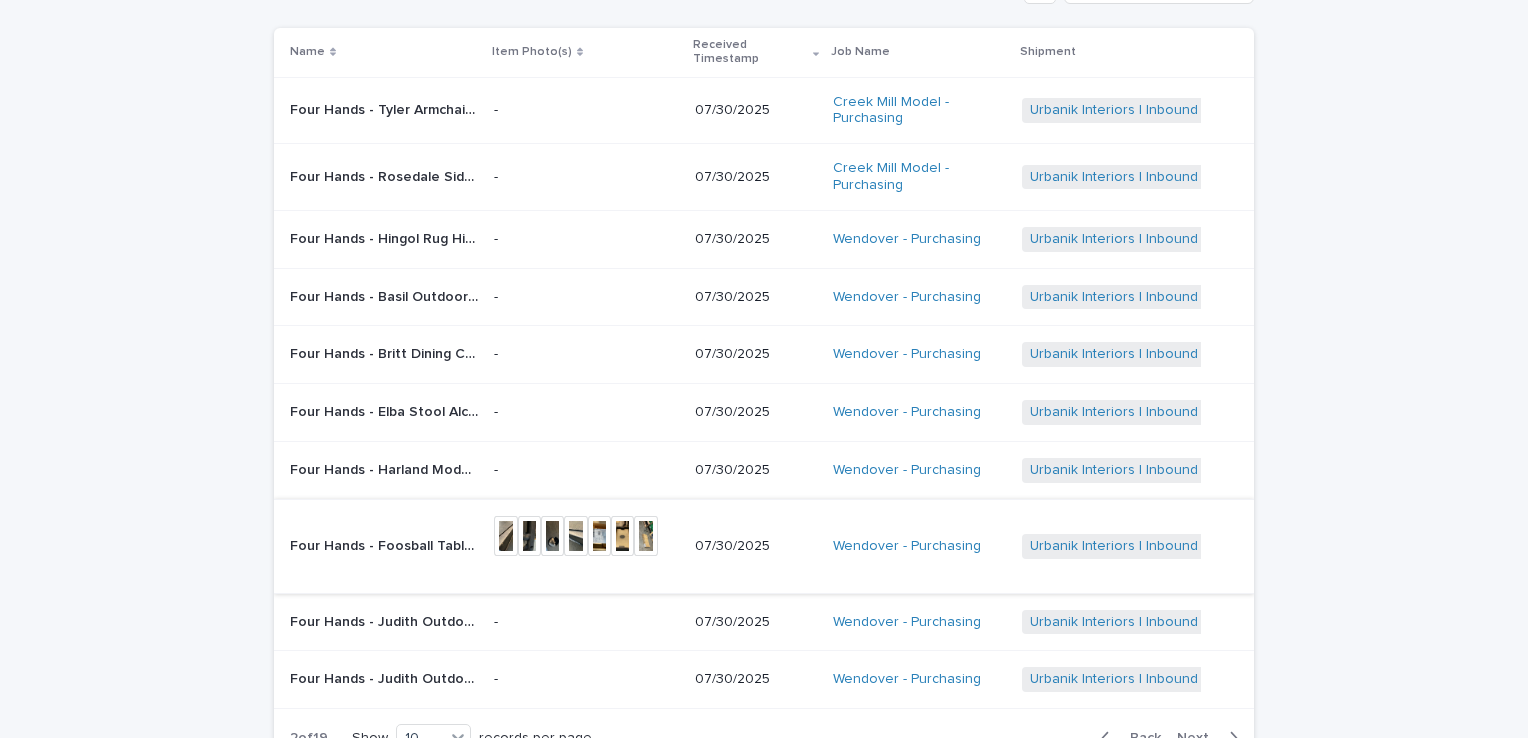 scroll, scrollTop: 229, scrollLeft: 0, axis: vertical 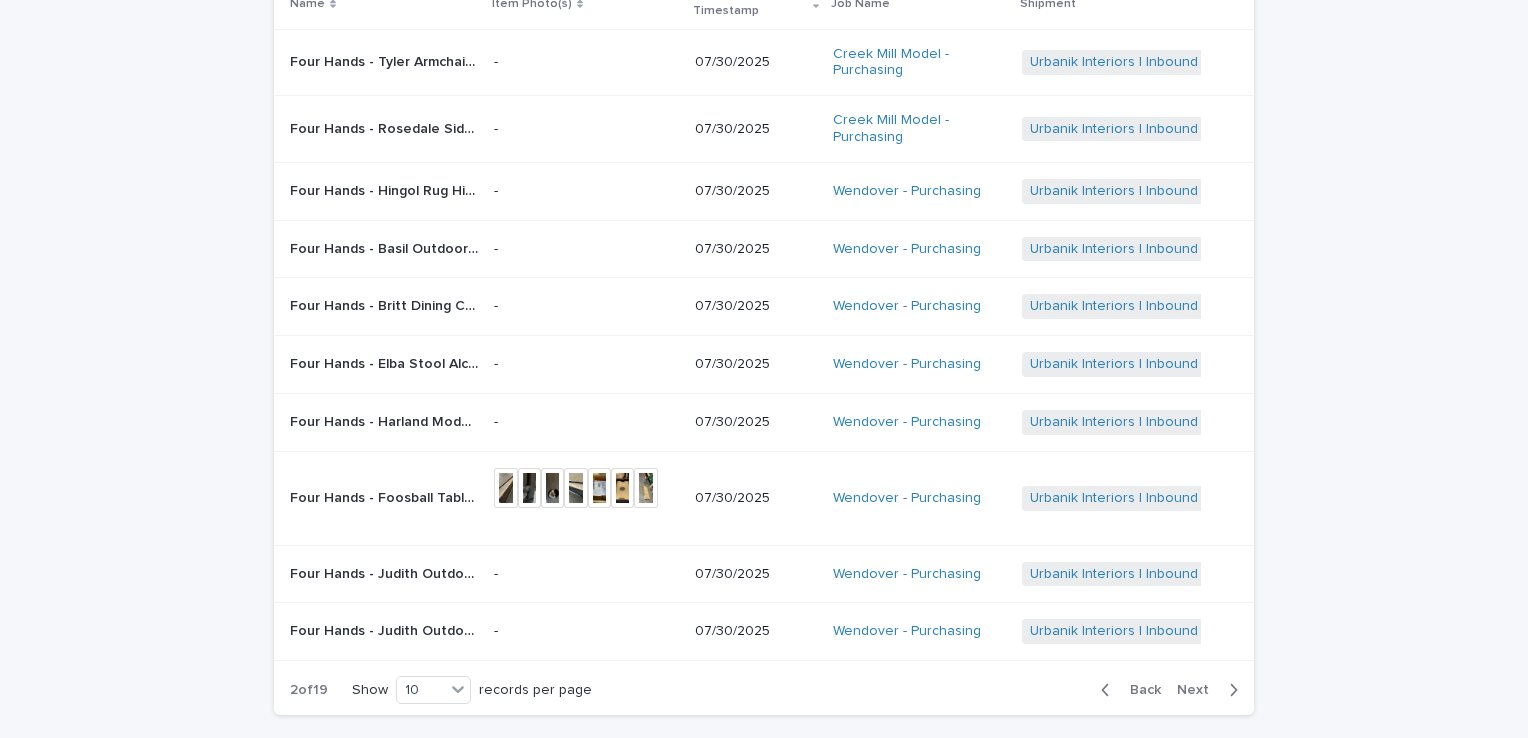 click on "Next" at bounding box center (1199, 690) 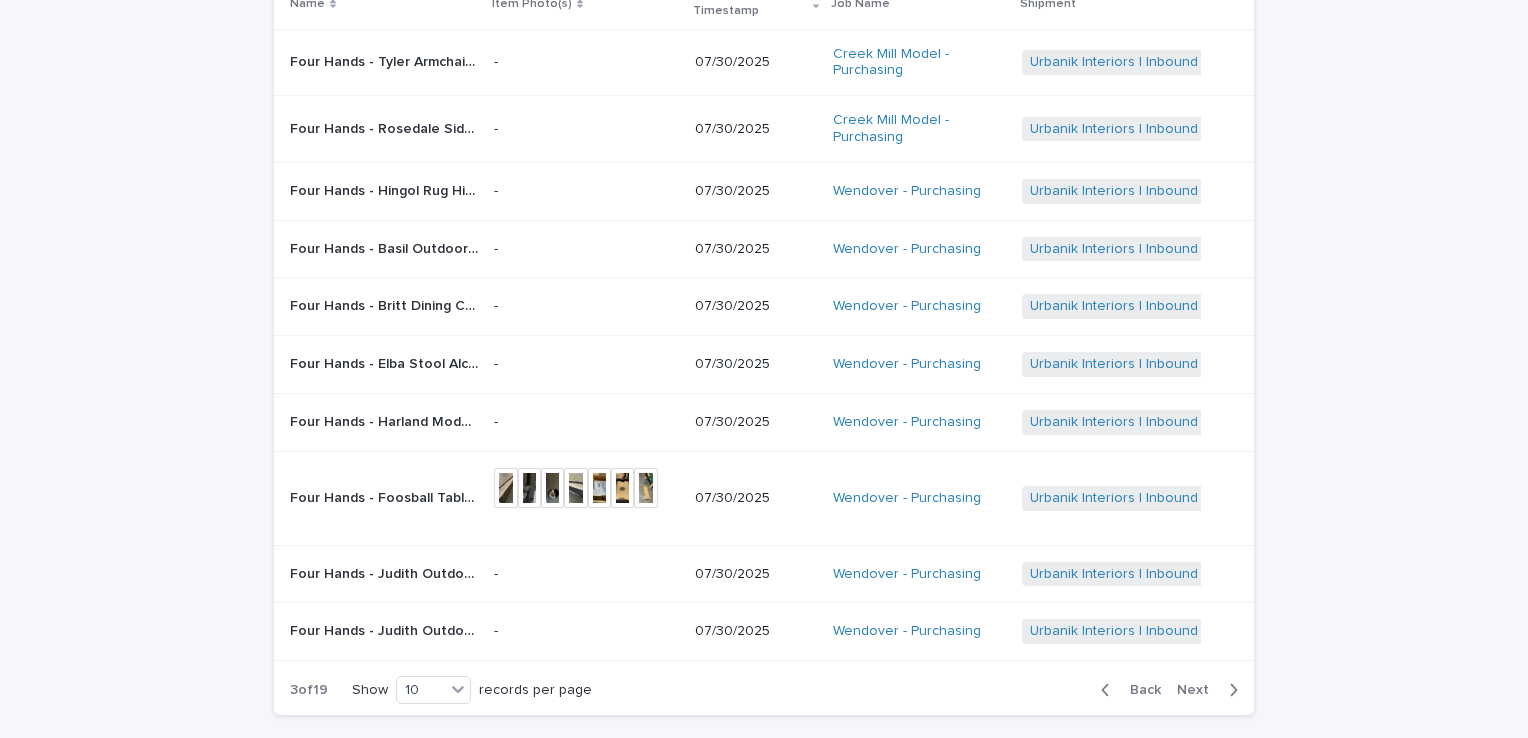 scroll, scrollTop: 195, scrollLeft: 0, axis: vertical 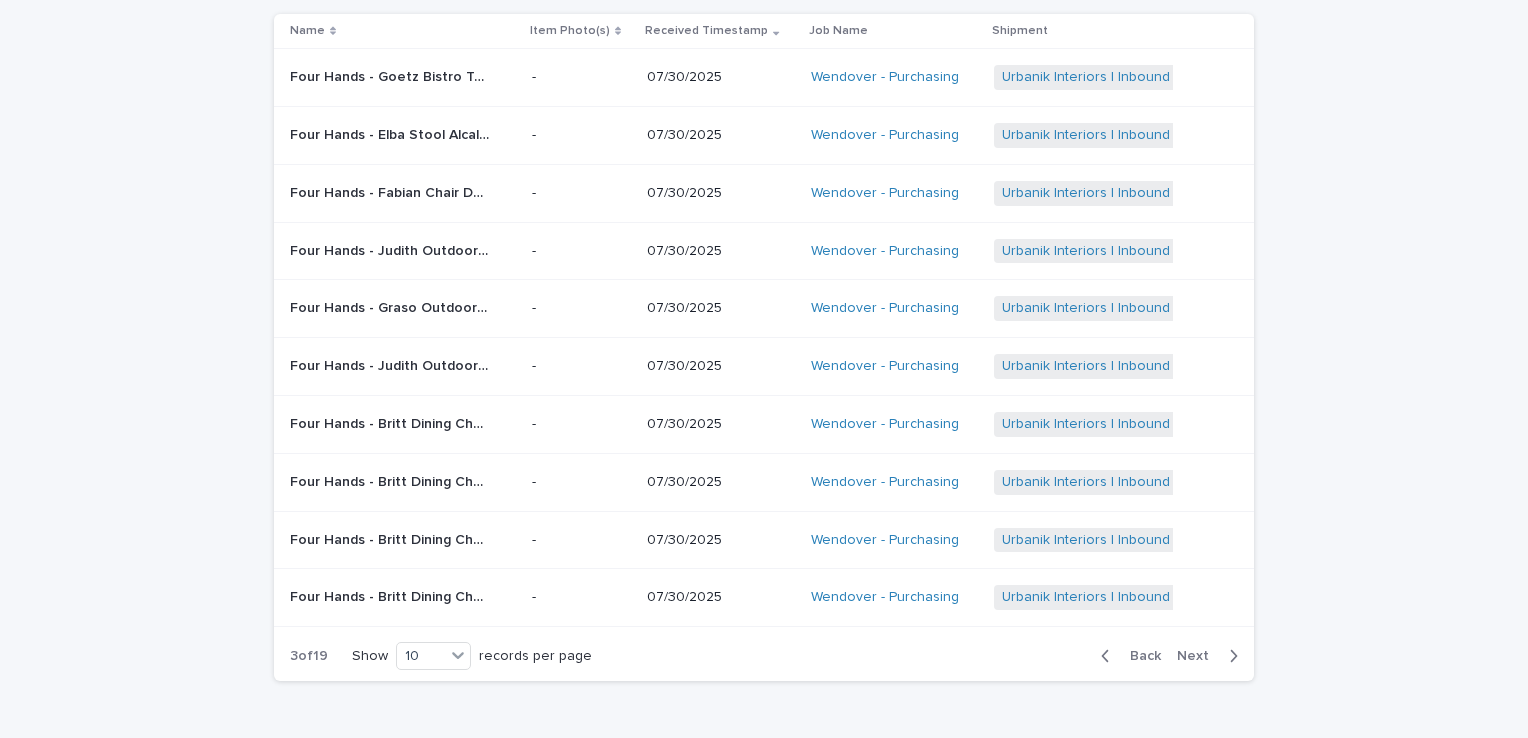 click on "Next" at bounding box center [1199, 656] 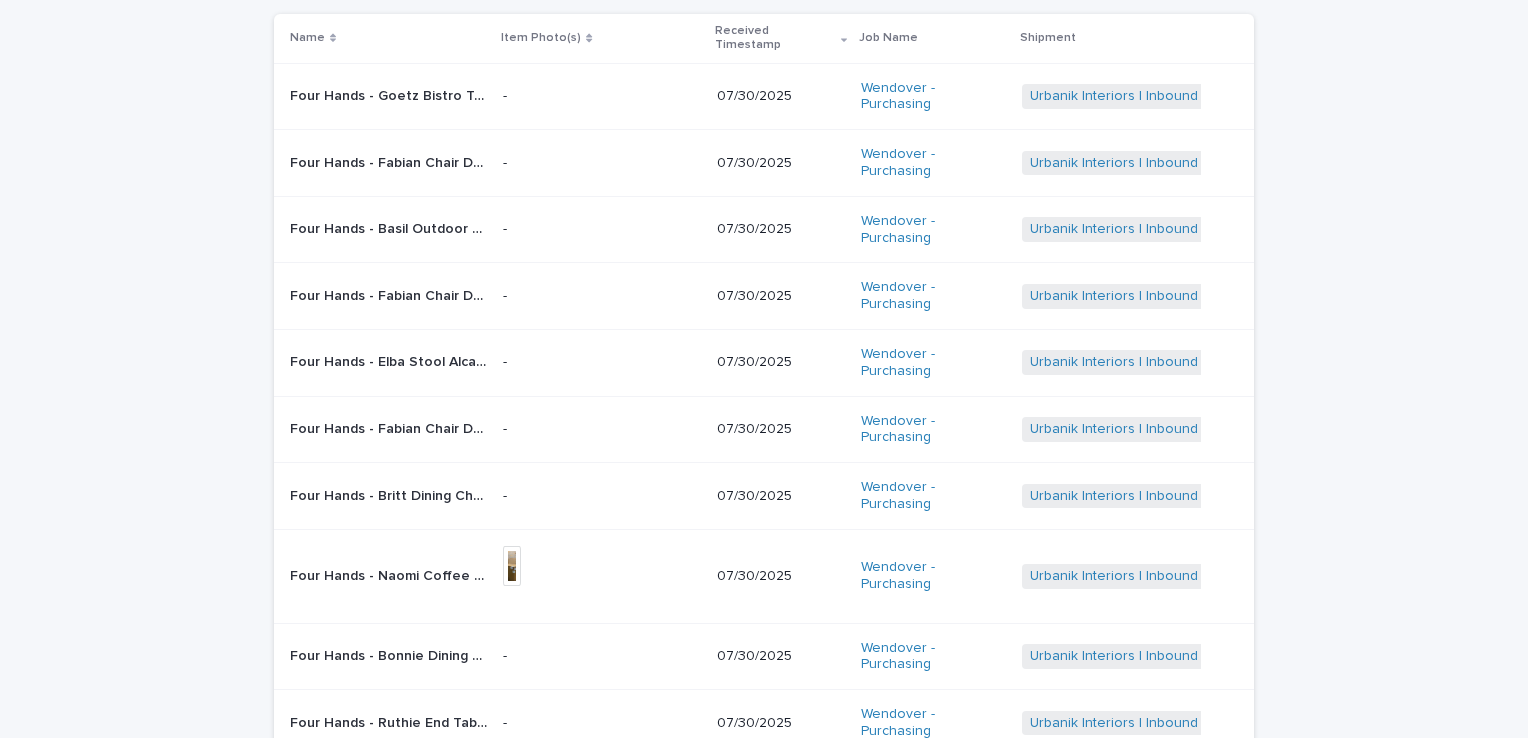 scroll, scrollTop: 213, scrollLeft: 0, axis: vertical 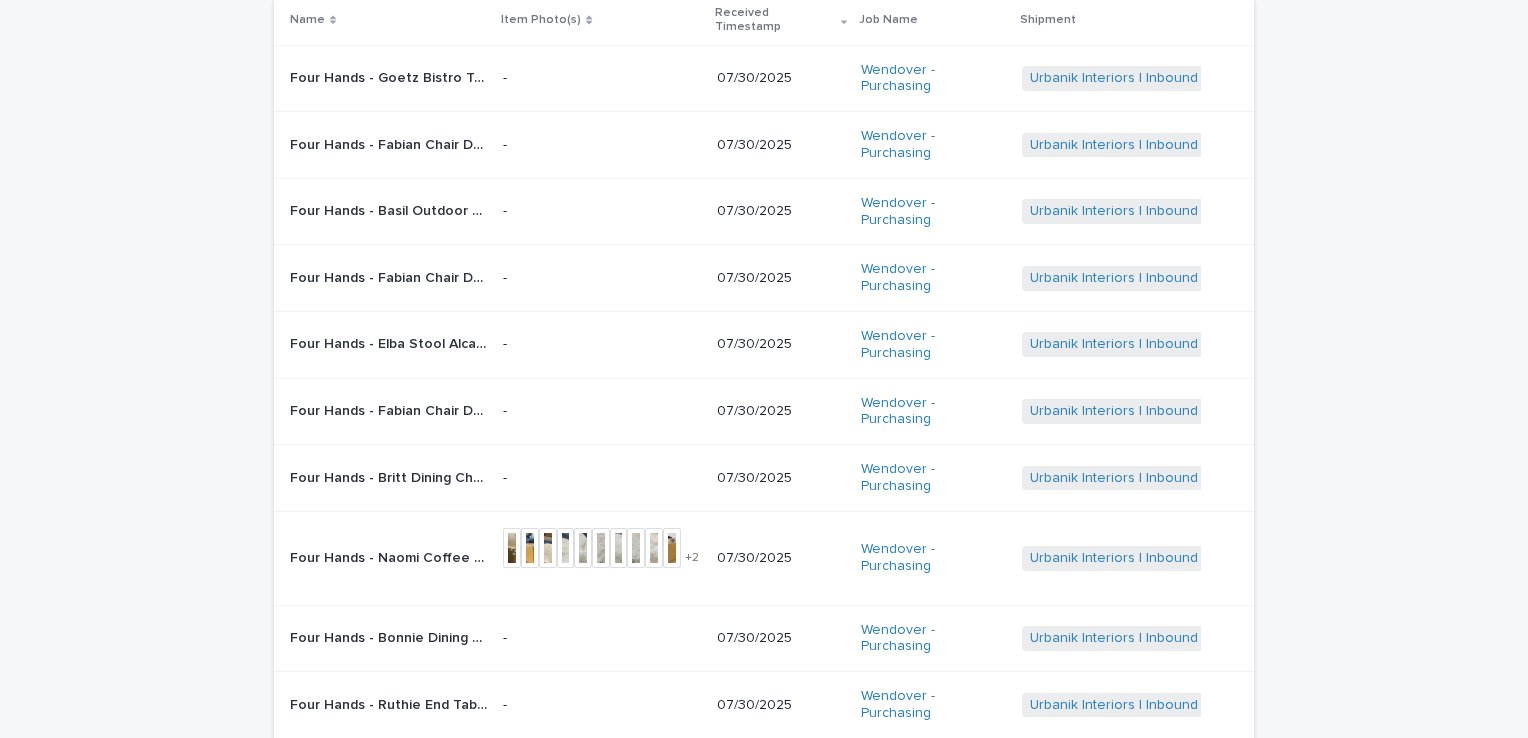click on "Four Hands - Ruthie End Table - Fossil Marble | 74027" at bounding box center [390, 703] 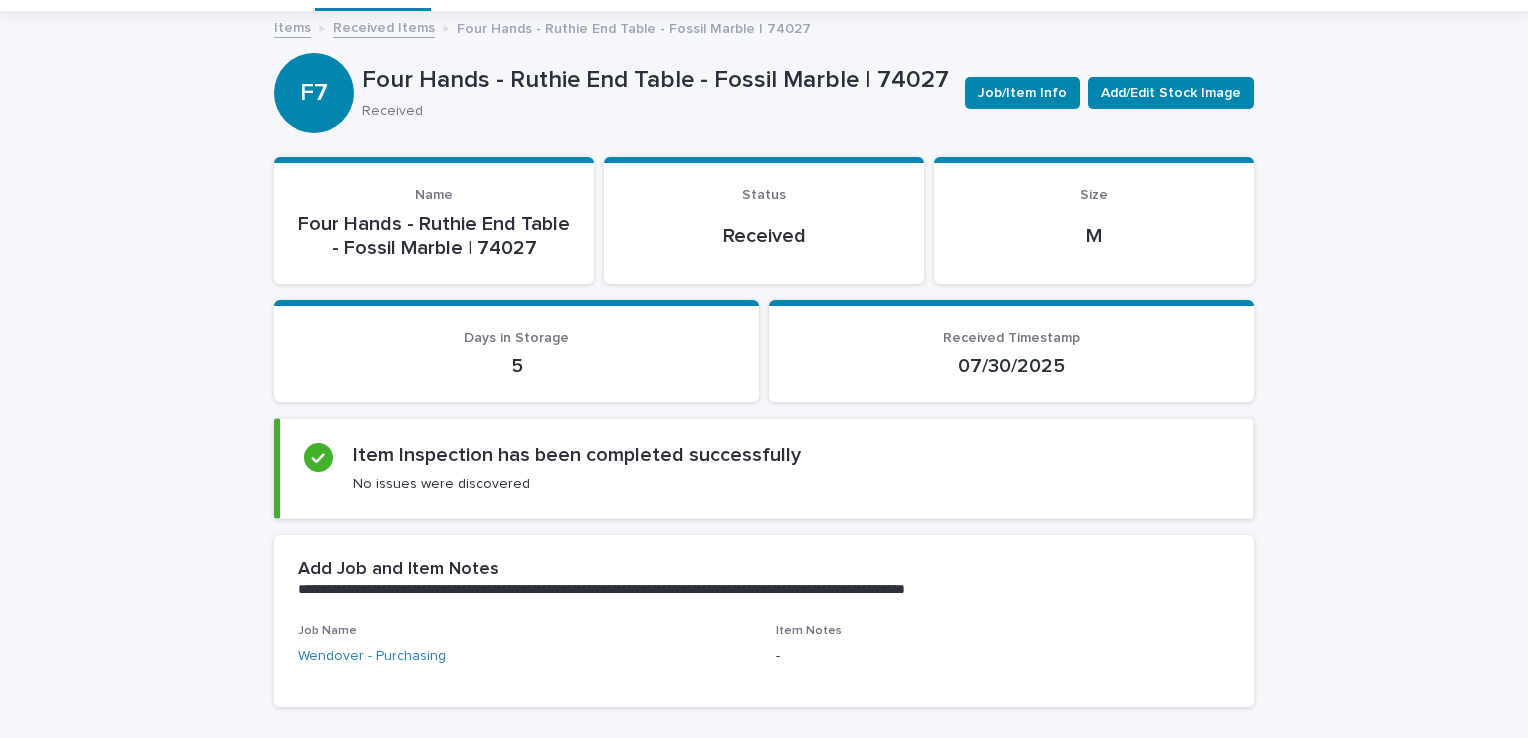 scroll, scrollTop: 0, scrollLeft: 0, axis: both 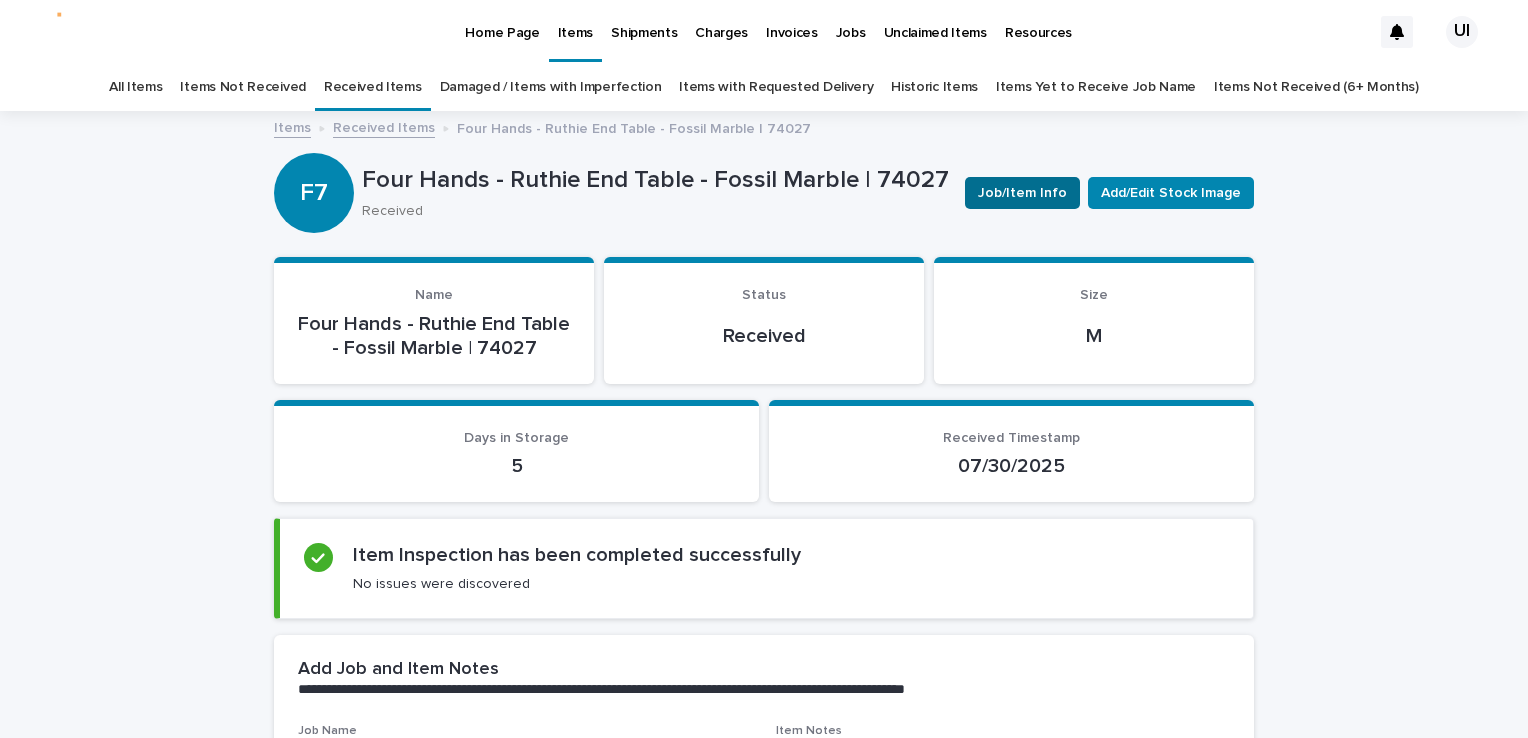 click on "Job/Item Info" at bounding box center [1022, 193] 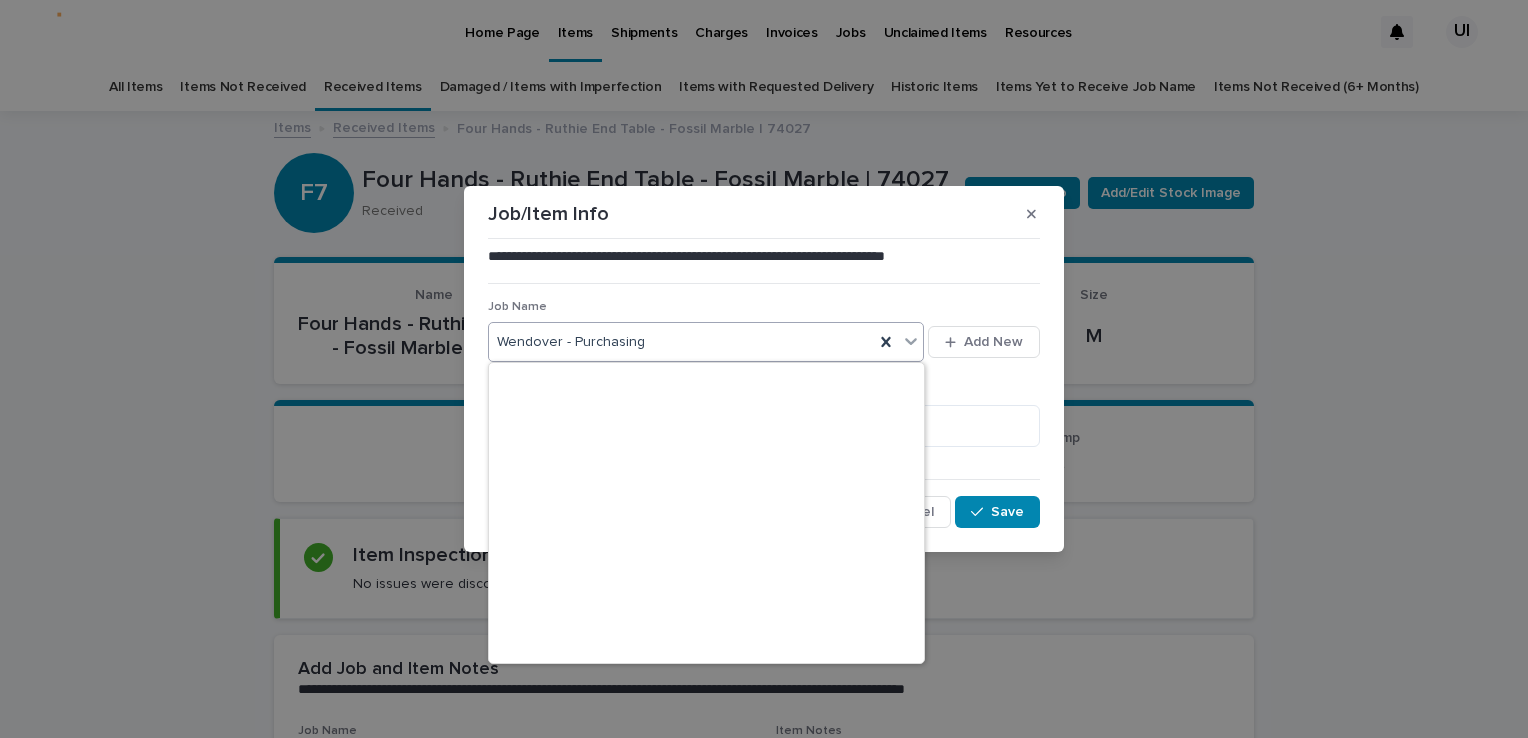 click on "Wendover - Purchasing" at bounding box center (681, 342) 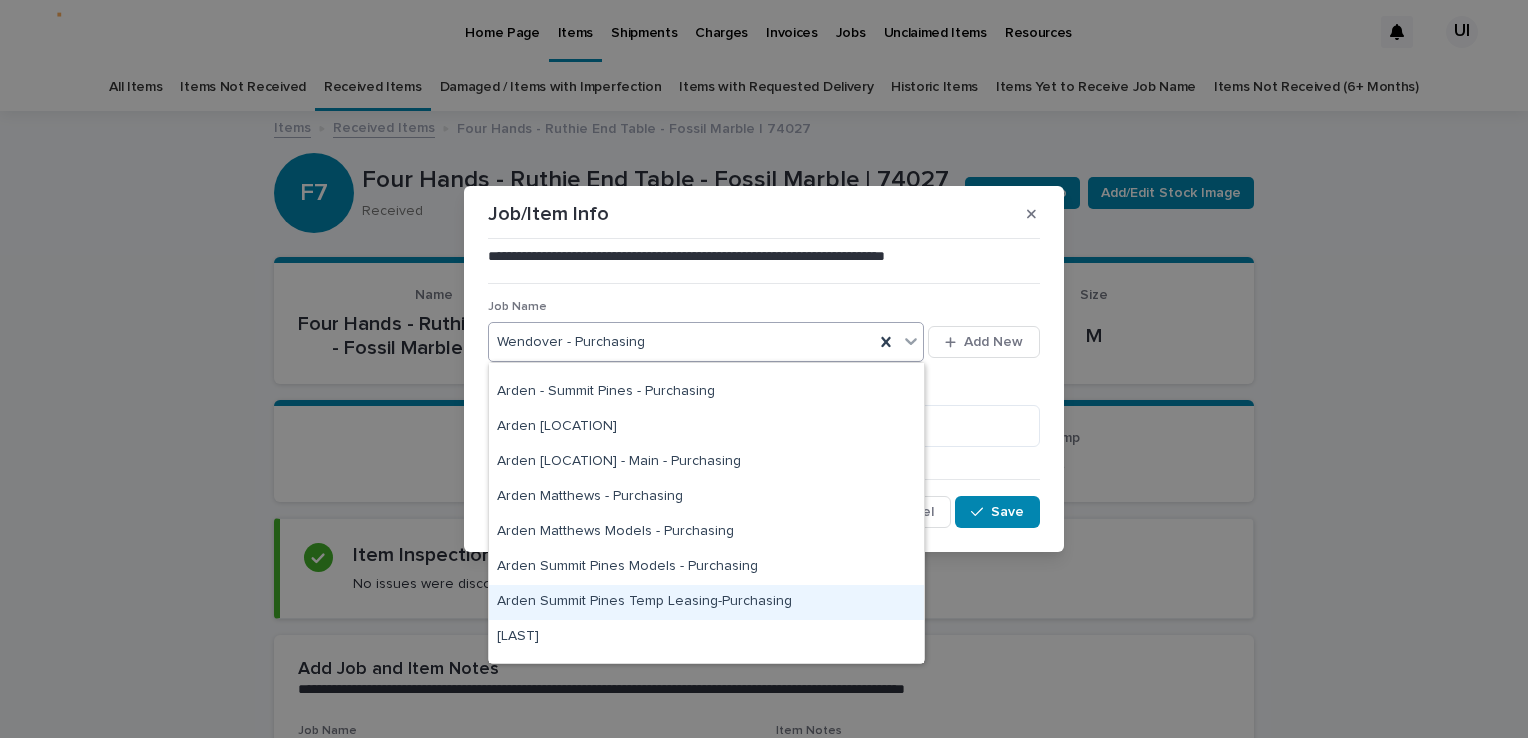 scroll, scrollTop: 100, scrollLeft: 0, axis: vertical 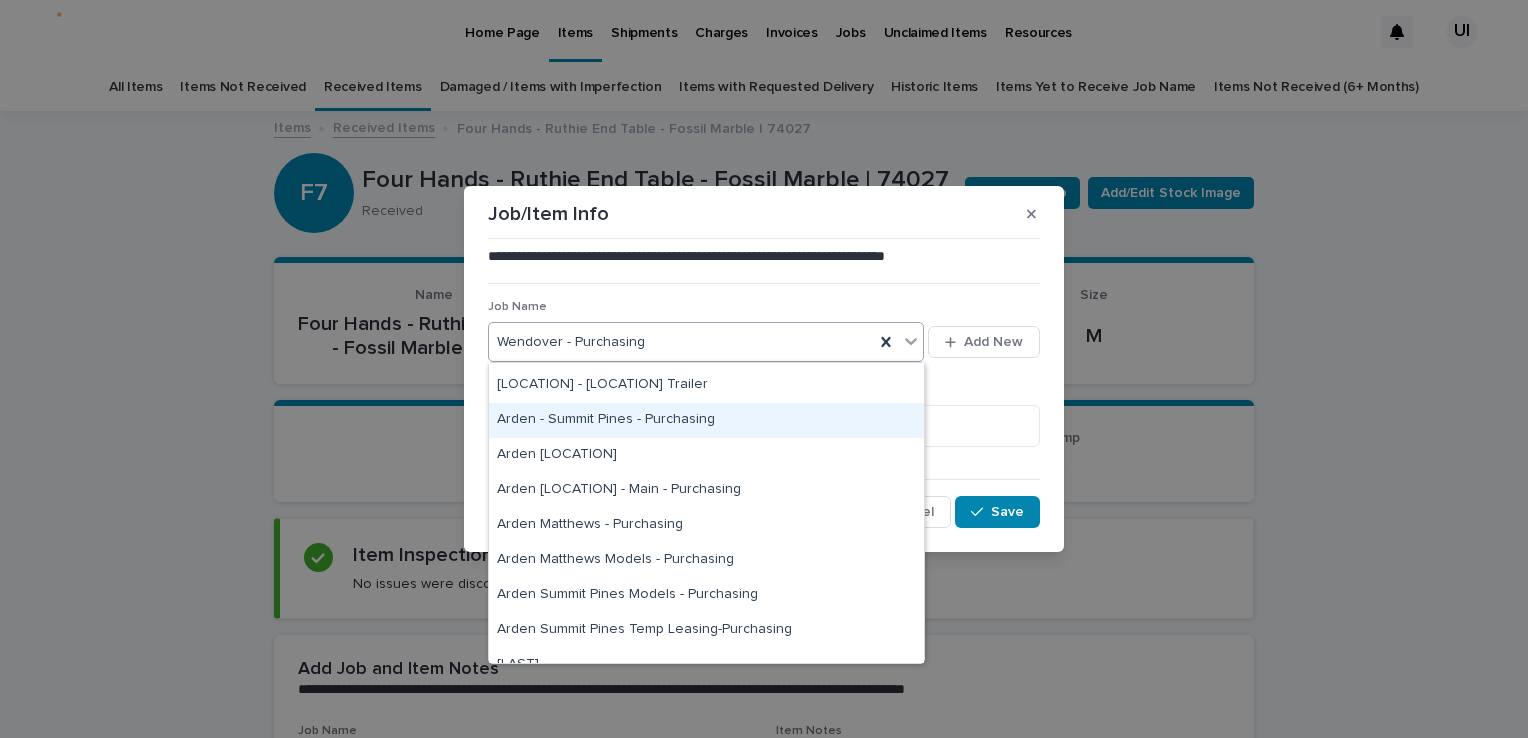click on "Arden - Summit Pines - Purchasing" at bounding box center [706, 420] 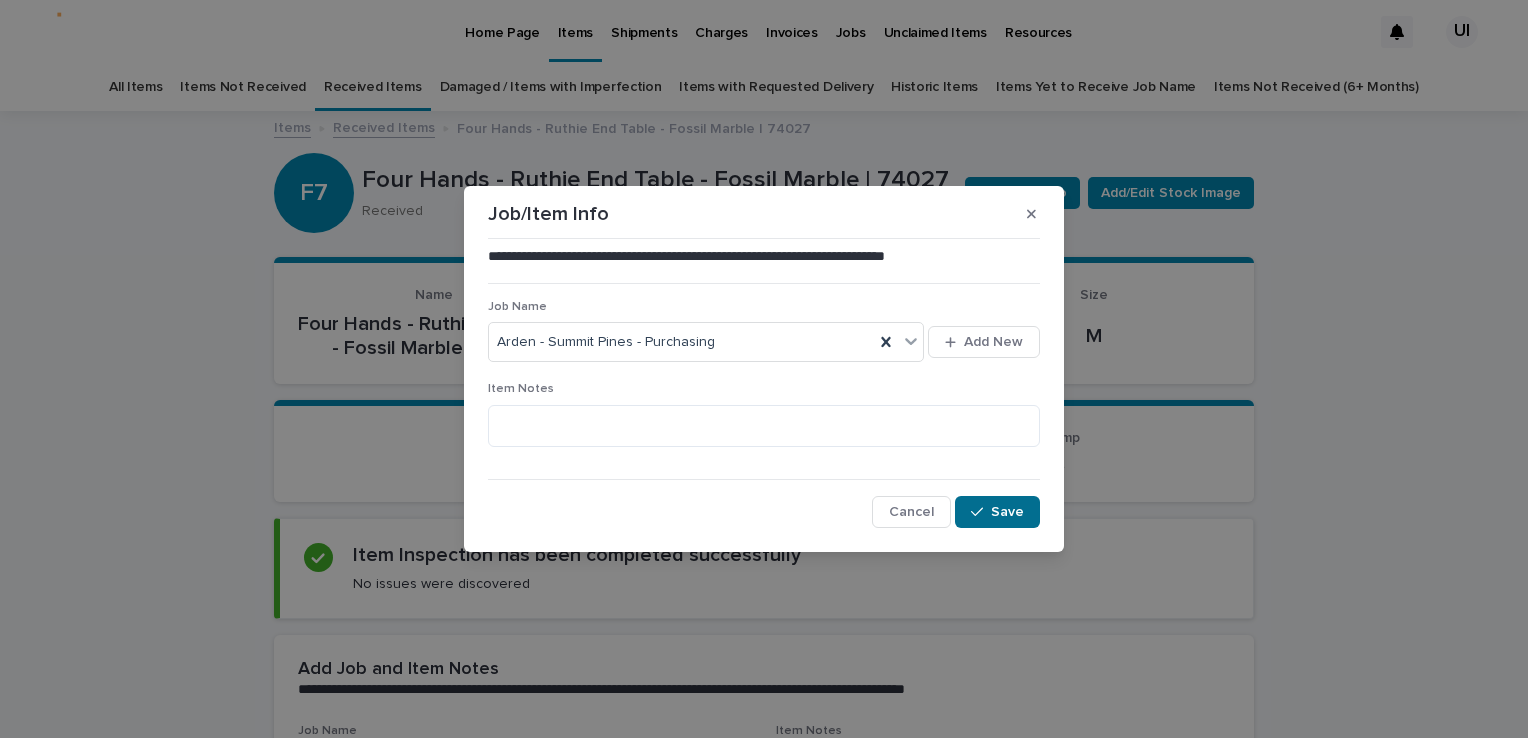 click on "Save" at bounding box center [1007, 512] 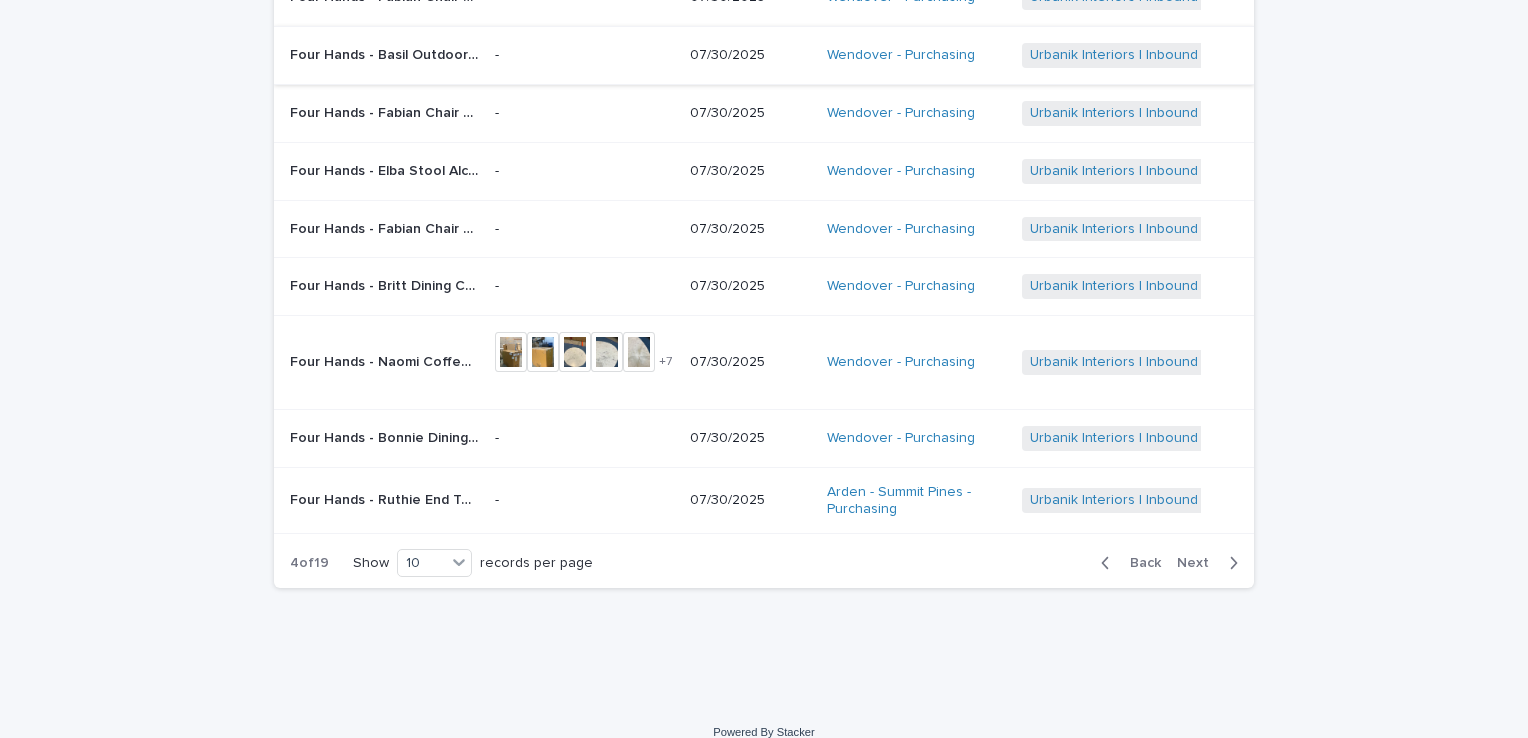 scroll, scrollTop: 364, scrollLeft: 0, axis: vertical 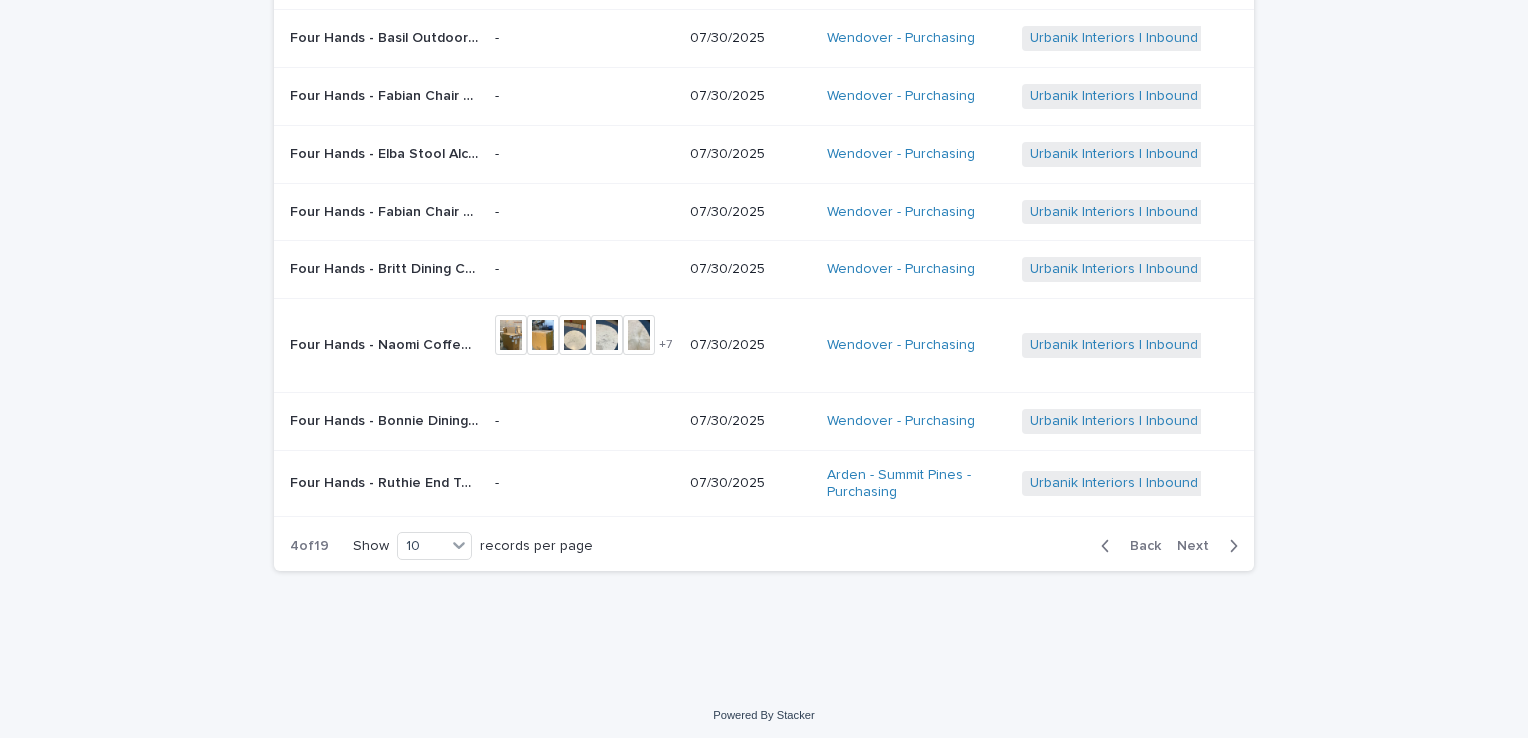 click on "Four Hands - Ruthie End Table - Fossil Marble | 74027" at bounding box center [386, 481] 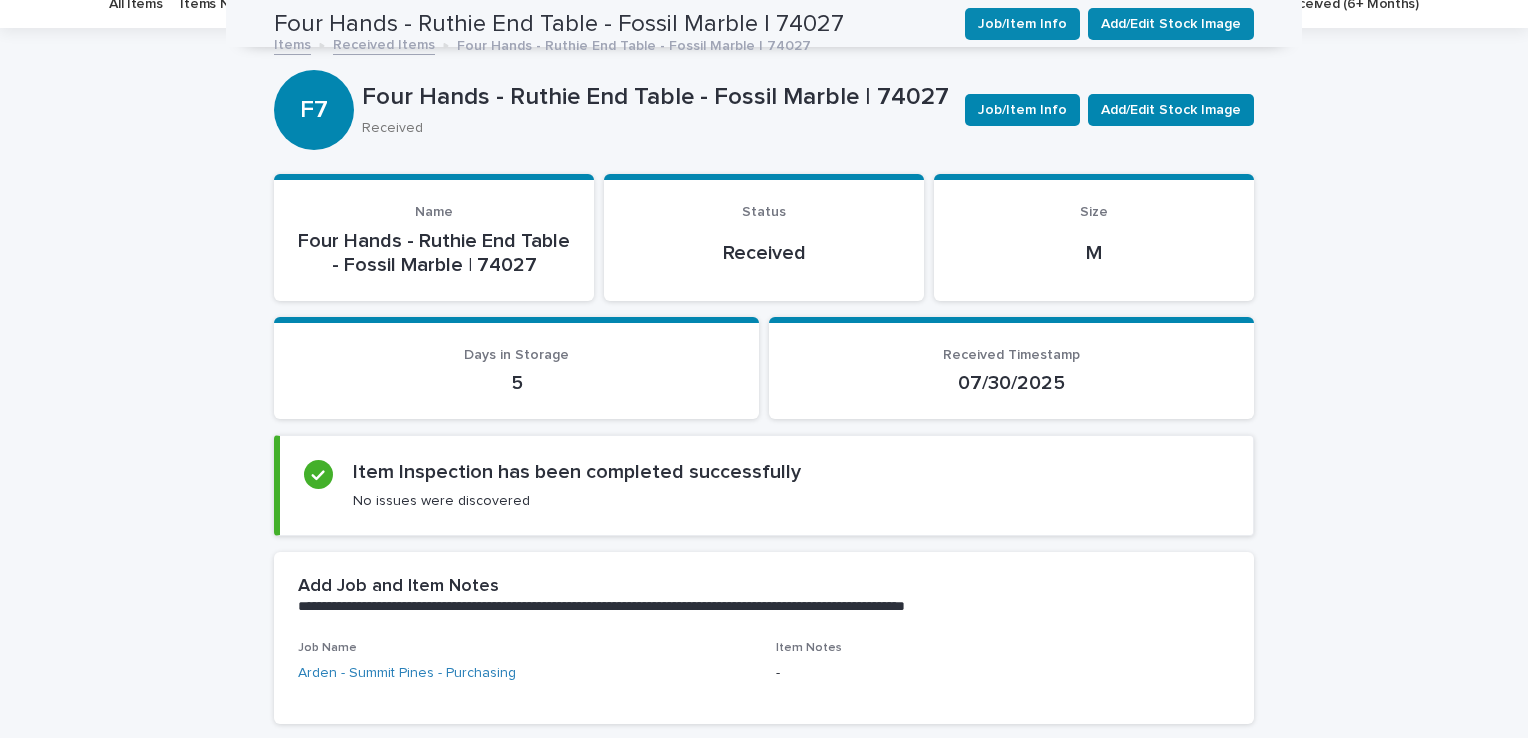 scroll, scrollTop: 64, scrollLeft: 0, axis: vertical 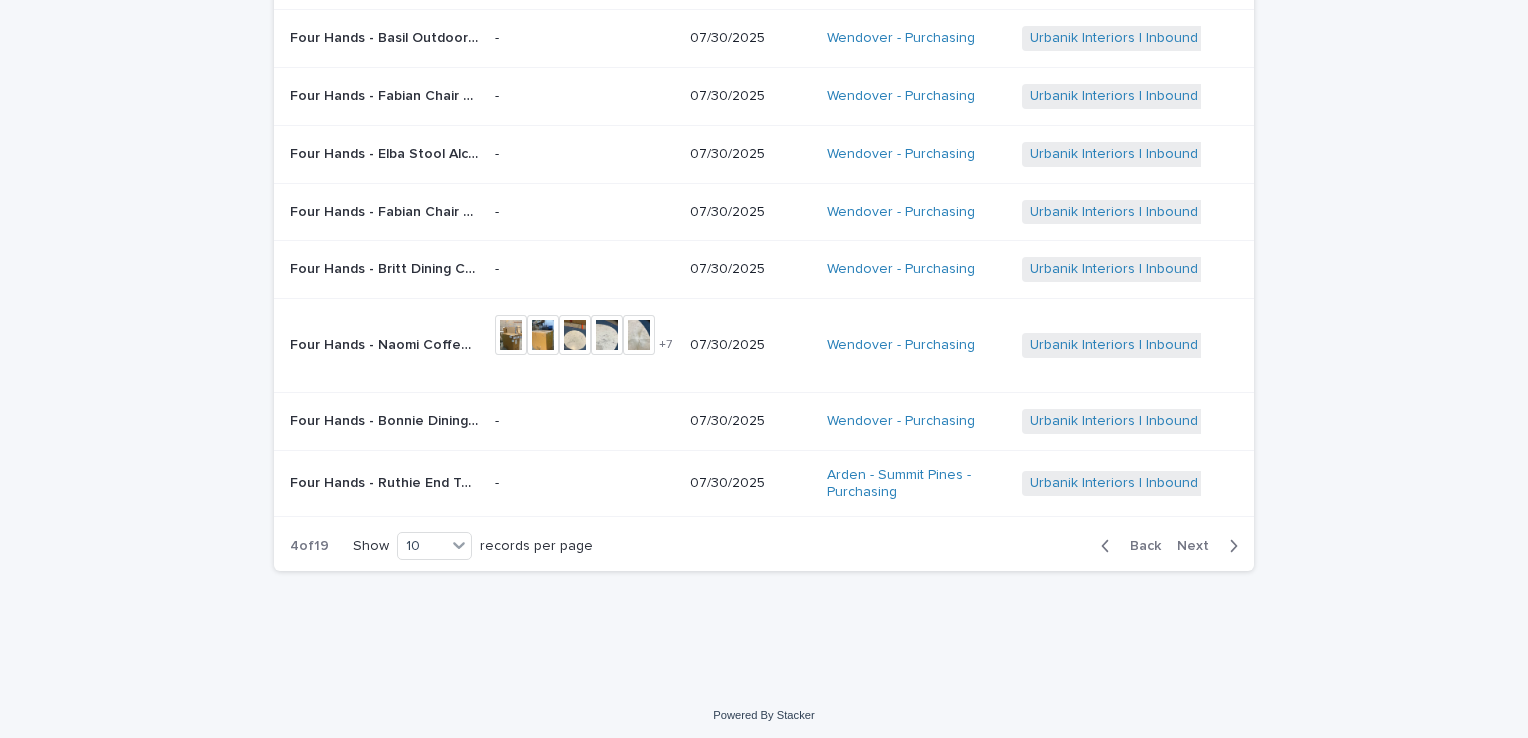 click on "Next" at bounding box center [1199, 546] 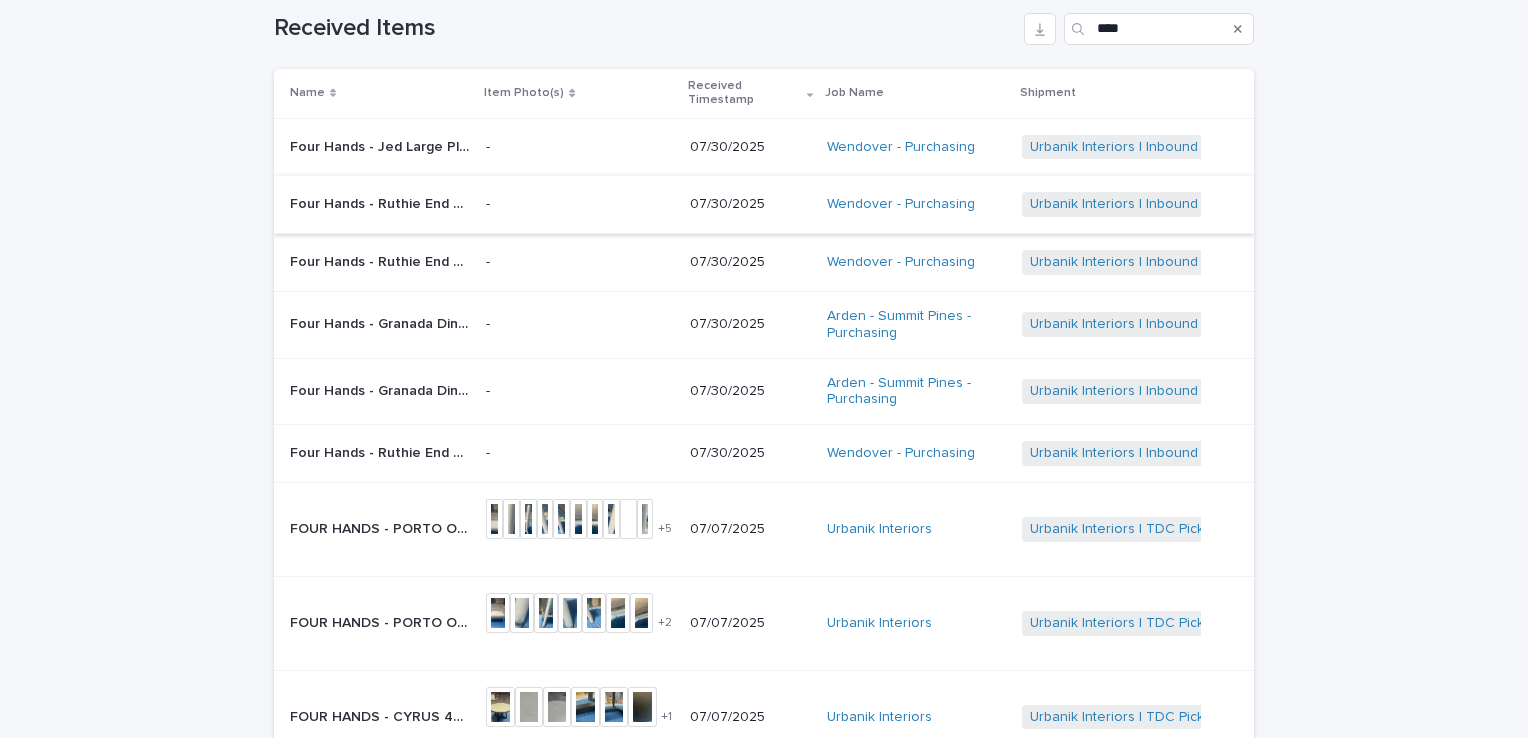 scroll, scrollTop: 108, scrollLeft: 0, axis: vertical 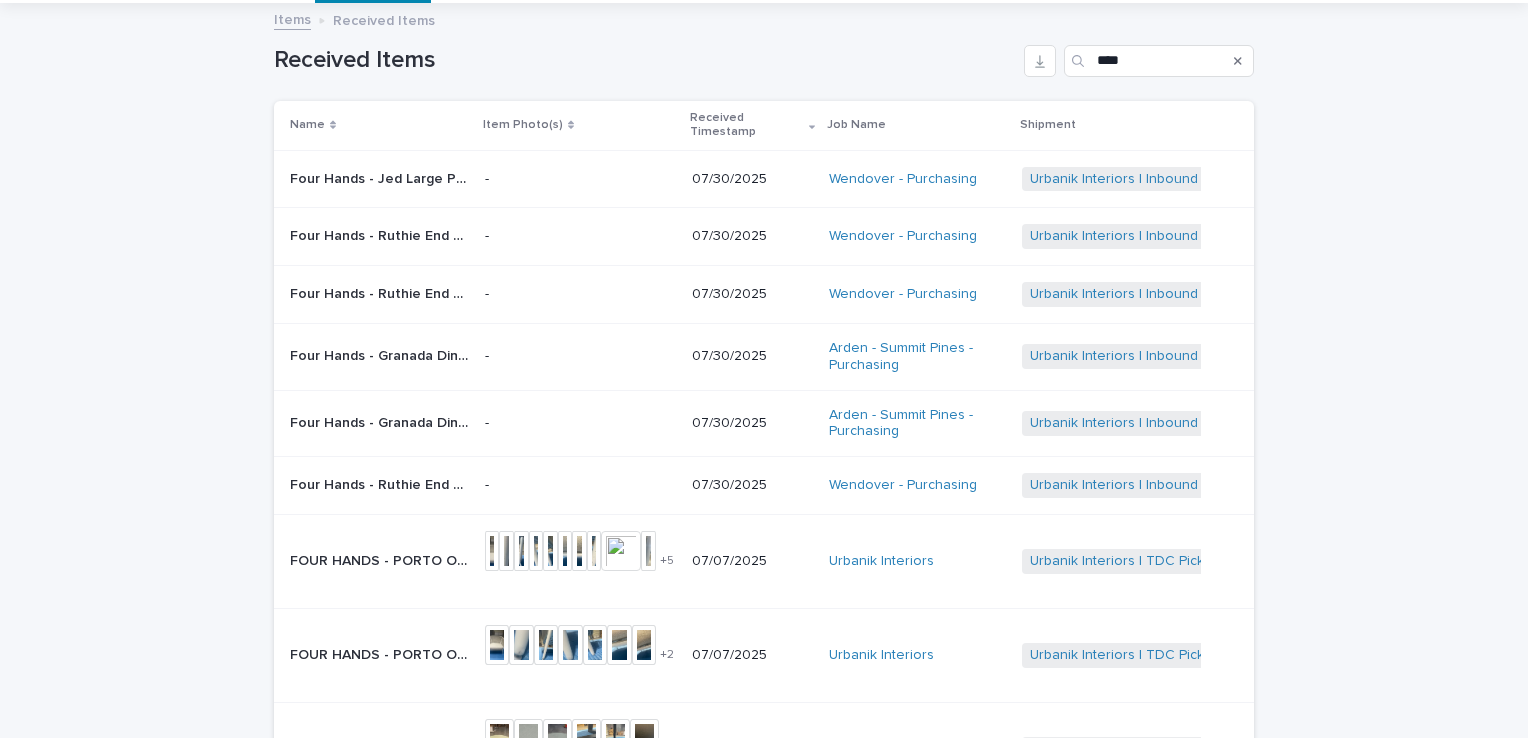 click on "Four Hands - Ruthie End Table - Fossil Marble | 74026" at bounding box center (381, 234) 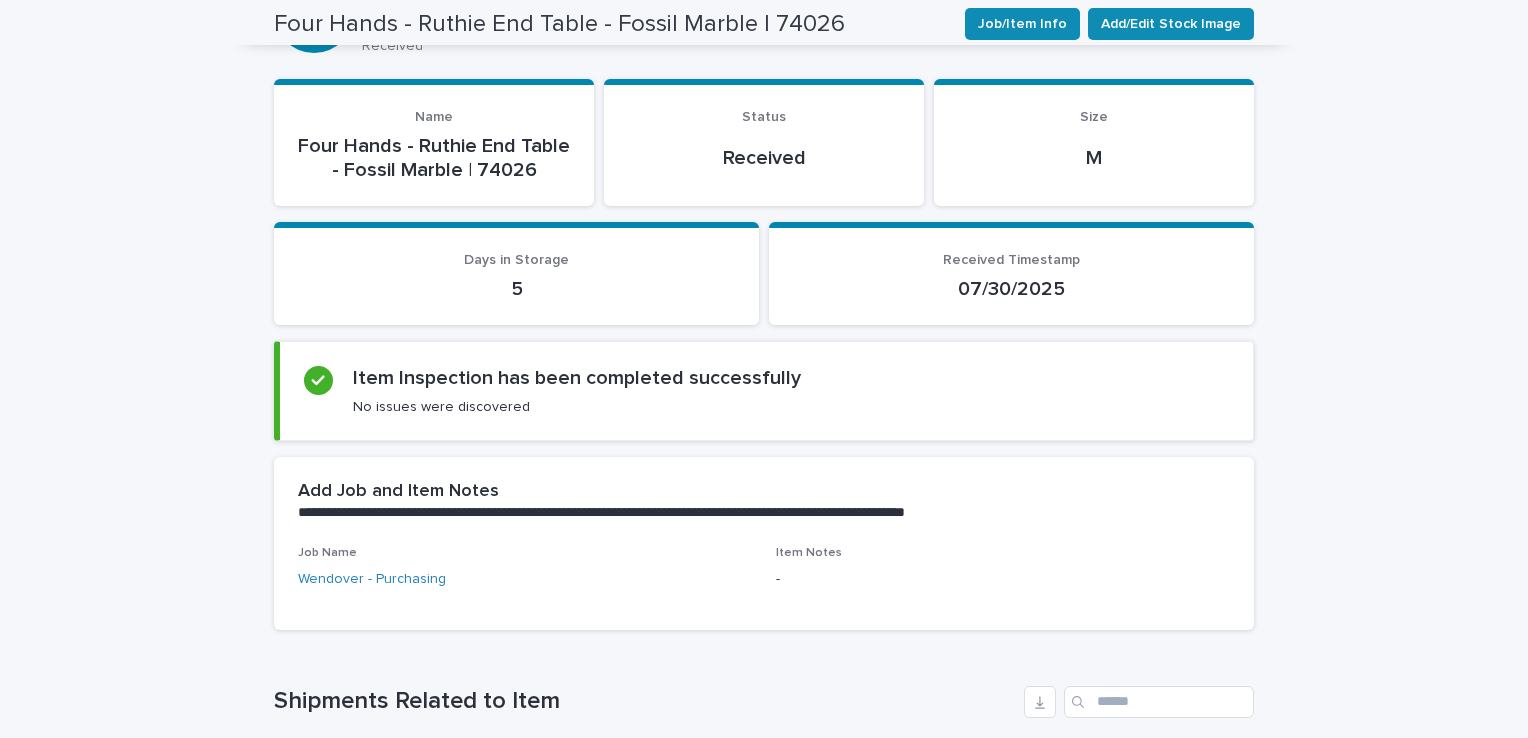 scroll, scrollTop: 0, scrollLeft: 0, axis: both 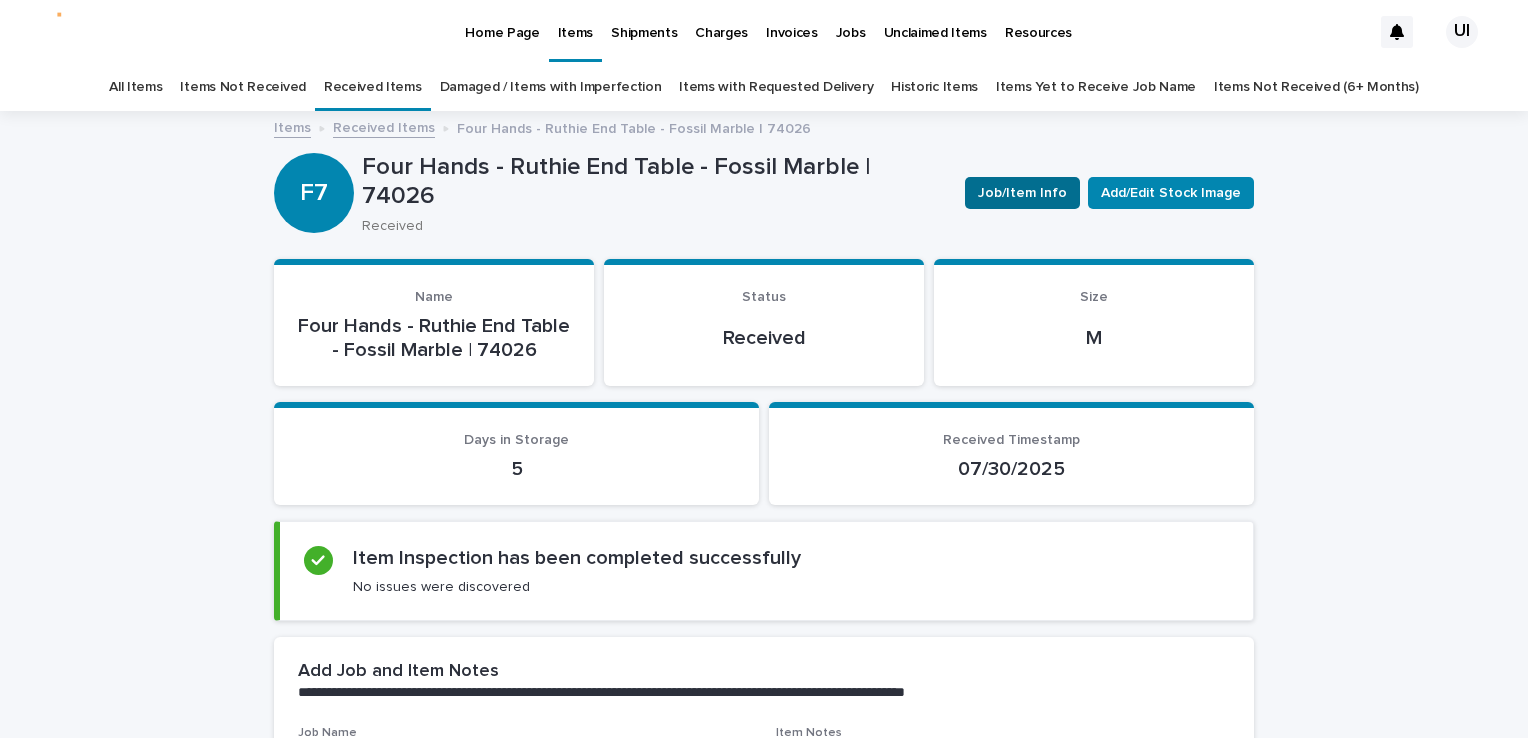 click on "Job/Item Info" at bounding box center (1022, 193) 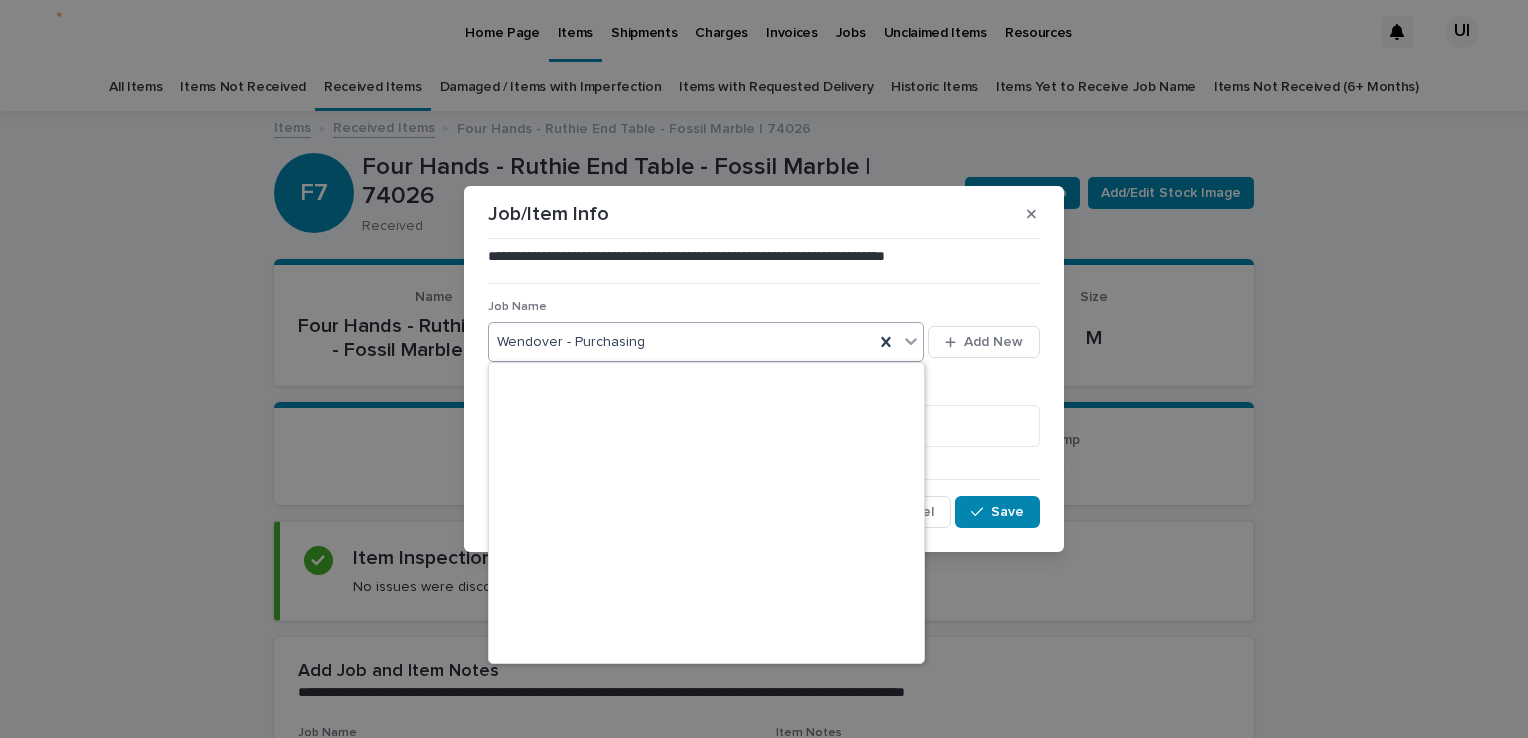click on "Wendover - Purchasing" at bounding box center [681, 342] 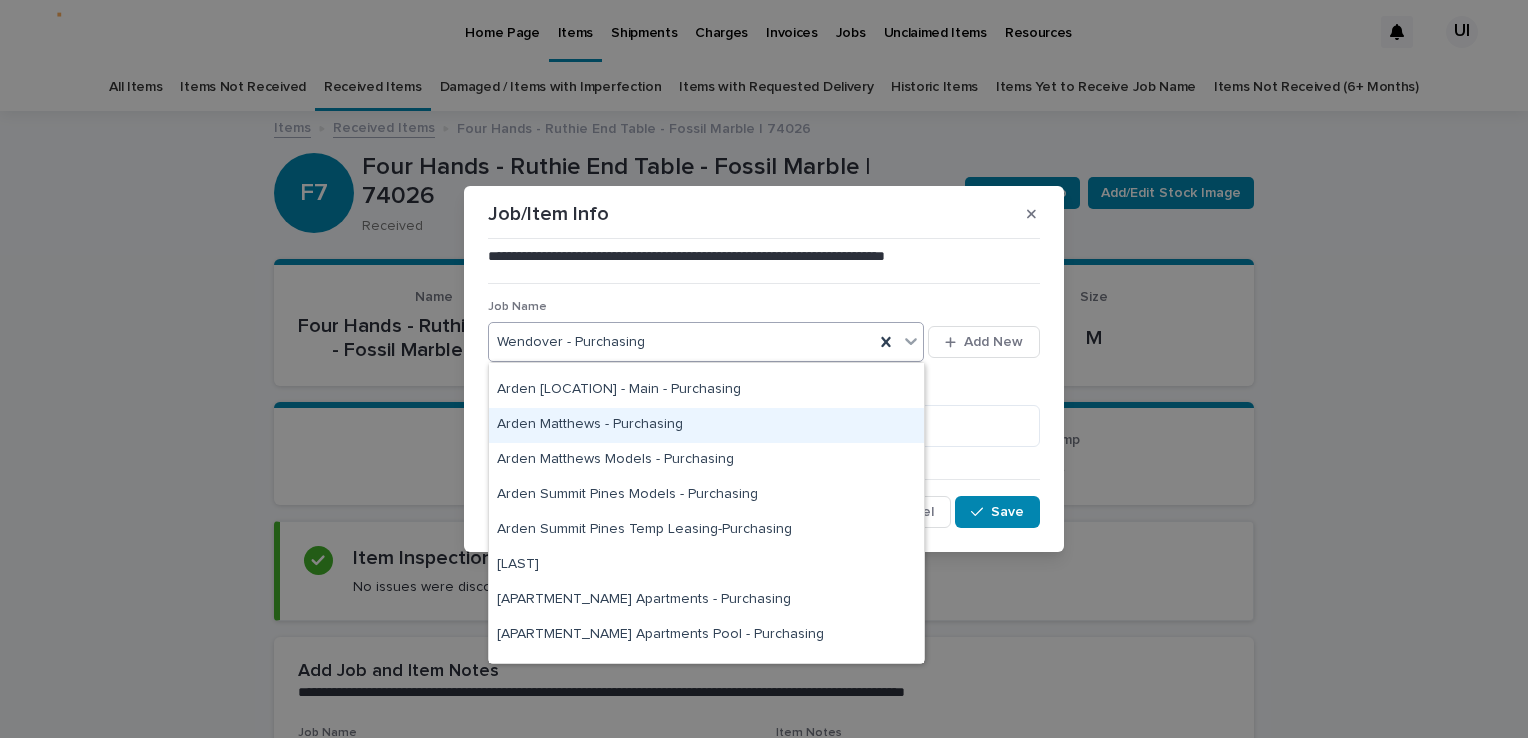 scroll, scrollTop: 100, scrollLeft: 0, axis: vertical 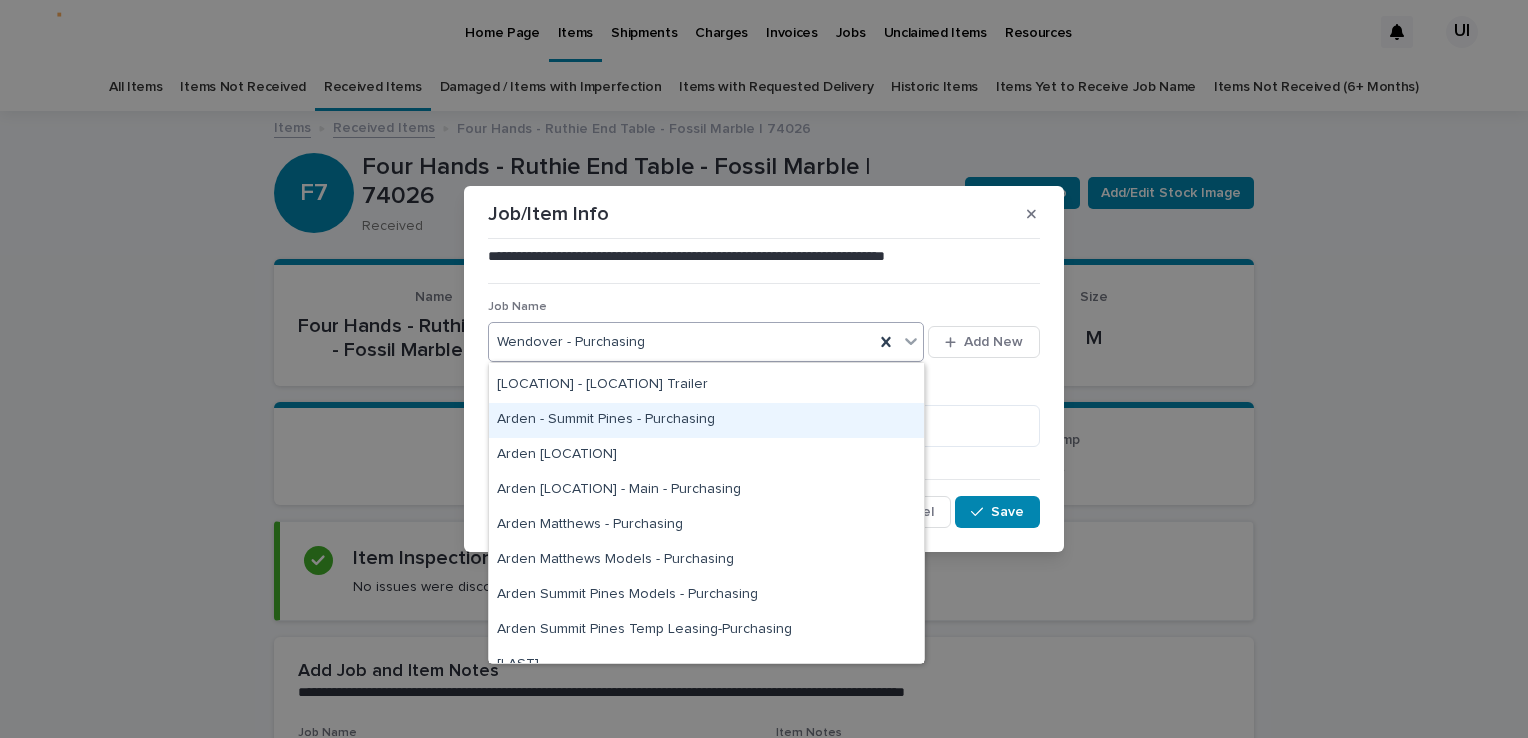click on "Arden - Summit Pines - Purchasing" at bounding box center (706, 420) 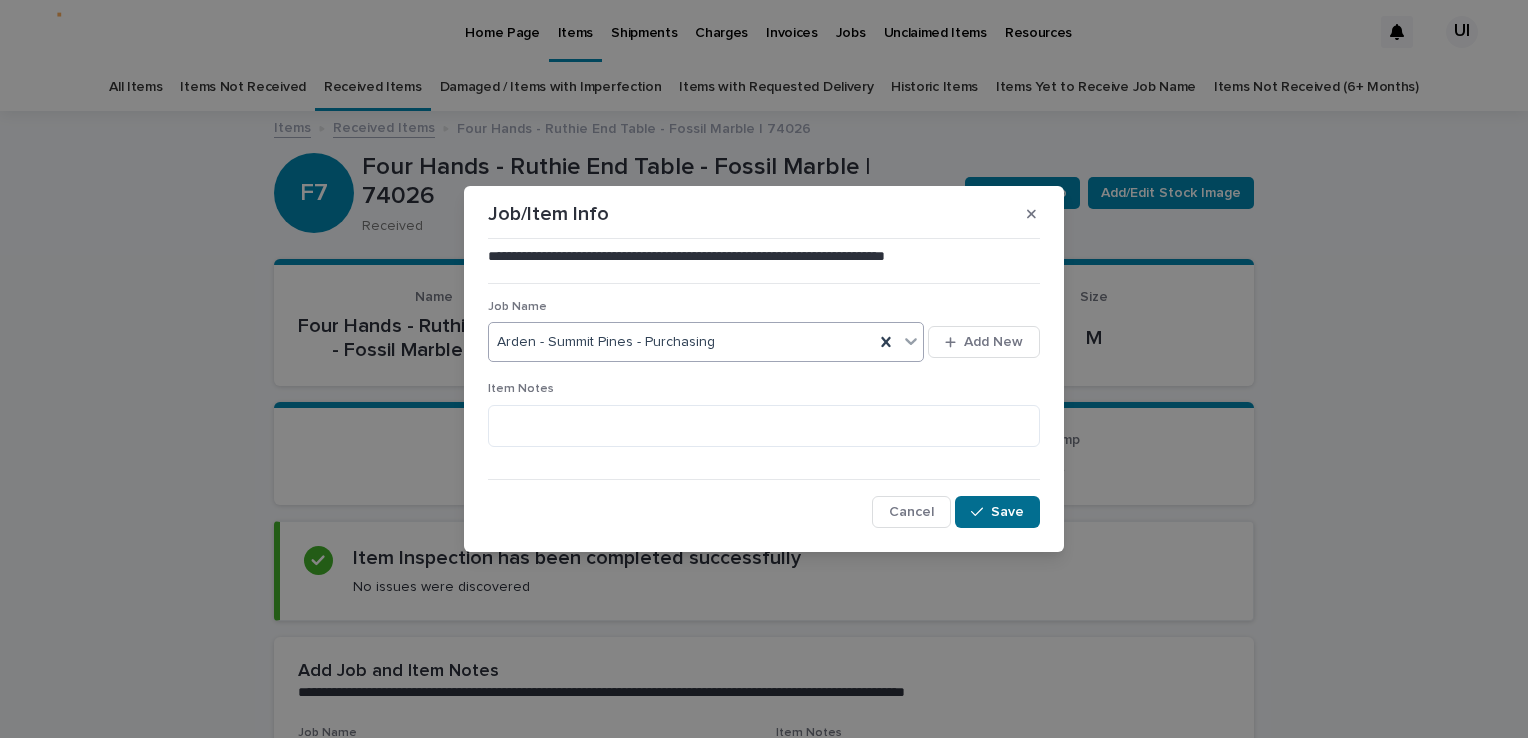 click on "Save" at bounding box center (997, 512) 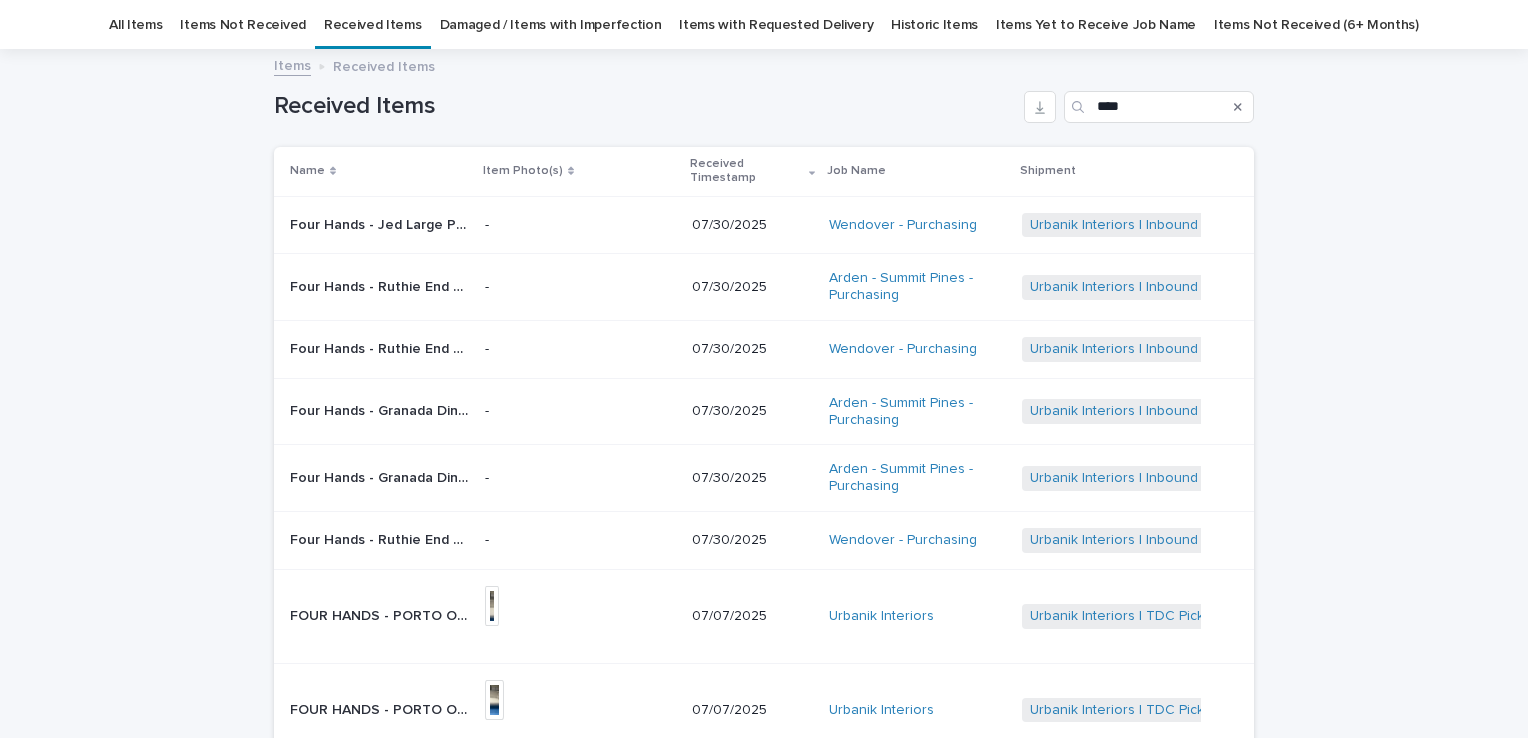 scroll, scrollTop: 64, scrollLeft: 0, axis: vertical 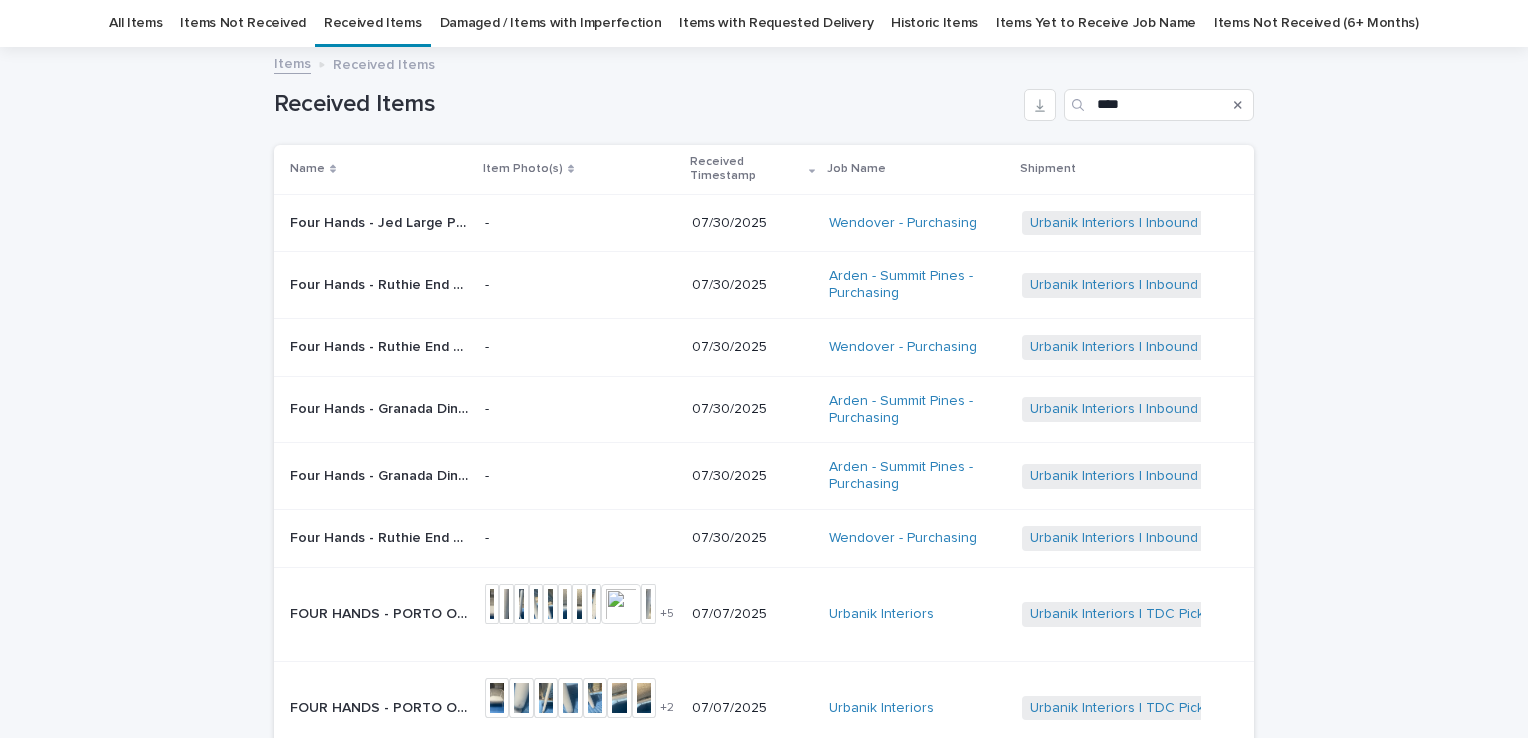 click on "Four Hands - Ruthie End Table - Fossil Marble | 74029" at bounding box center (381, 345) 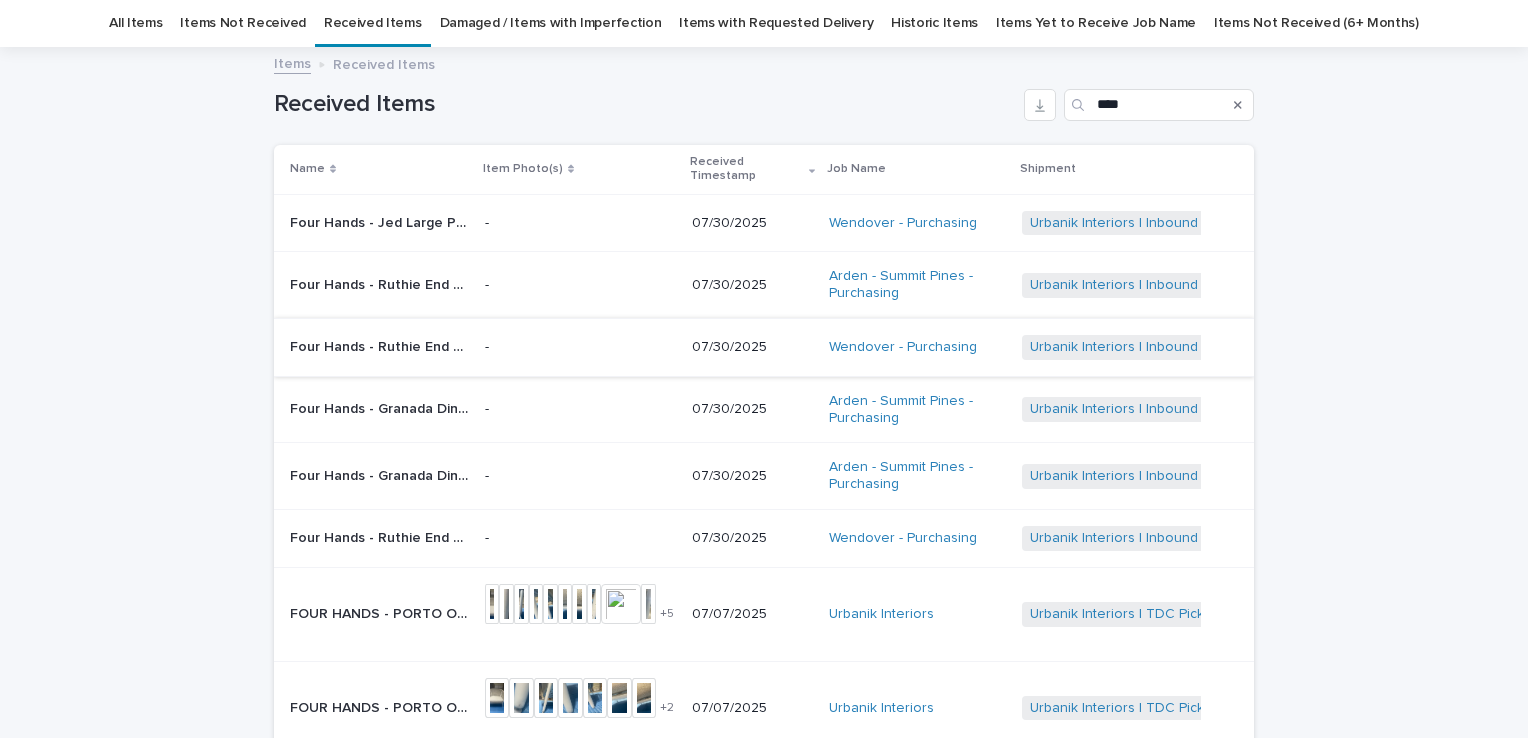 scroll, scrollTop: 0, scrollLeft: 0, axis: both 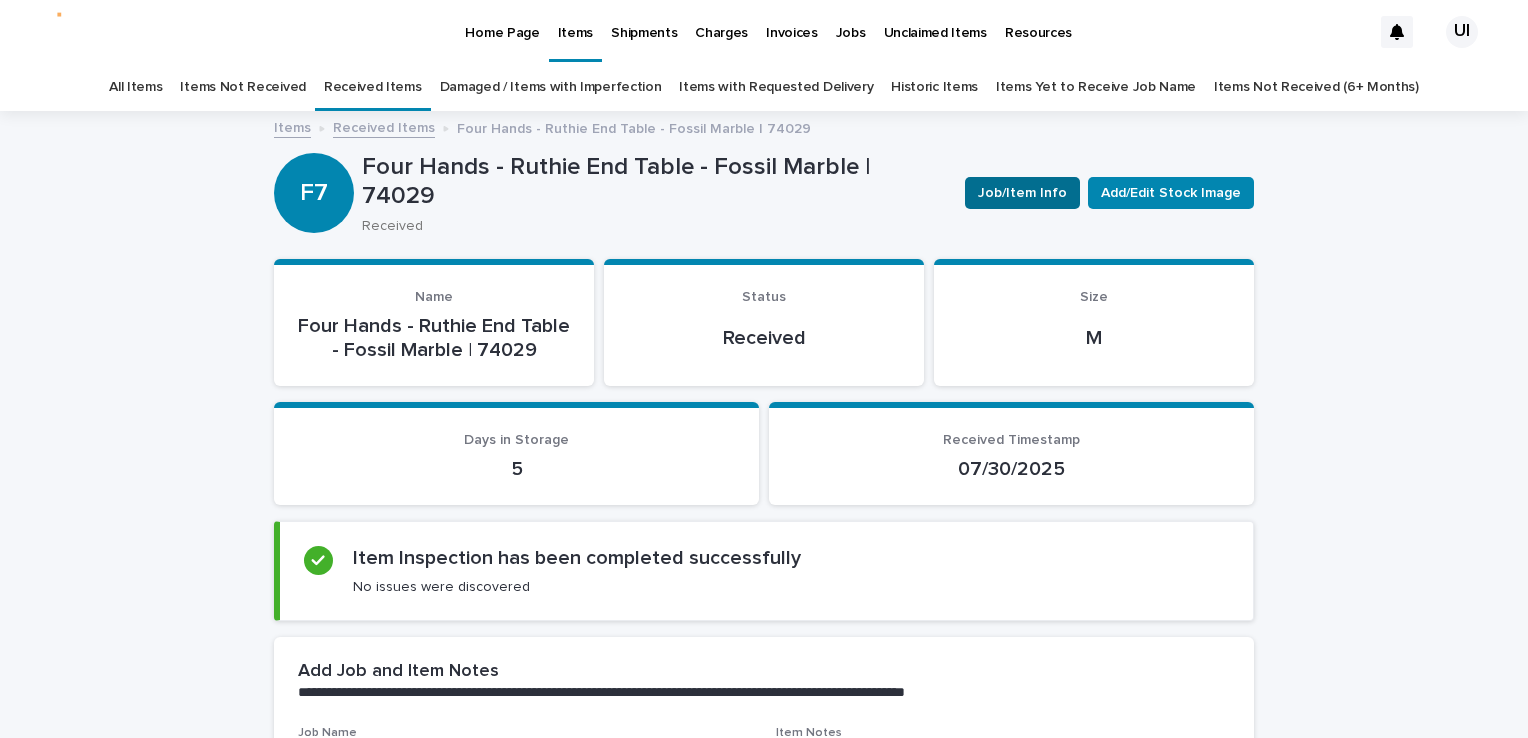 click on "Job/Item Info" at bounding box center [1022, 193] 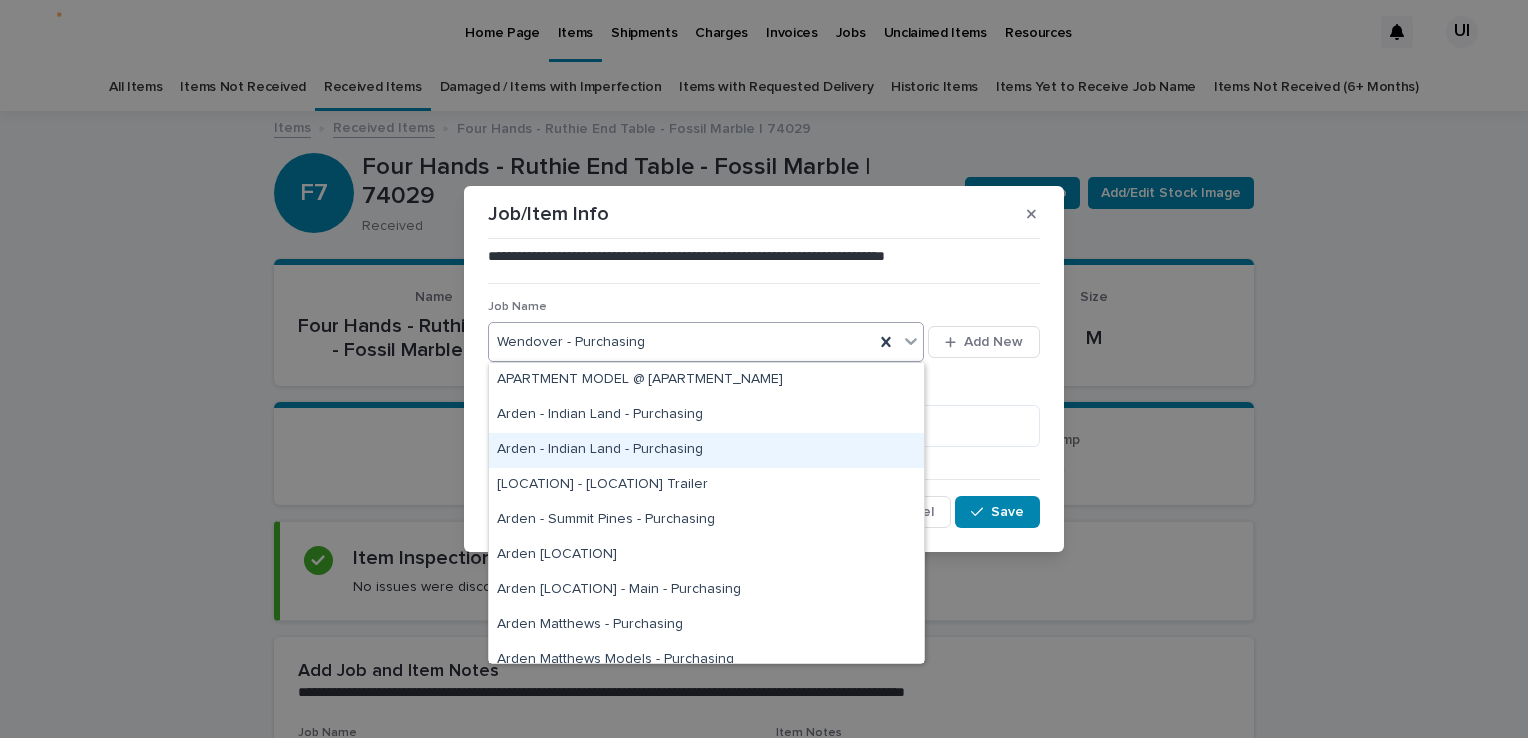 scroll, scrollTop: 100, scrollLeft: 0, axis: vertical 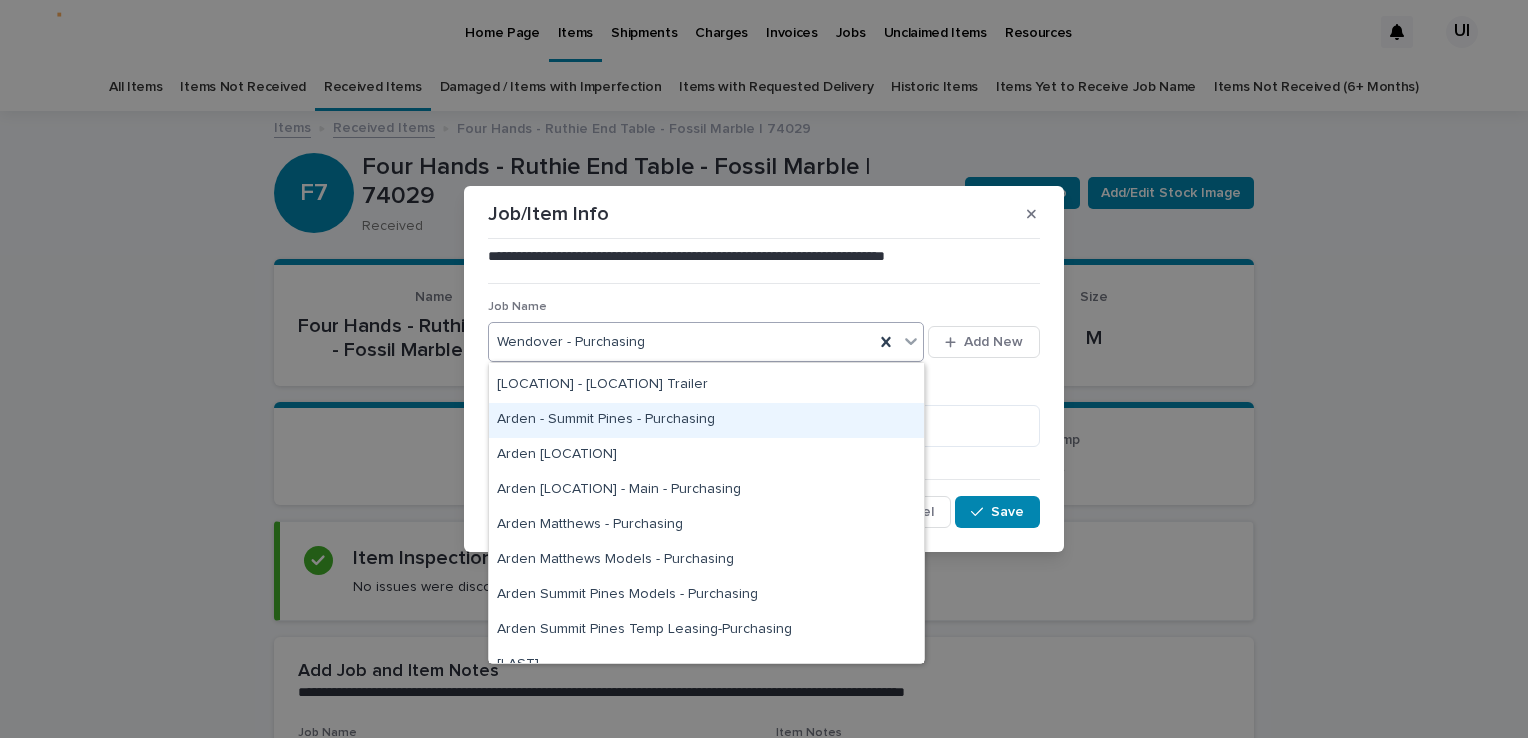 click on "Arden - Summit Pines - Purchasing" at bounding box center (706, 420) 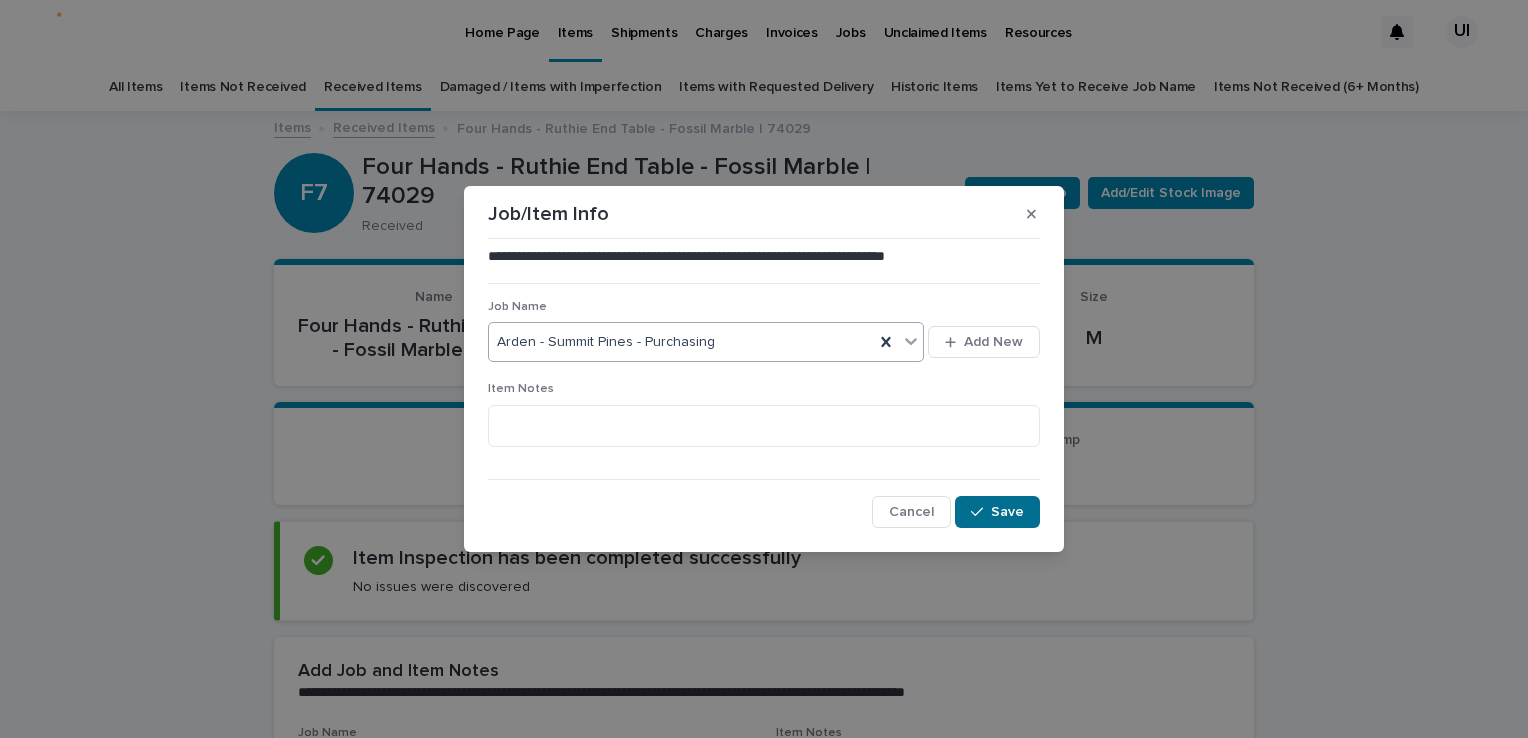 click on "Save" at bounding box center (997, 512) 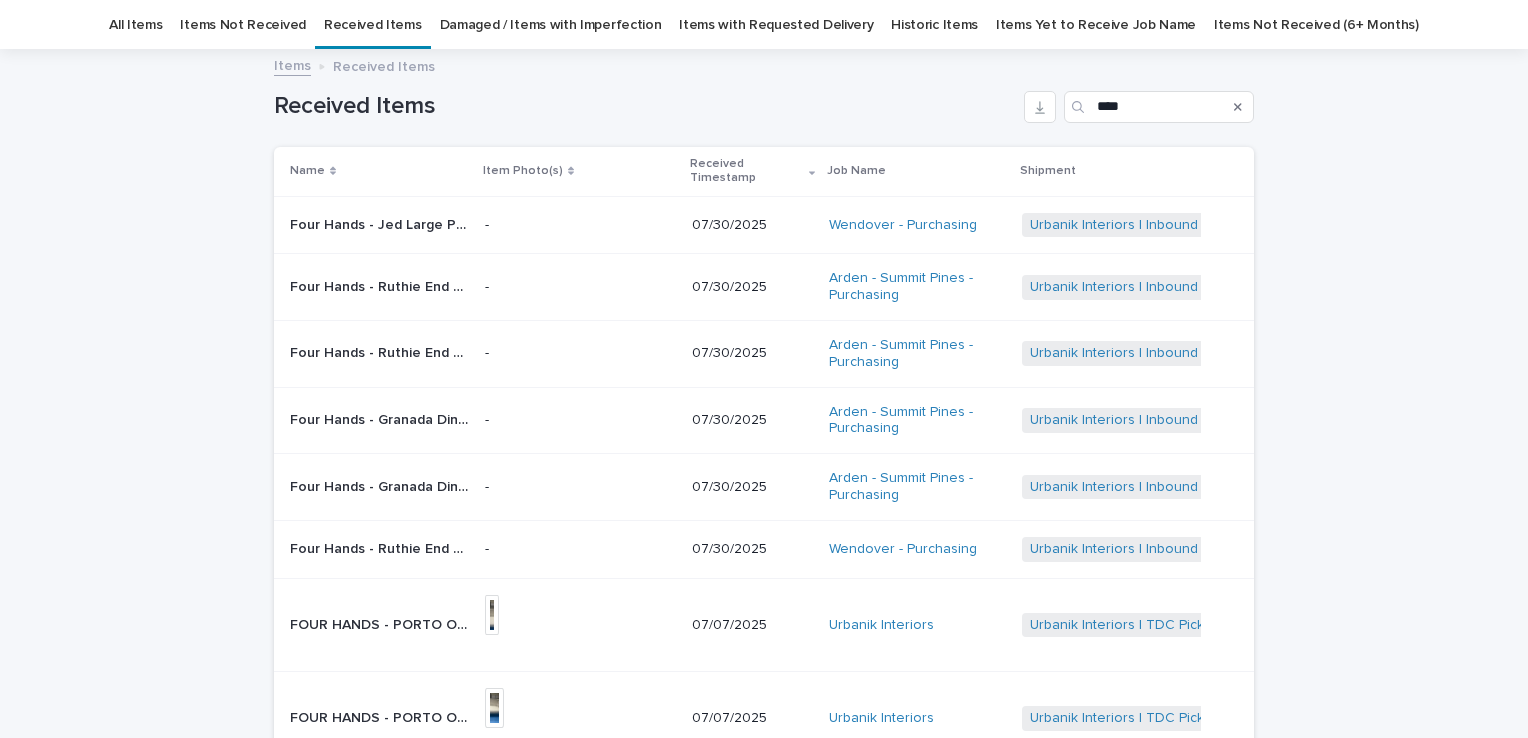 scroll, scrollTop: 64, scrollLeft: 0, axis: vertical 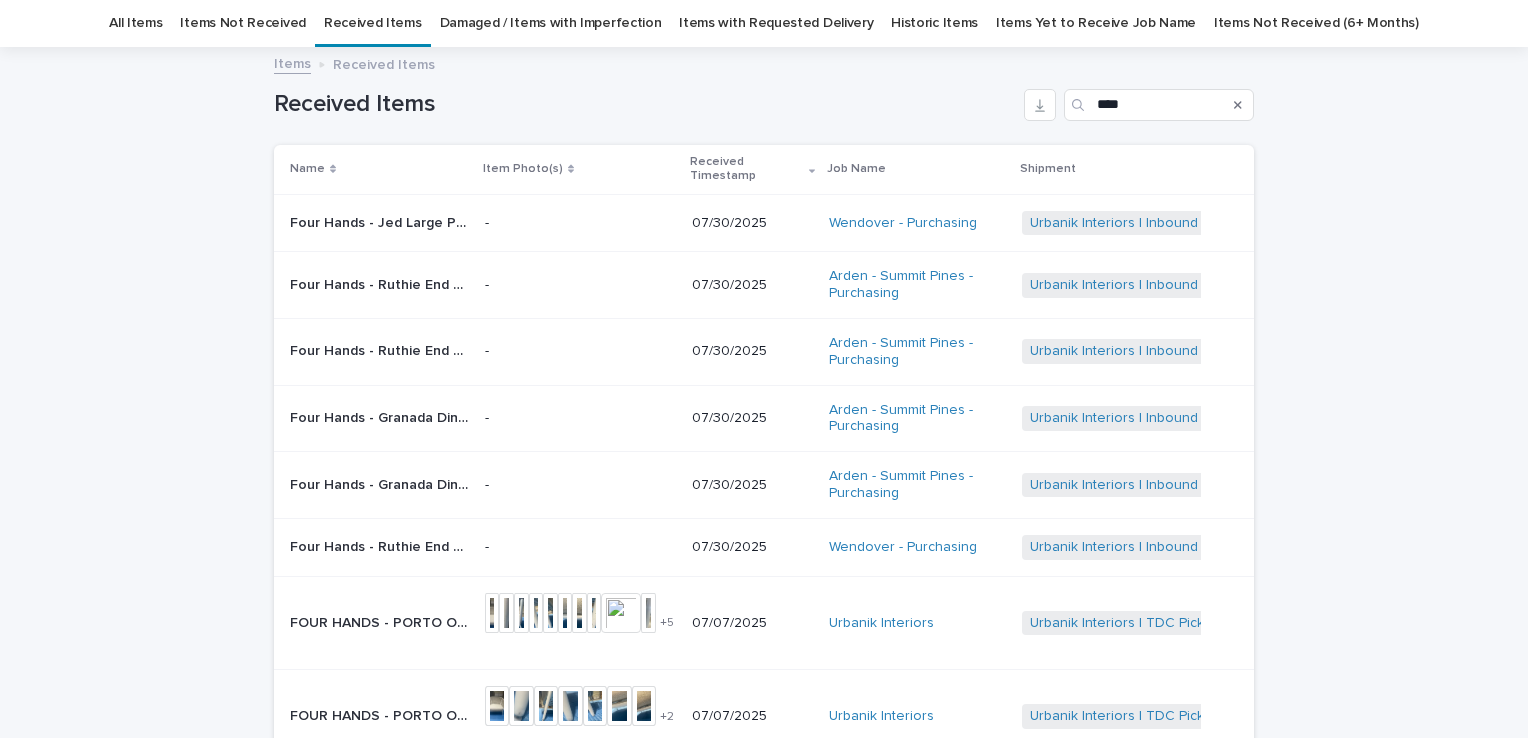 click on "Four Hands - Ruthie End Table - Fossil Marble | 74028" at bounding box center (381, 545) 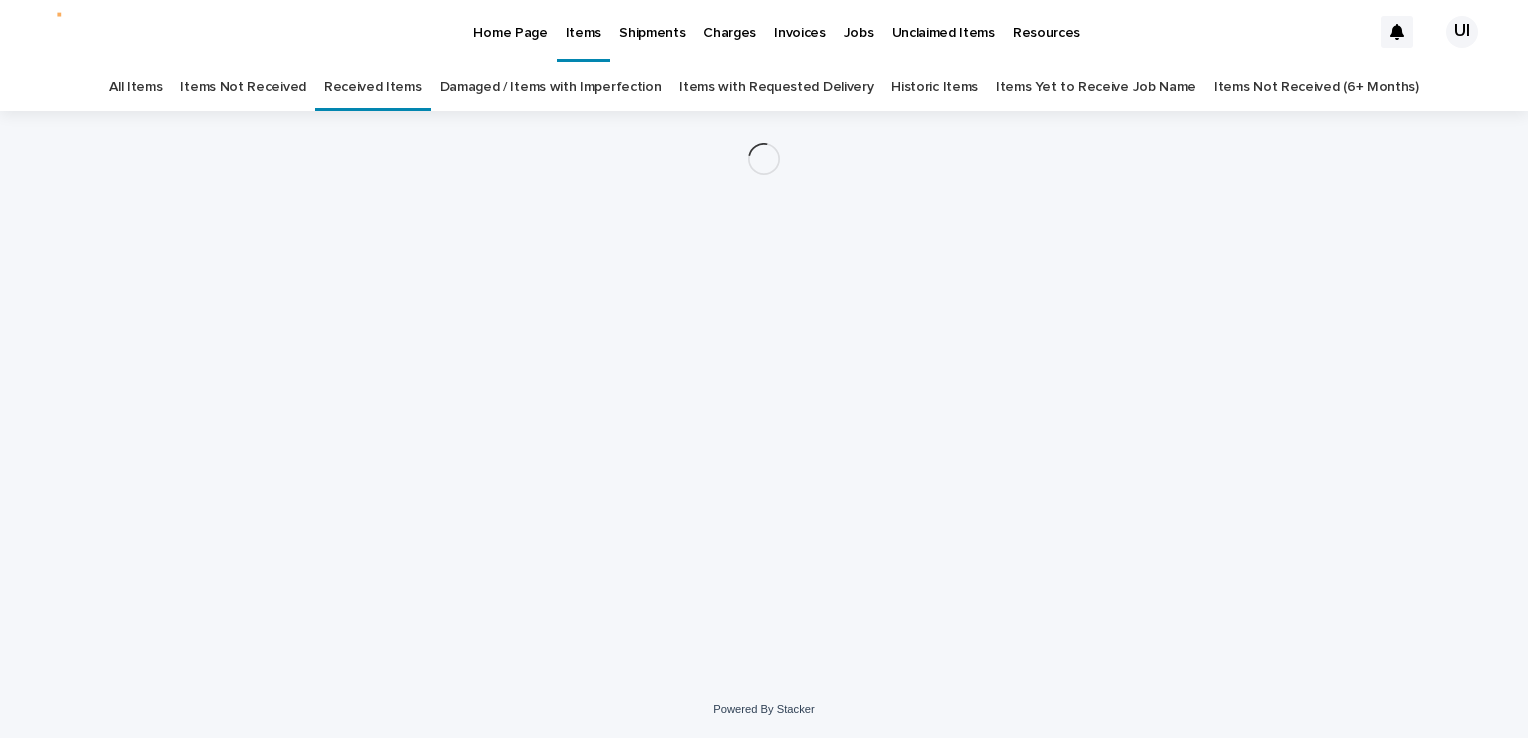 scroll, scrollTop: 0, scrollLeft: 0, axis: both 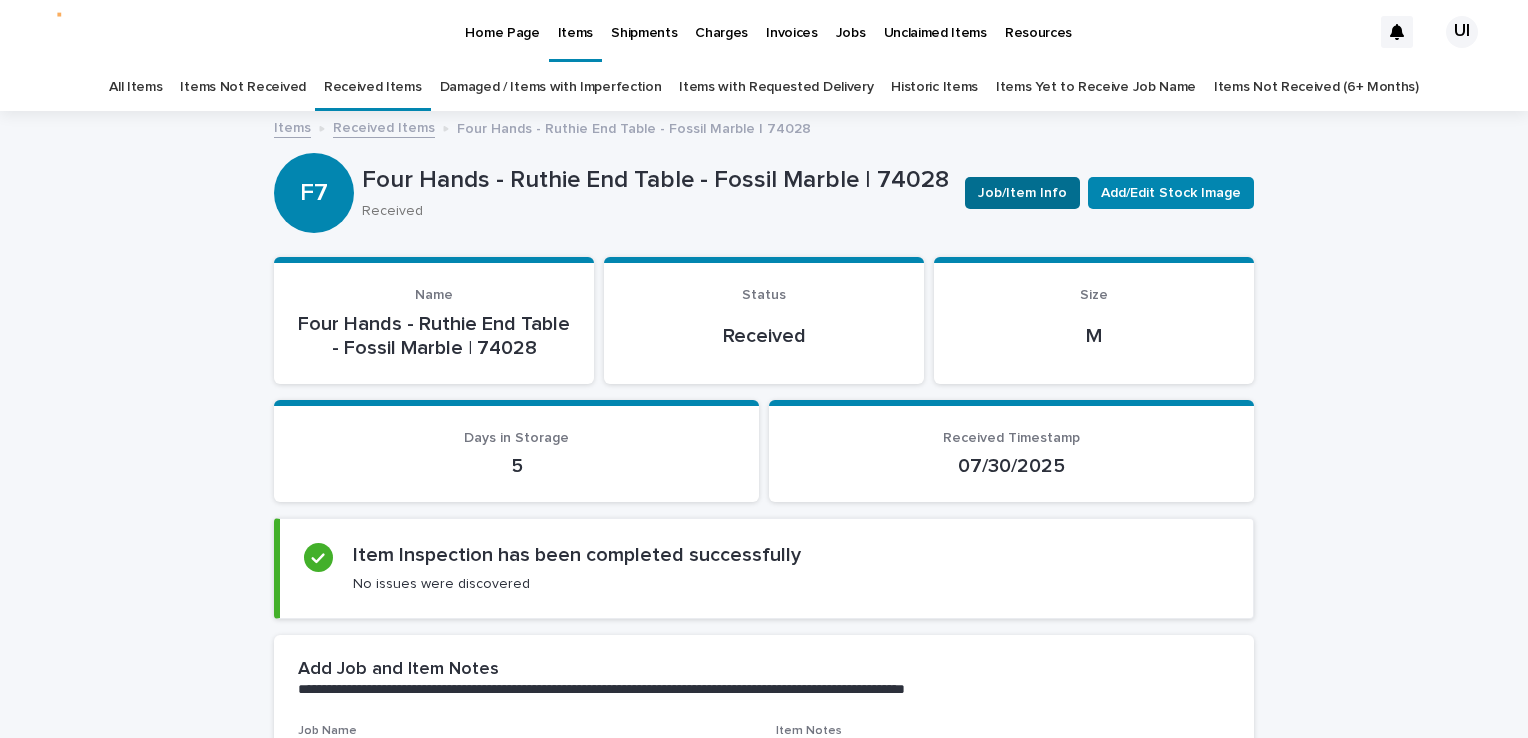 click on "Job/Item Info" at bounding box center (1022, 193) 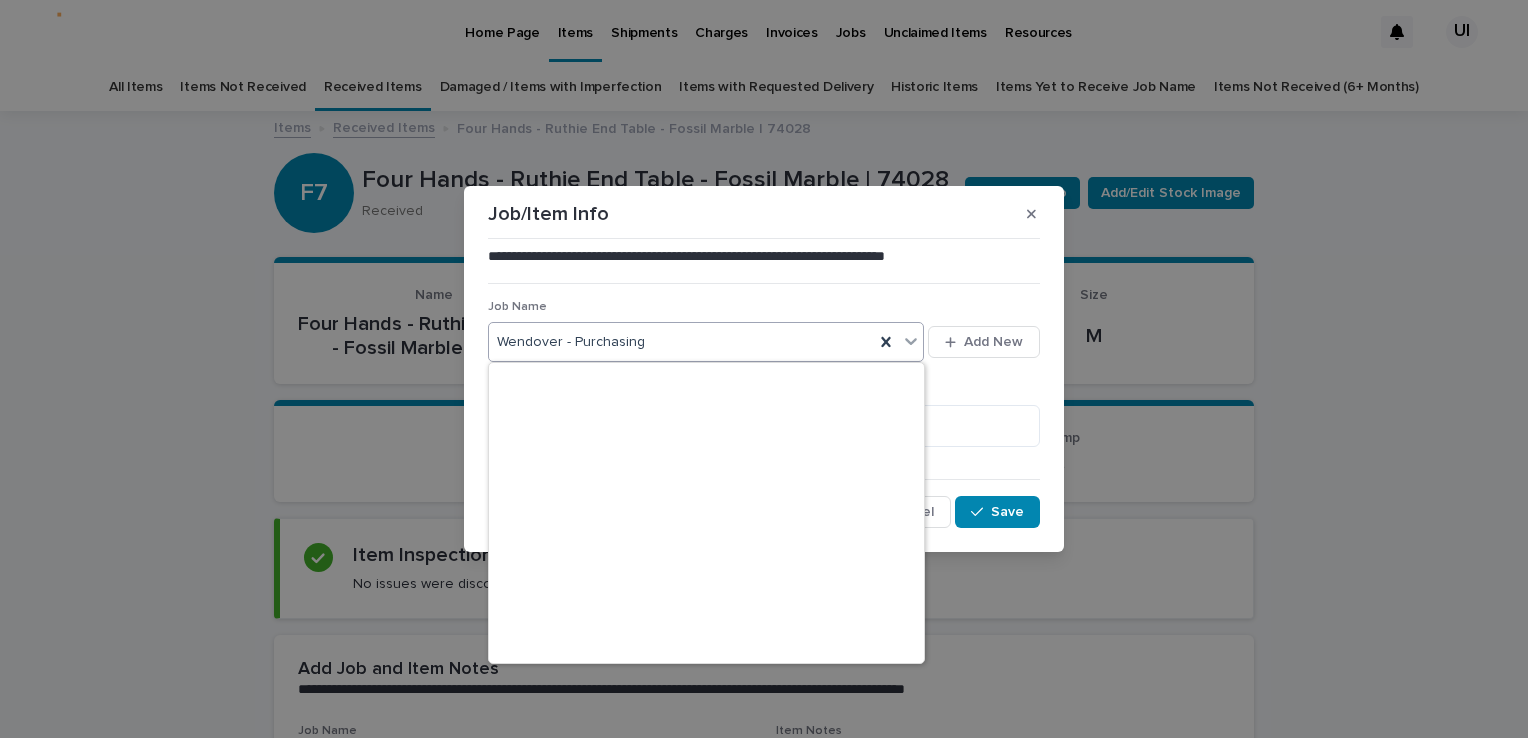 click on "Wendover - Purchasing" at bounding box center (681, 342) 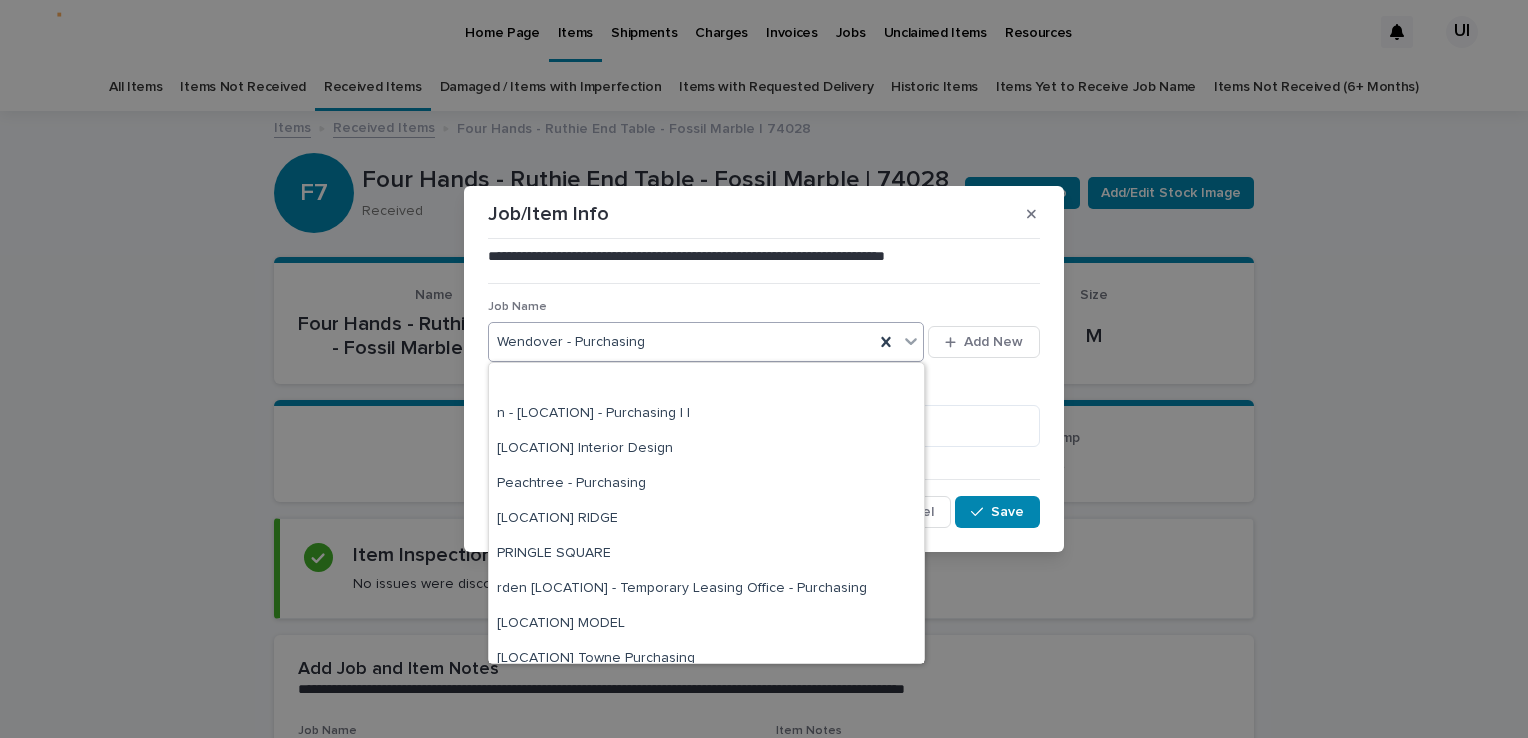 scroll, scrollTop: 1435, scrollLeft: 0, axis: vertical 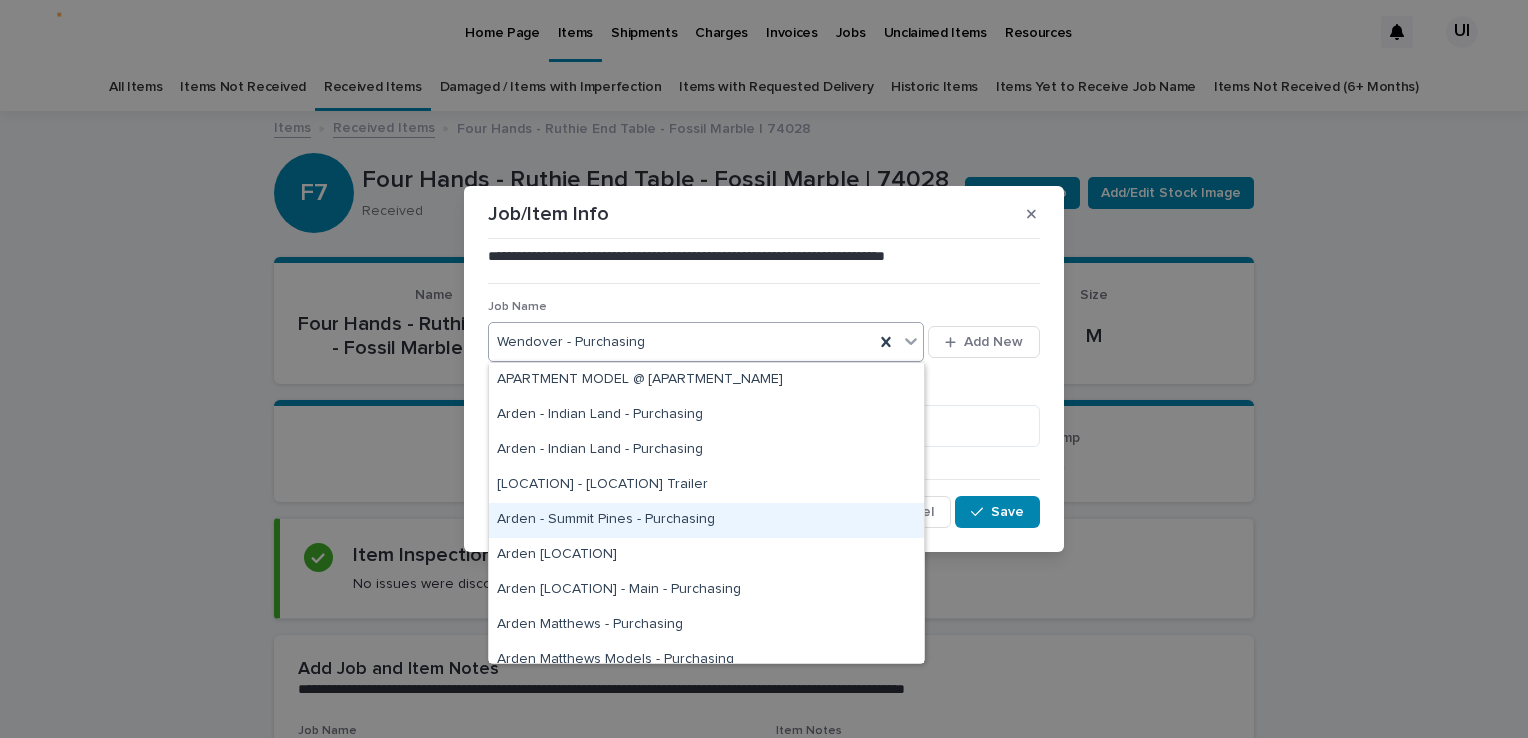 click on "Arden - Summit Pines - Purchasing" at bounding box center (706, 520) 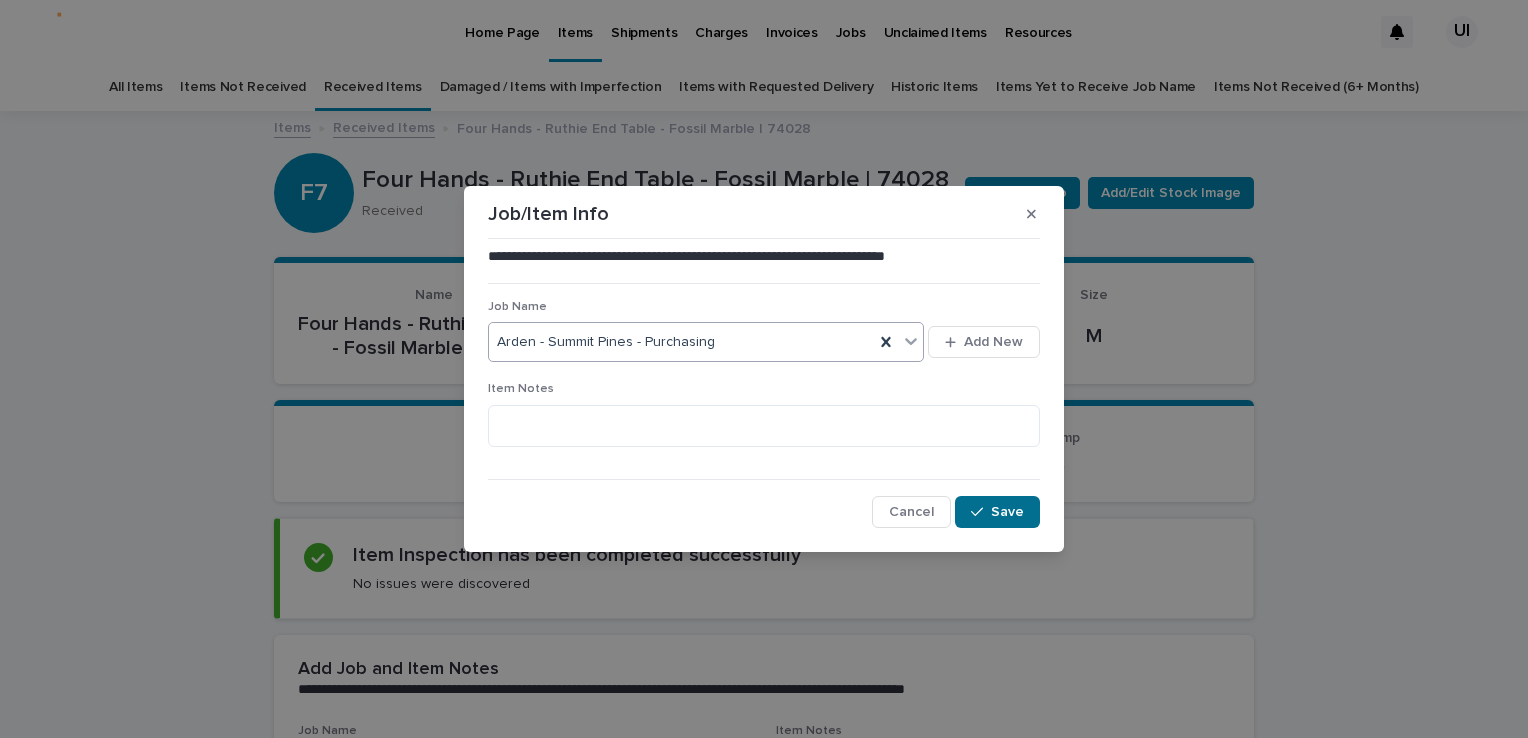 click on "Save" at bounding box center [997, 512] 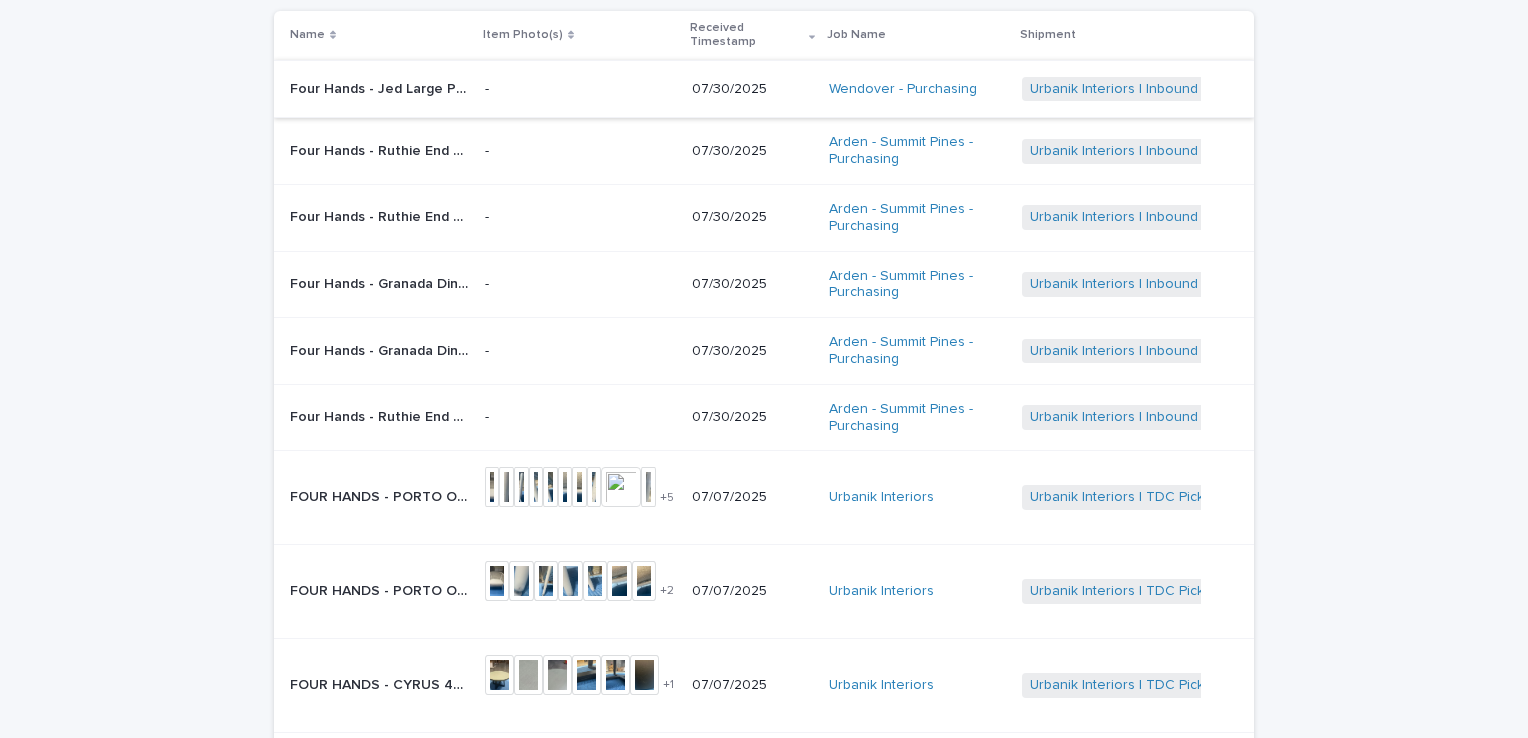 scroll, scrollTop: 164, scrollLeft: 0, axis: vertical 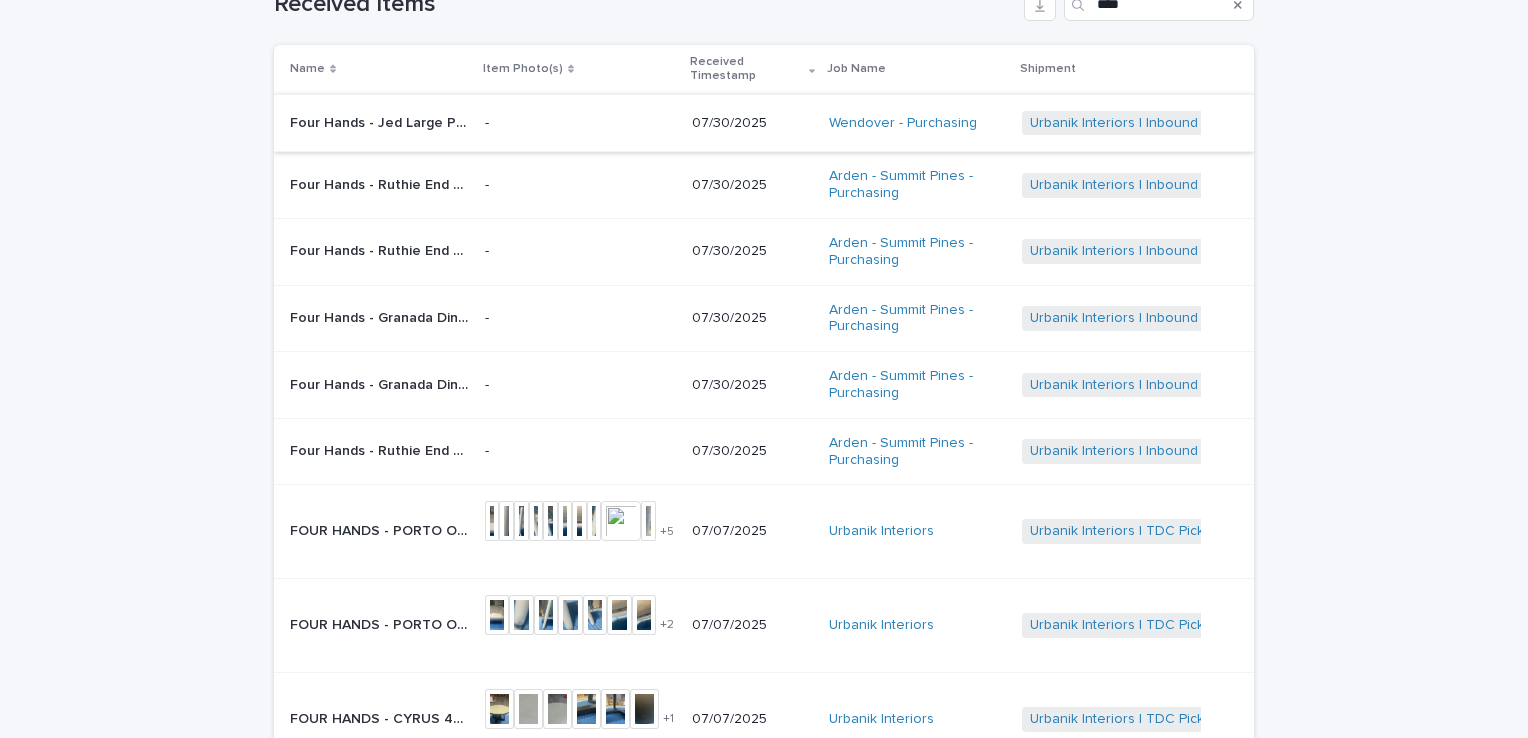 click on "Four Hands - Ruthie End Table - Fossil Marble | 74026" at bounding box center [381, 183] 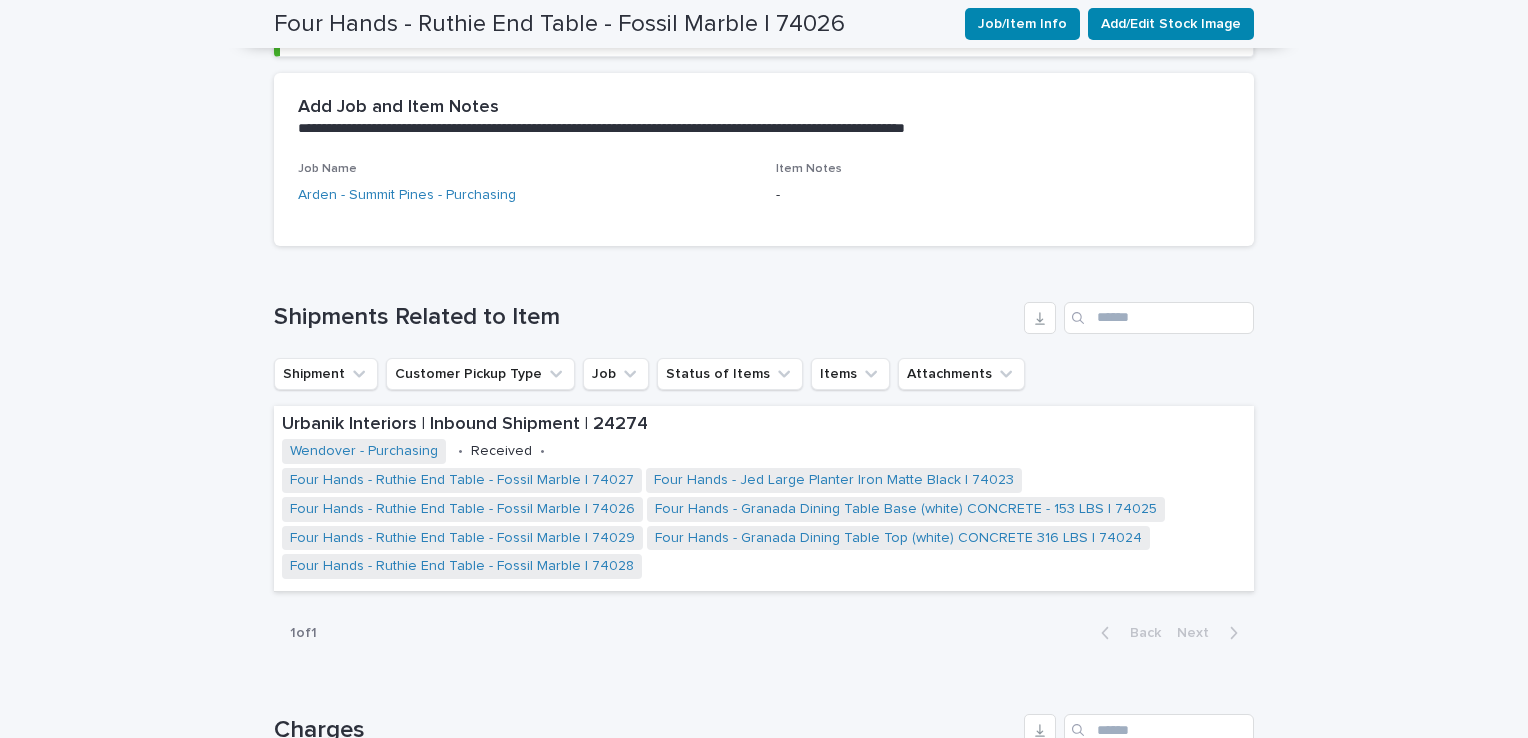 scroll, scrollTop: 164, scrollLeft: 0, axis: vertical 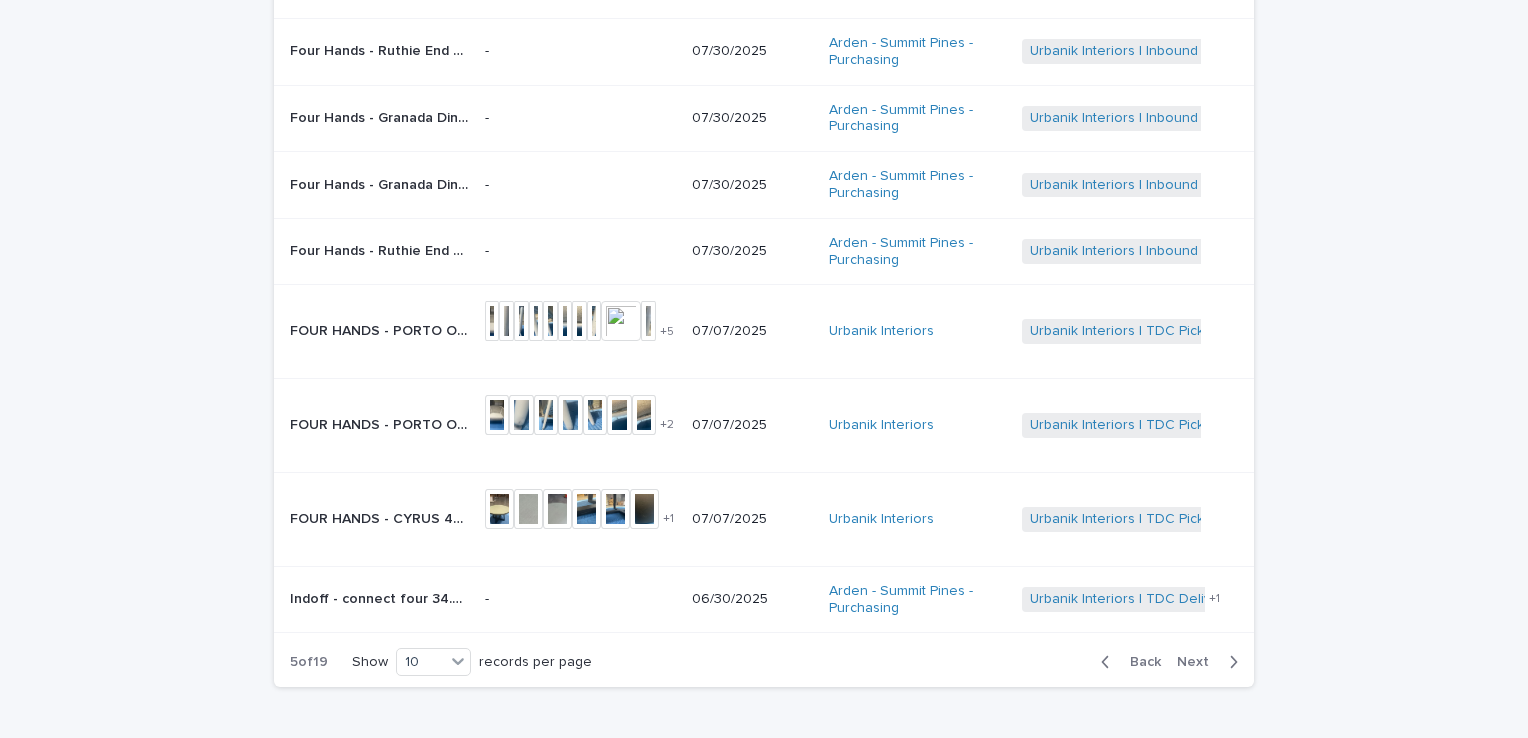click on "Back" at bounding box center [1139, 662] 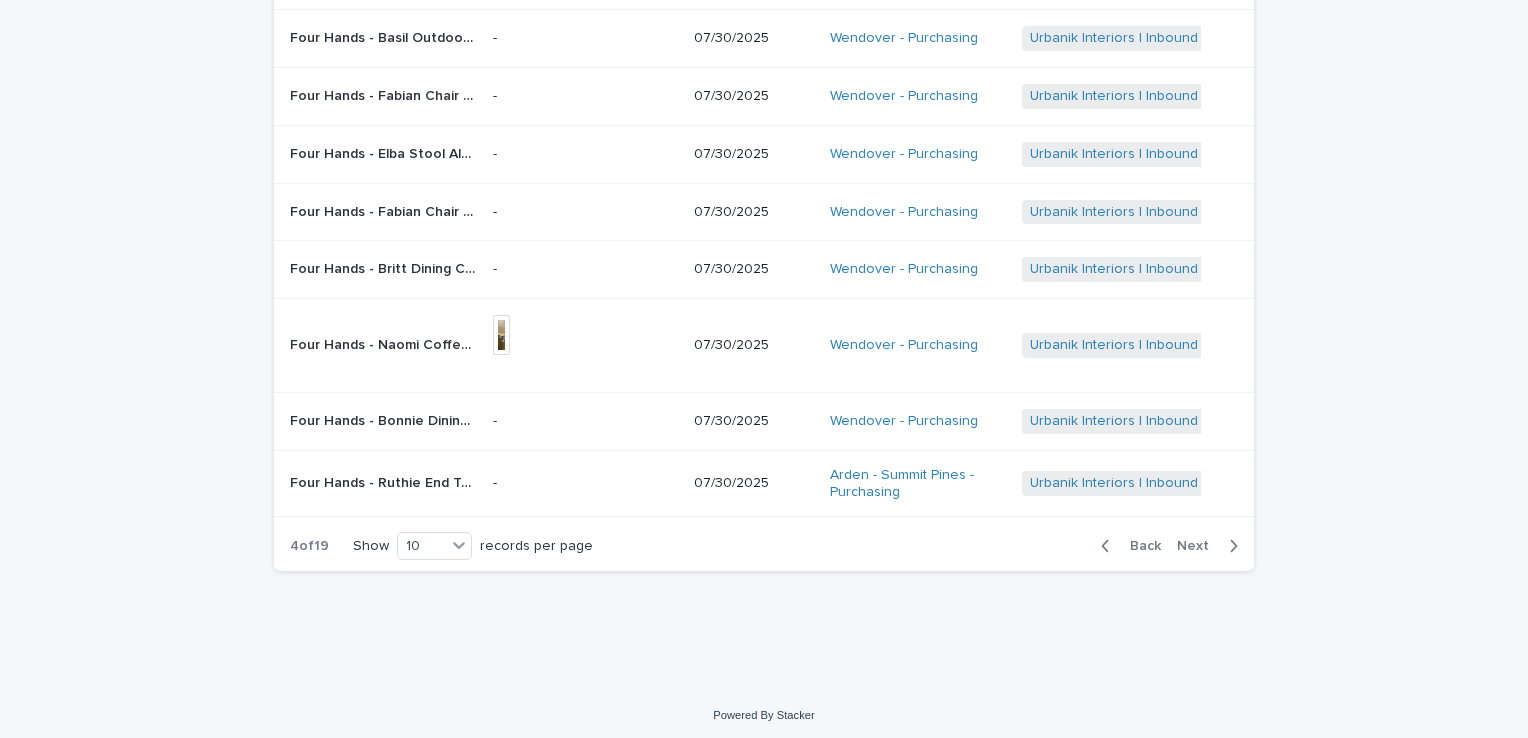 scroll, scrollTop: 305, scrollLeft: 0, axis: vertical 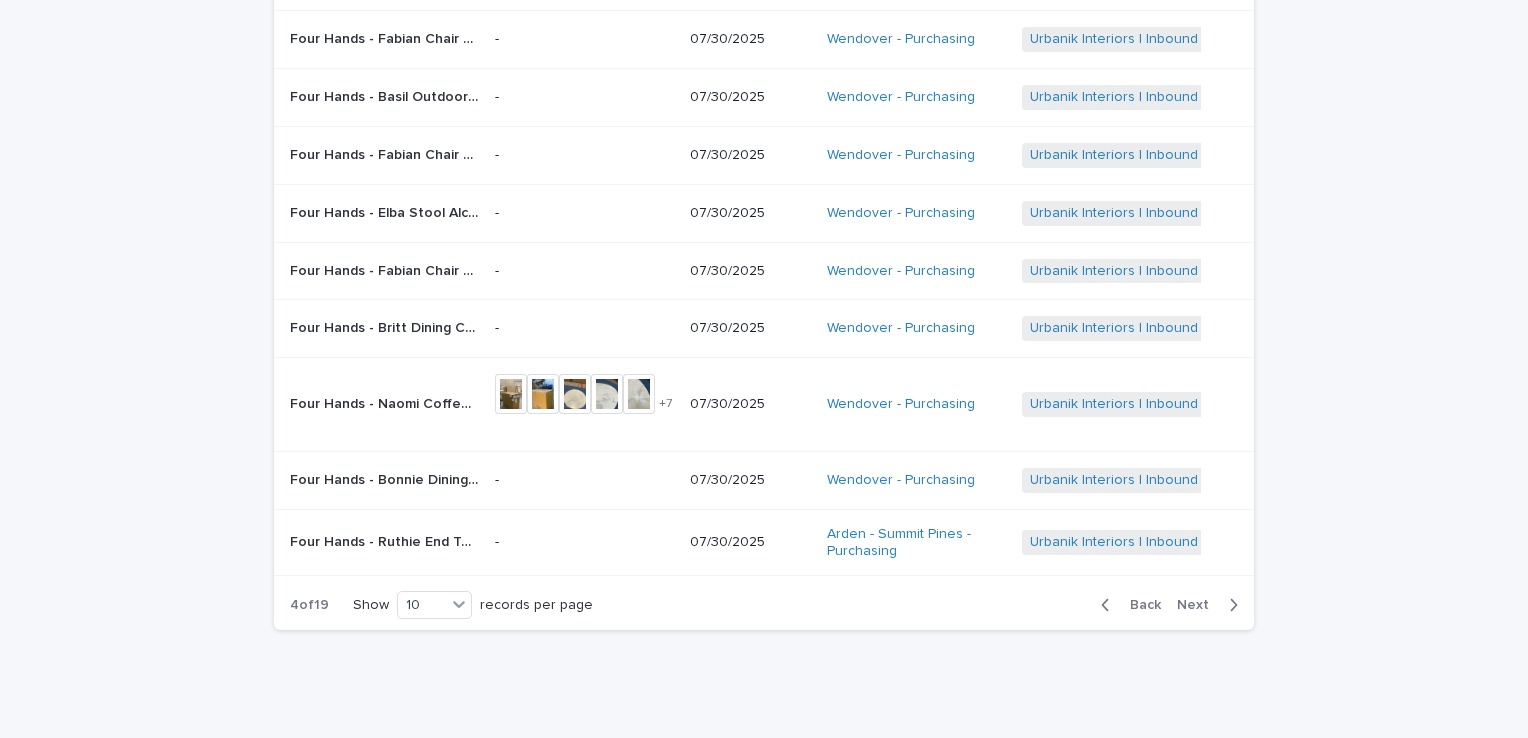 click on "Four Hands - Elba Stool Alcala Wheat • 248683-002 | 73065" at bounding box center (386, 211) 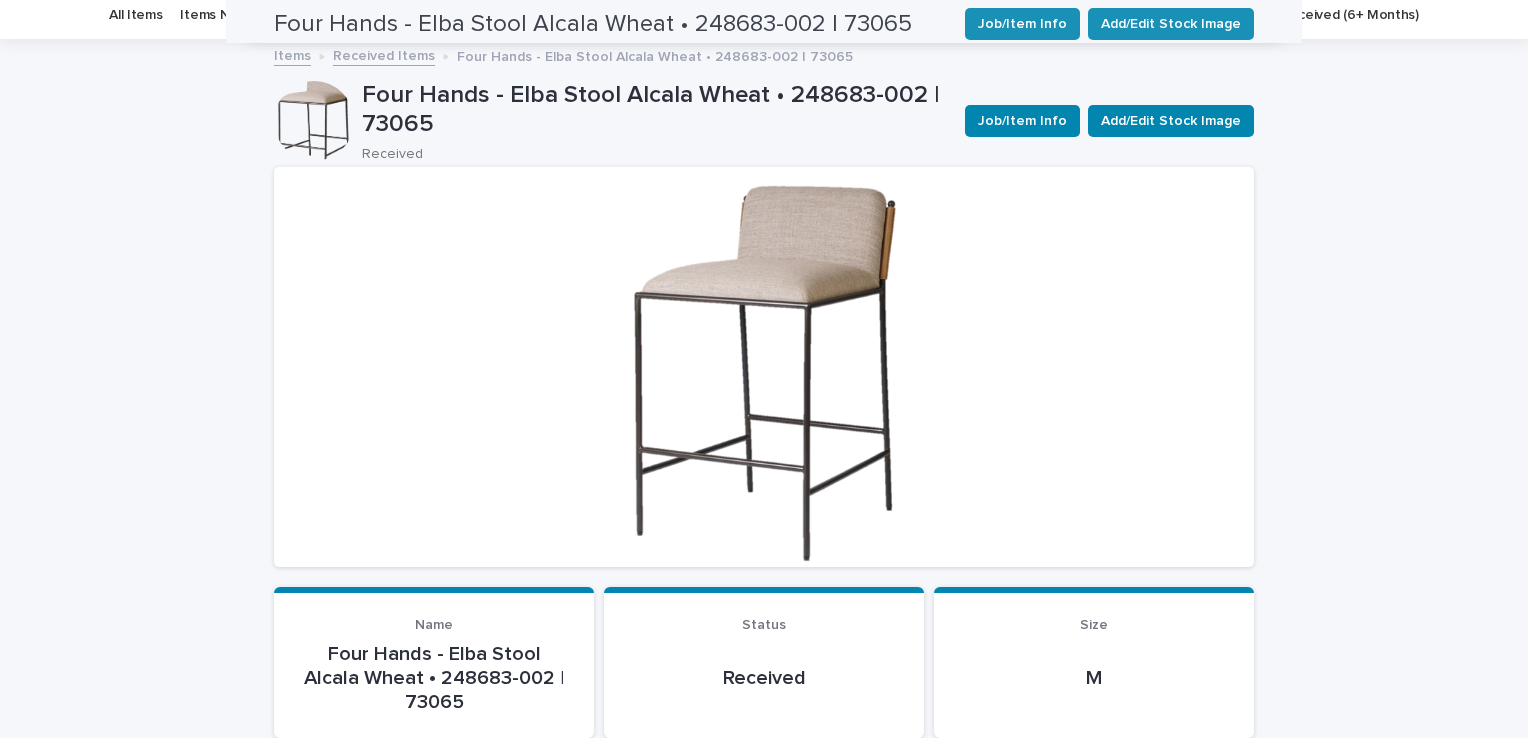 scroll, scrollTop: 0, scrollLeft: 0, axis: both 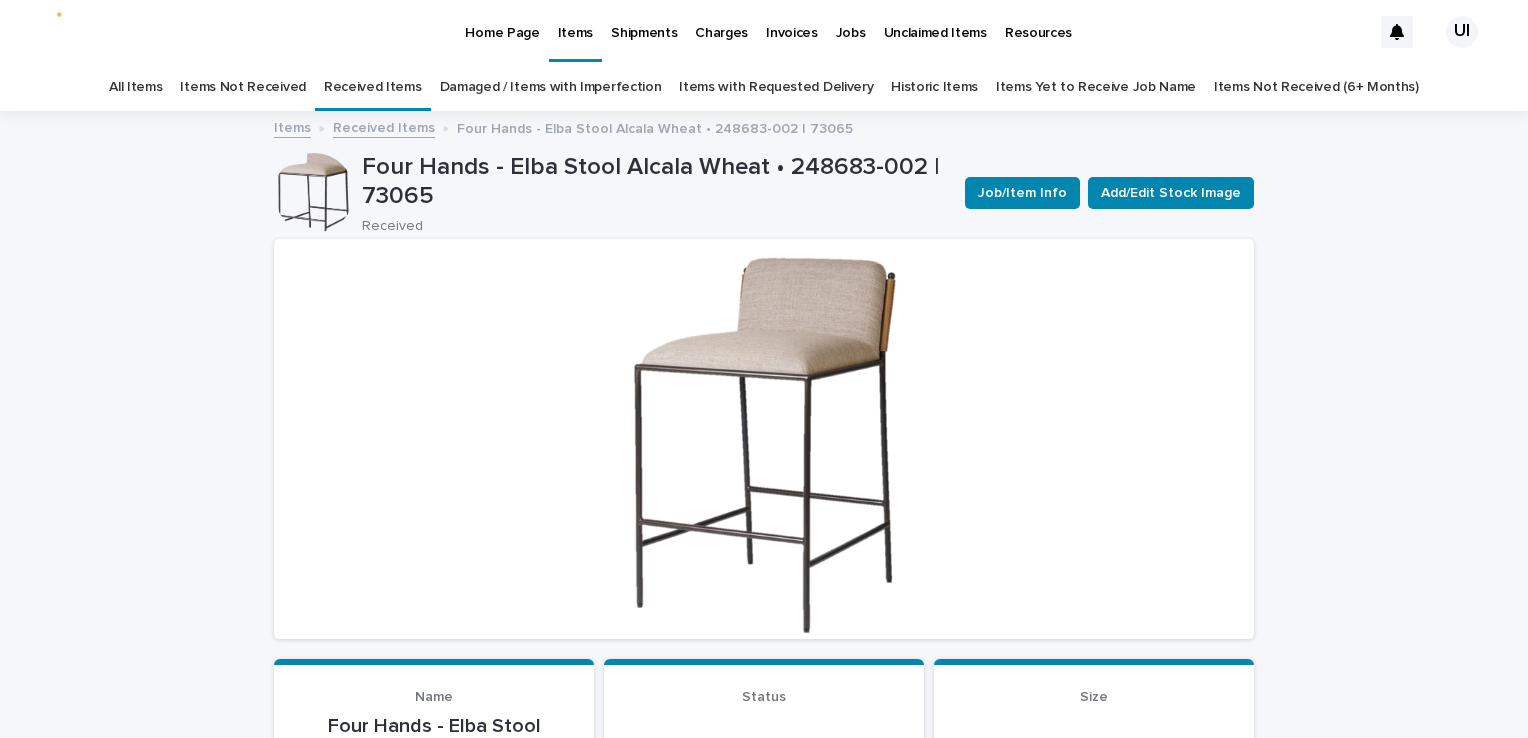 click on "Home Page" at bounding box center (502, 21) 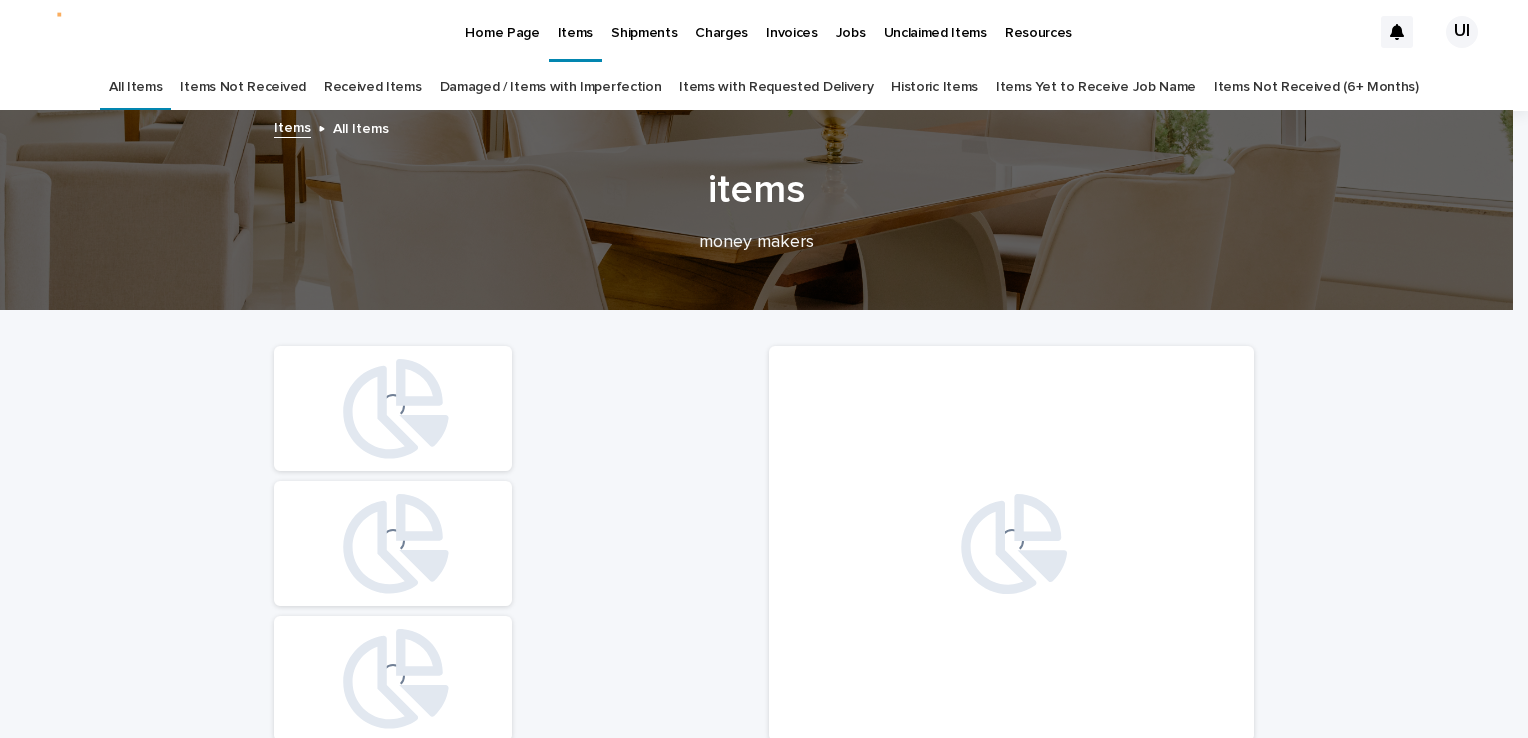 click on "Received Items" at bounding box center [373, 87] 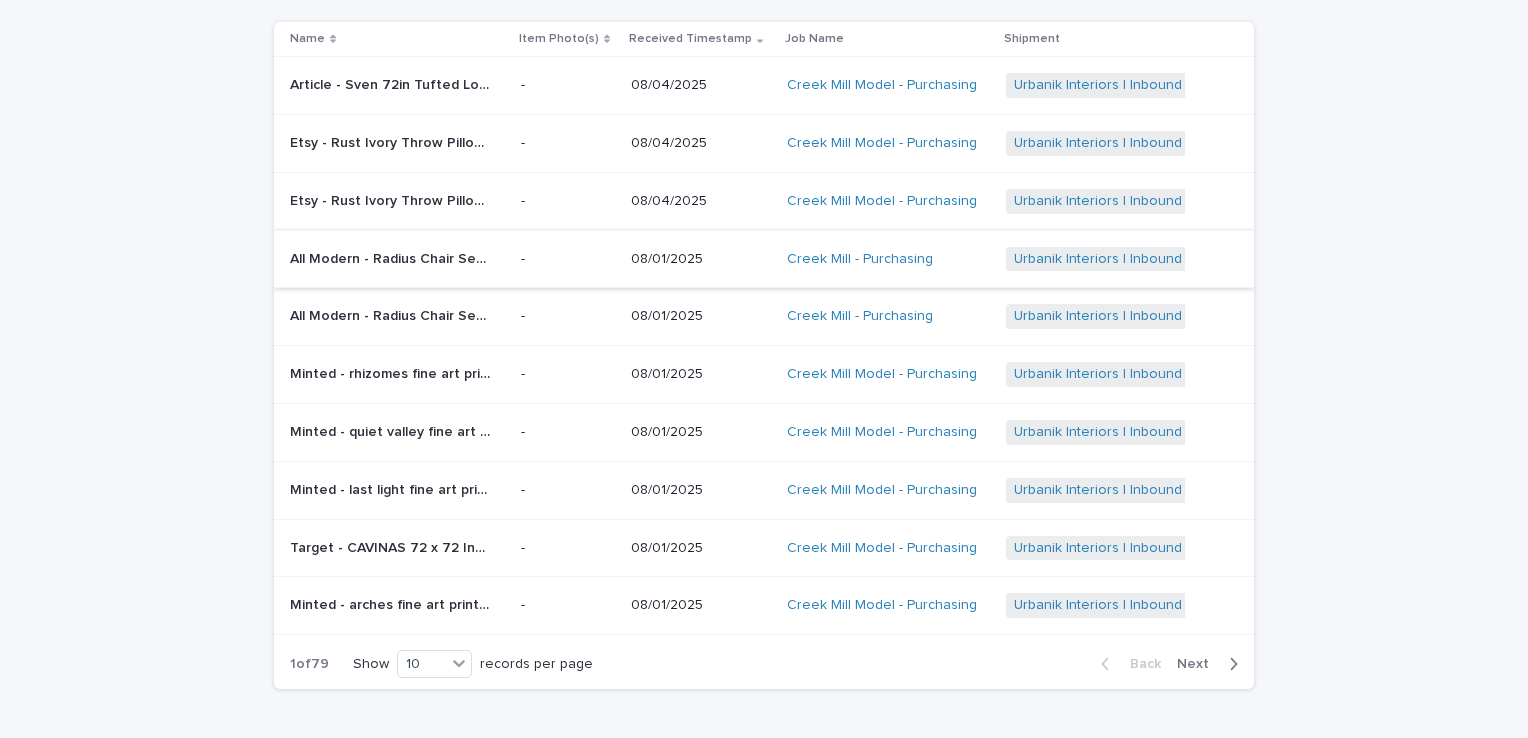 scroll, scrollTop: 200, scrollLeft: 0, axis: vertical 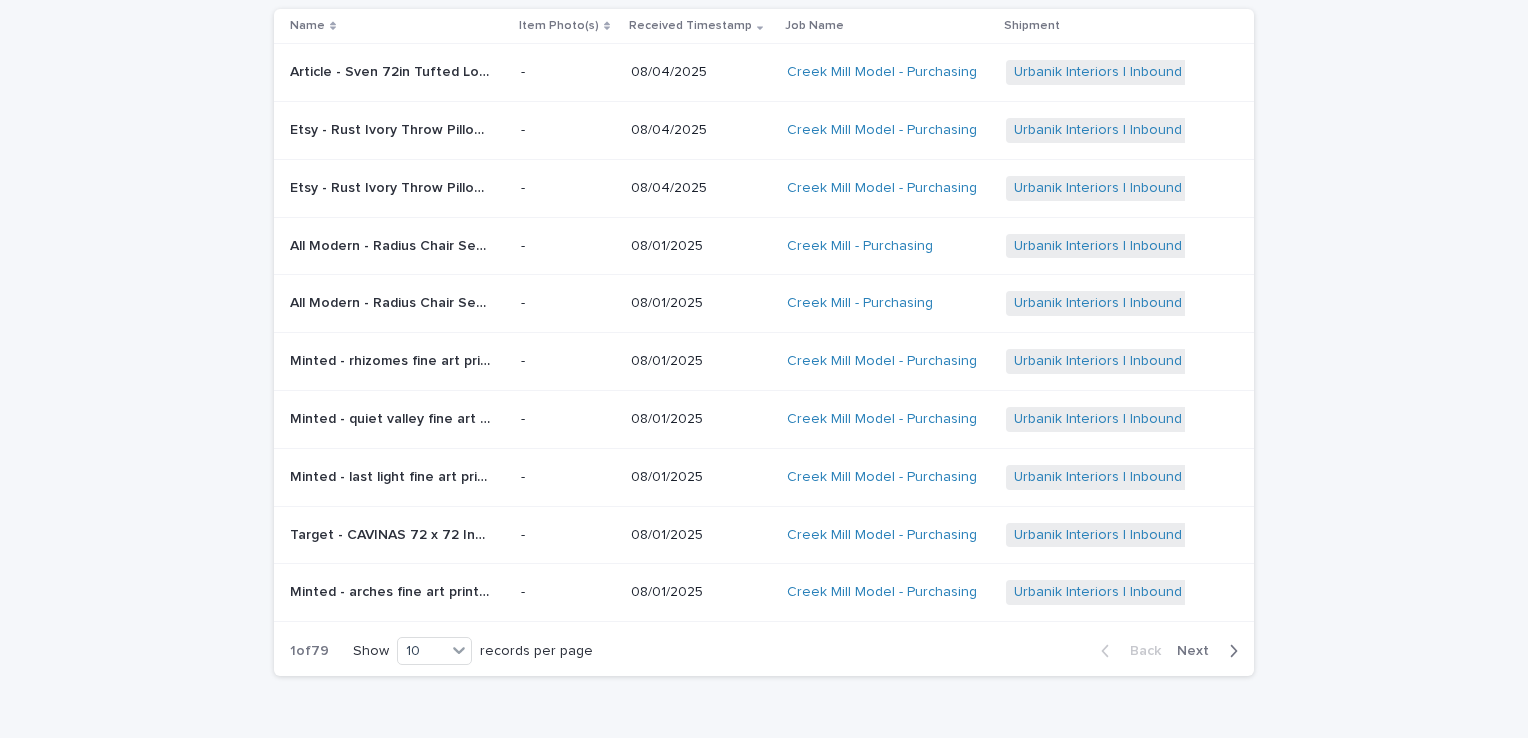 click on "Next" at bounding box center (1199, 651) 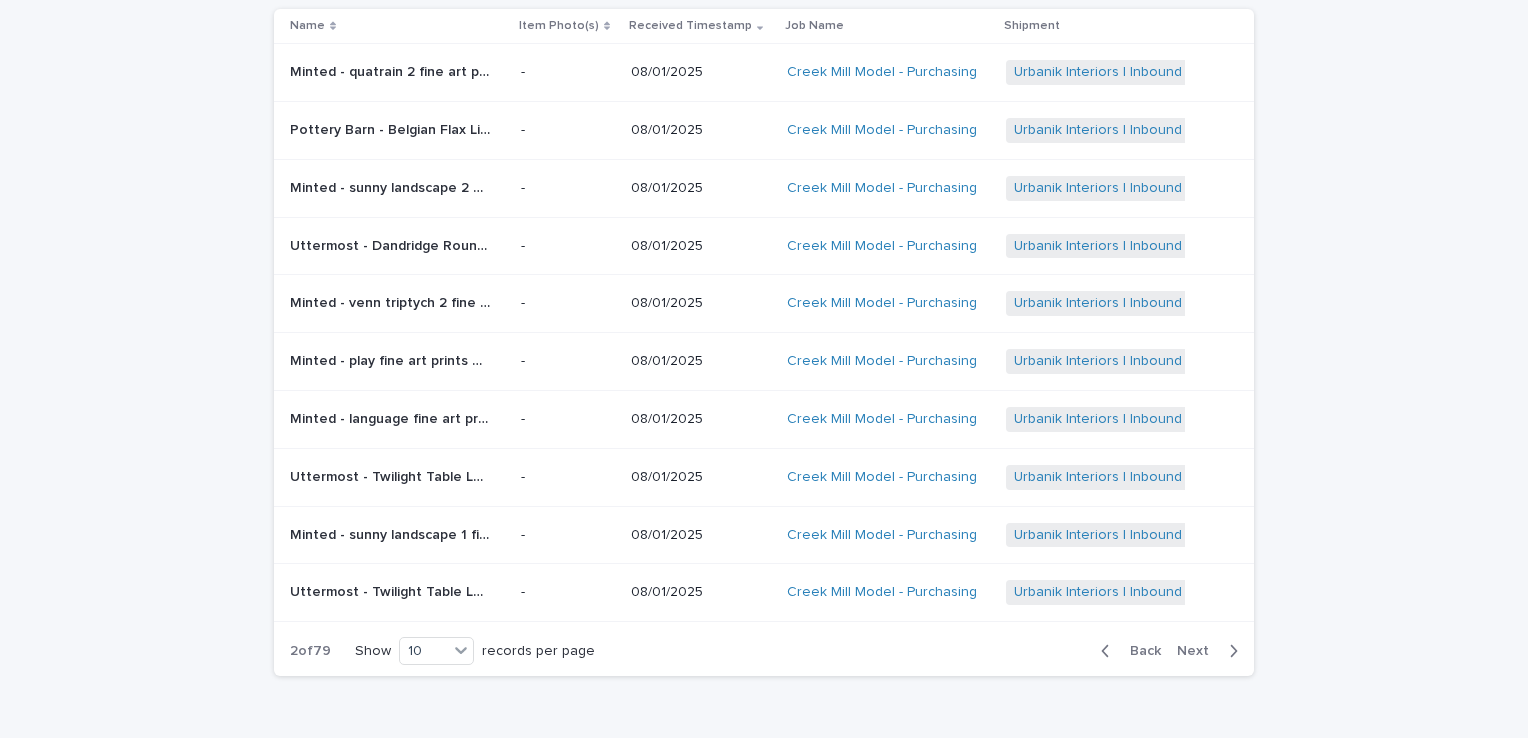 click on "Loading... Saving… Loading... Saving… Received Items Name Item Photo(s) Received Timestamp Job Name Shipment Minted - quatrain 2 fine art prints Dimensions 16in x 16in  Format White Border Frame White Wood Frame  Color Theme Toast  Materials Standard Plexi & Materials   | 73936 Minted - quatrain 2 fine art prints Dimensions 16in x 16in  Format White Border Frame White Wood Frame  Color Theme Toast  Materials Standard Plexi & Materials   | 73936   - 08/01/2025 Creek Mill Model - Purchasing   Urbanik Interiors | Inbound Shipment | 24241   + 0 Pottery Barn - Belgian Flax Linen Sham- White- Standard- Set of 2 #84-1818956 | 73905 Pottery Barn - Belgian Flax Linen Sham- White- Standard- Set of 2 #84-1818956 | 73905   - 08/01/2025 Creek Mill Model - Purchasing   Urbanik Interiors | Inbound Shipment | 24241   + 0 Minted - sunny landscape 2 fine art prints Dimensions 24in x 30in  Format Standard Full Bleed  Frame Rich Black Wood Frame  Color Theme Pale Sunny Yellow  Materials Standard Plexi & Materials | 73948 -" at bounding box center [764, 352] 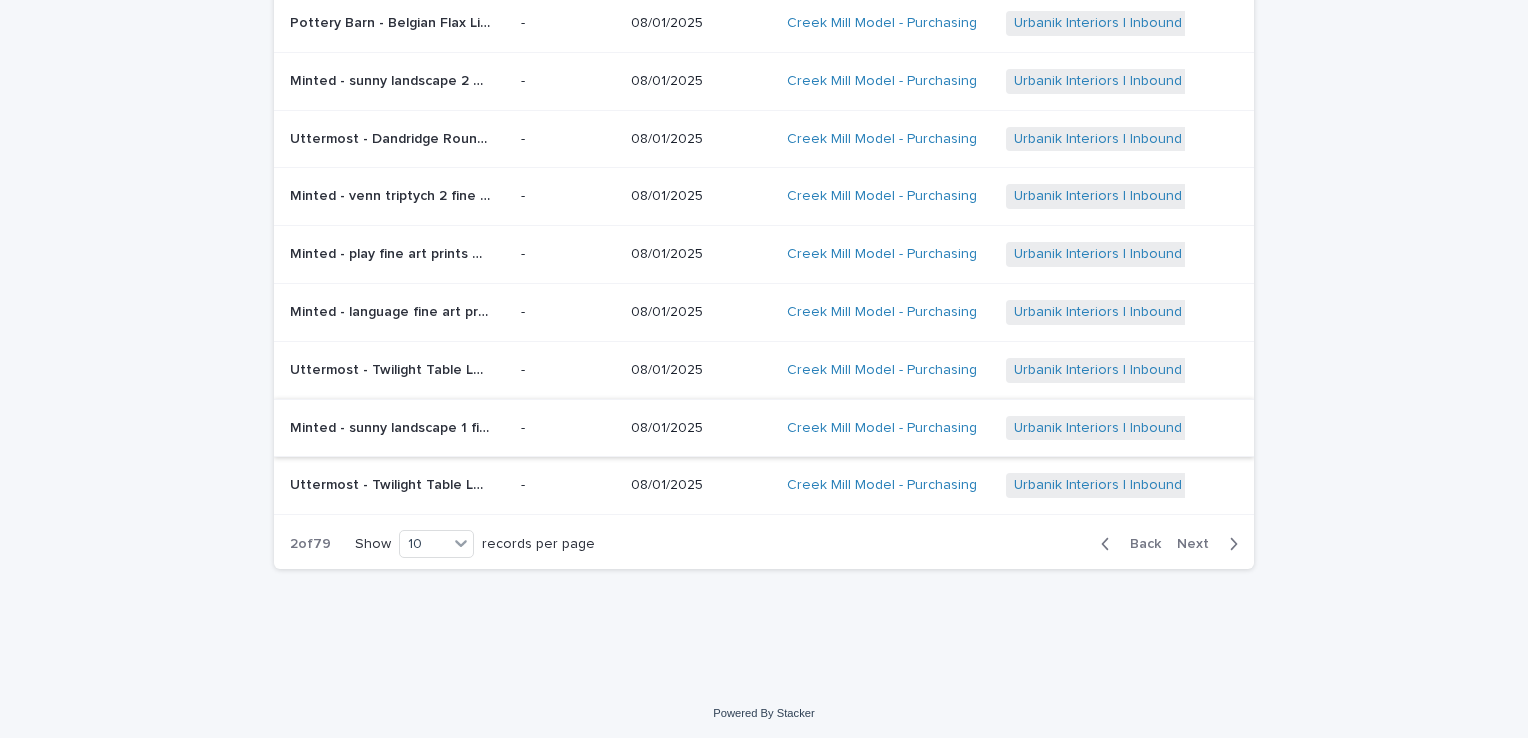 scroll, scrollTop: 308, scrollLeft: 0, axis: vertical 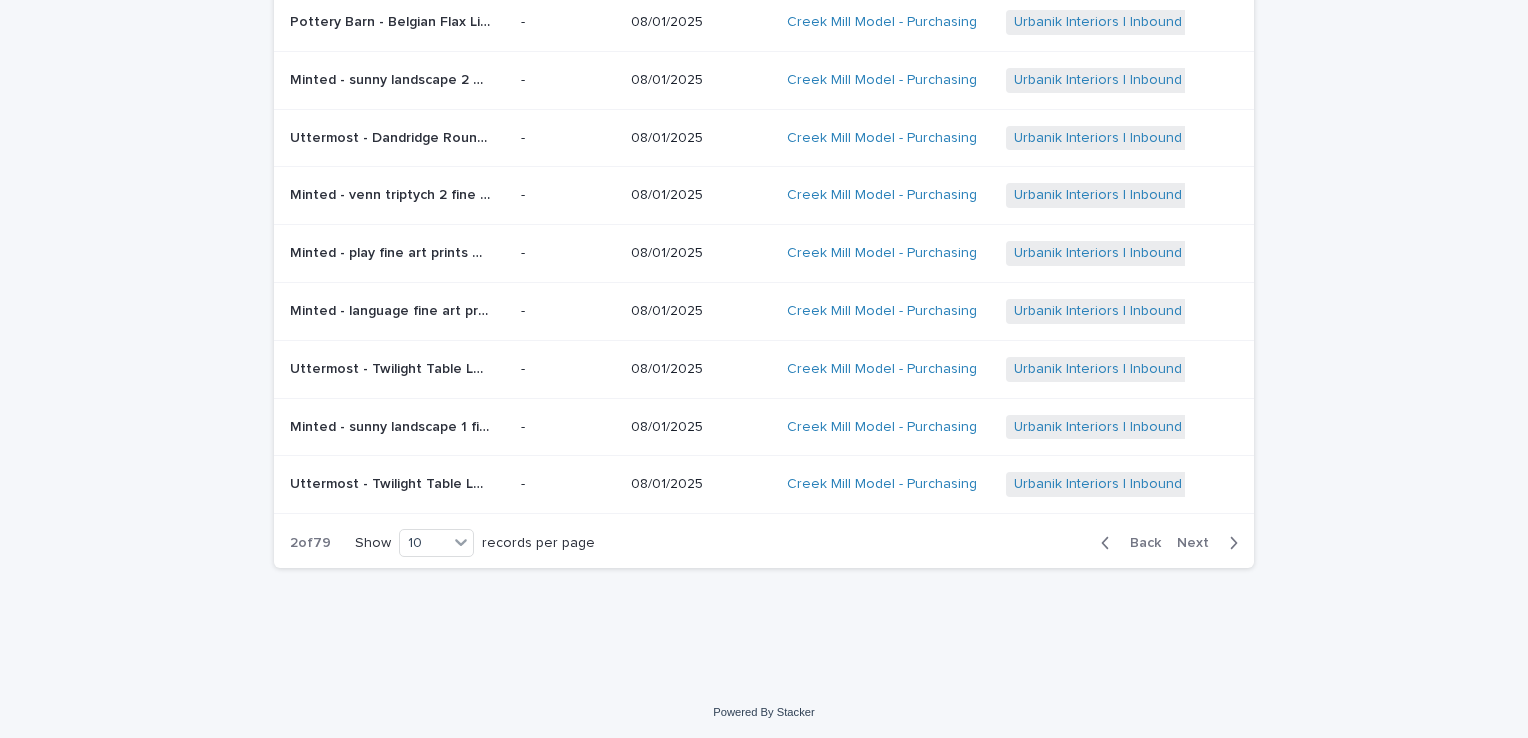 click on "Back" at bounding box center [1139, 543] 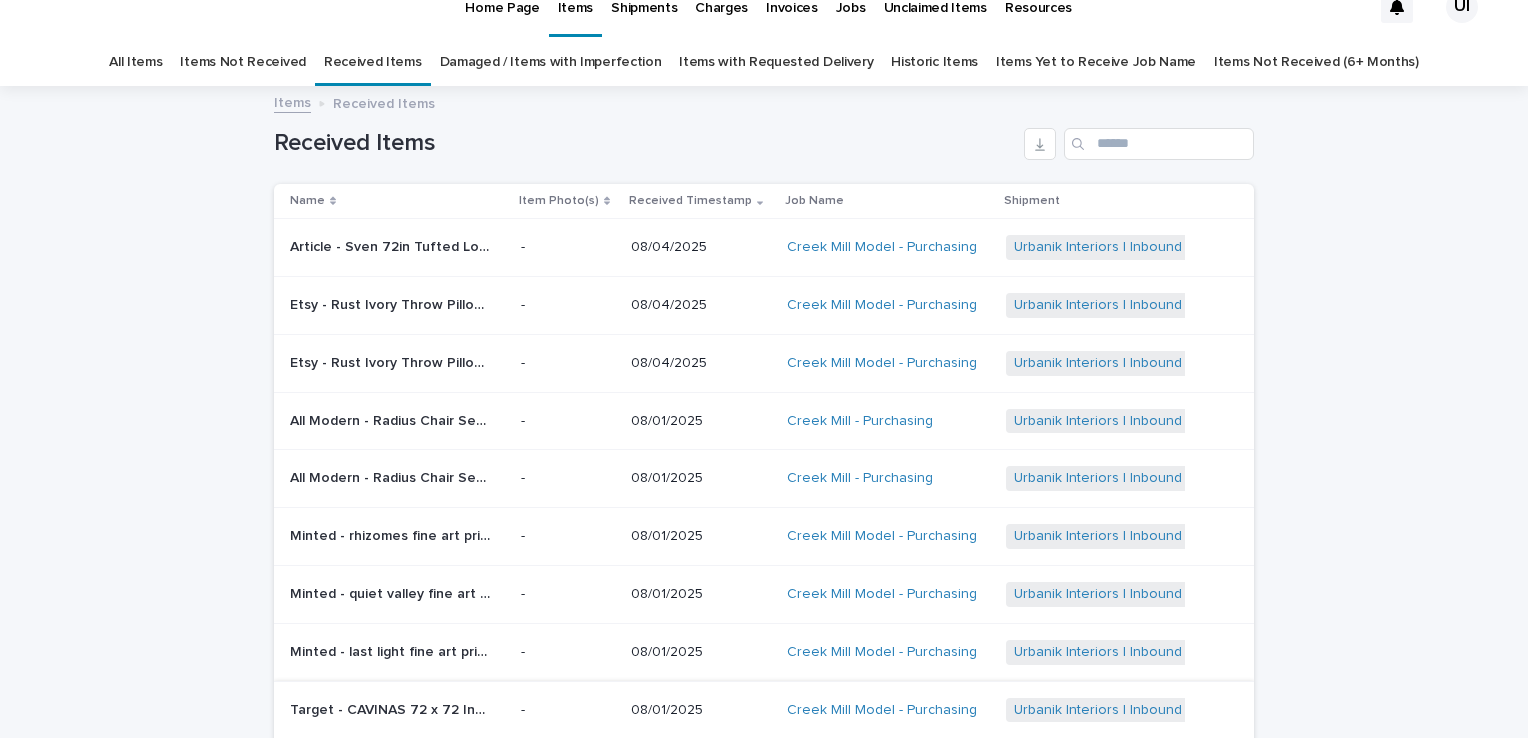 scroll, scrollTop: 8, scrollLeft: 0, axis: vertical 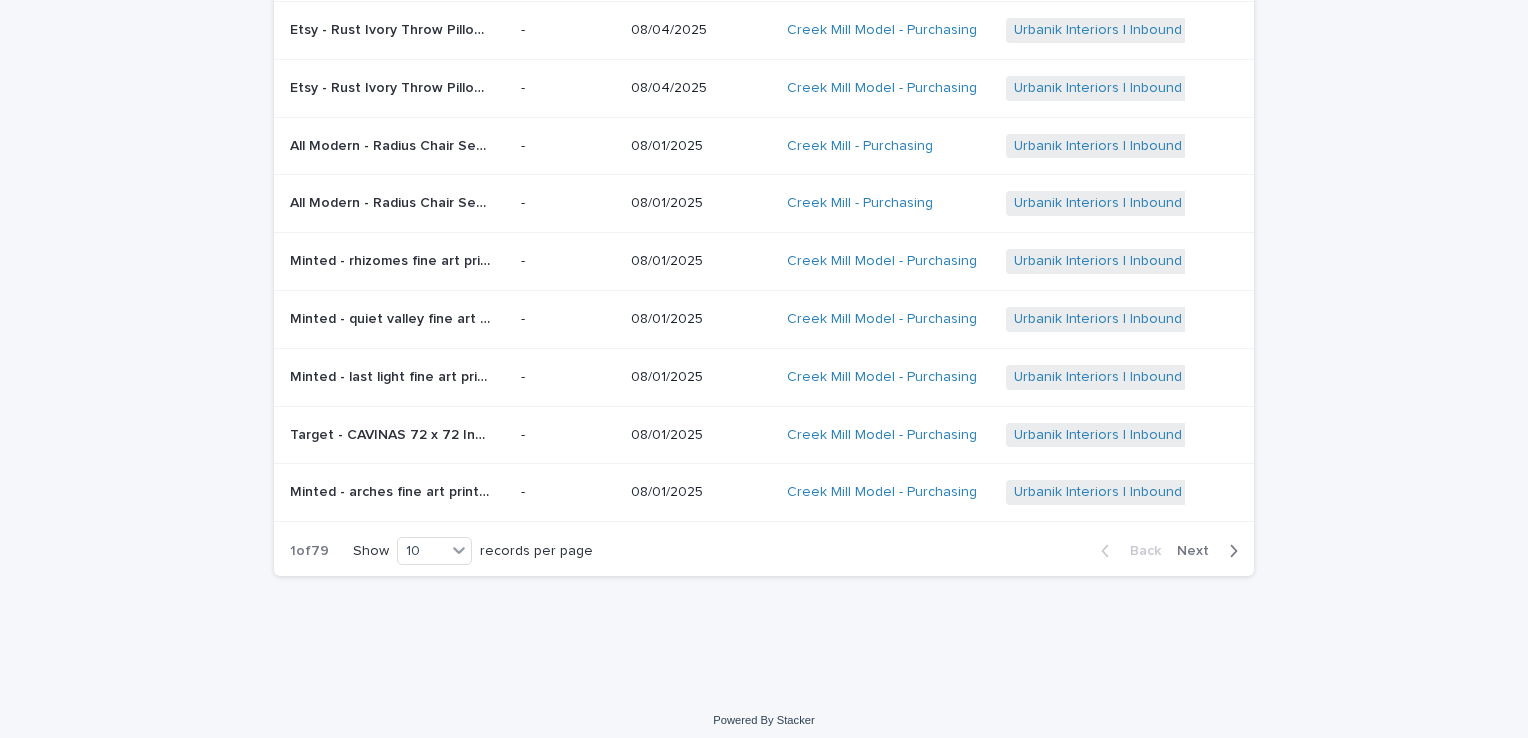 click on "Next" at bounding box center (1199, 551) 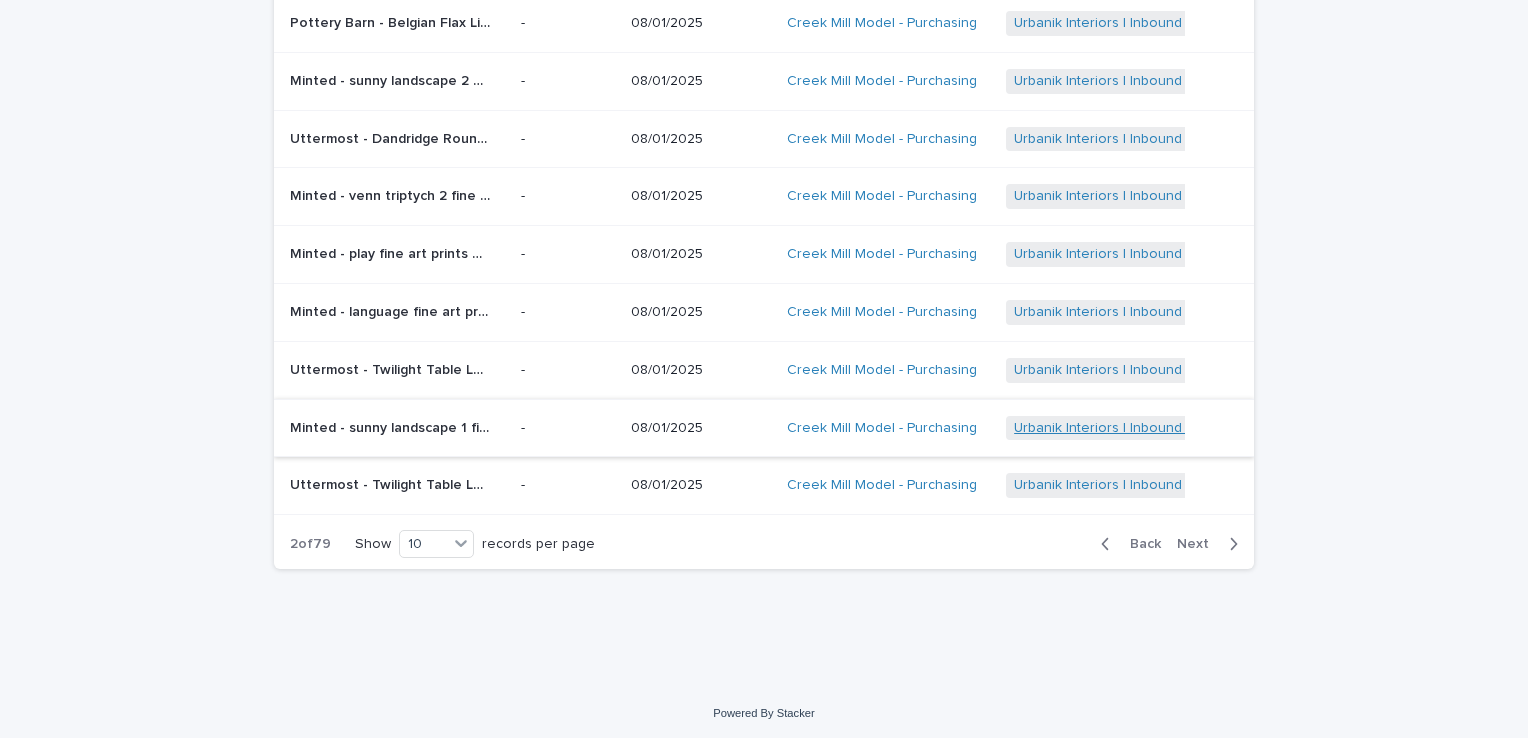 scroll, scrollTop: 308, scrollLeft: 0, axis: vertical 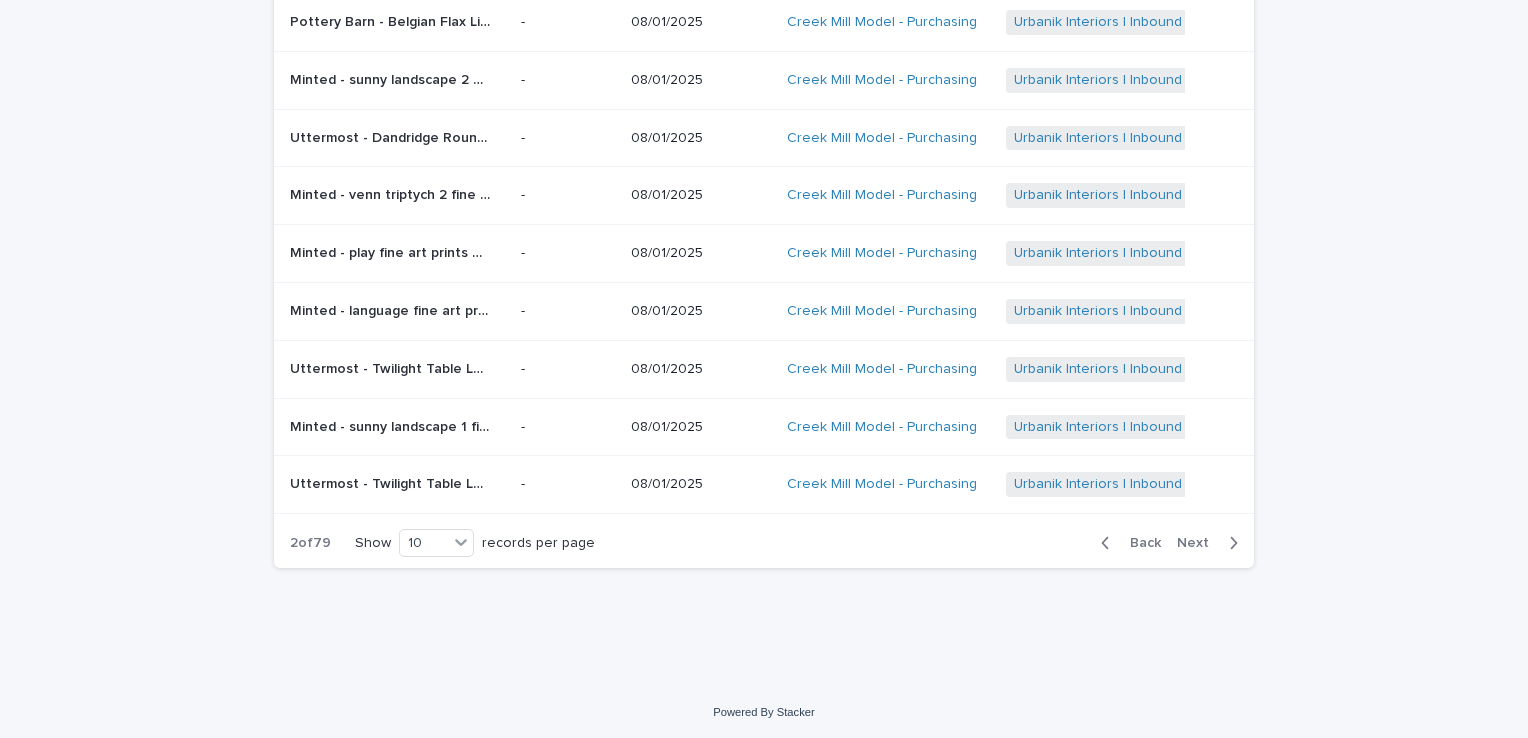click on "Next" at bounding box center [1199, 543] 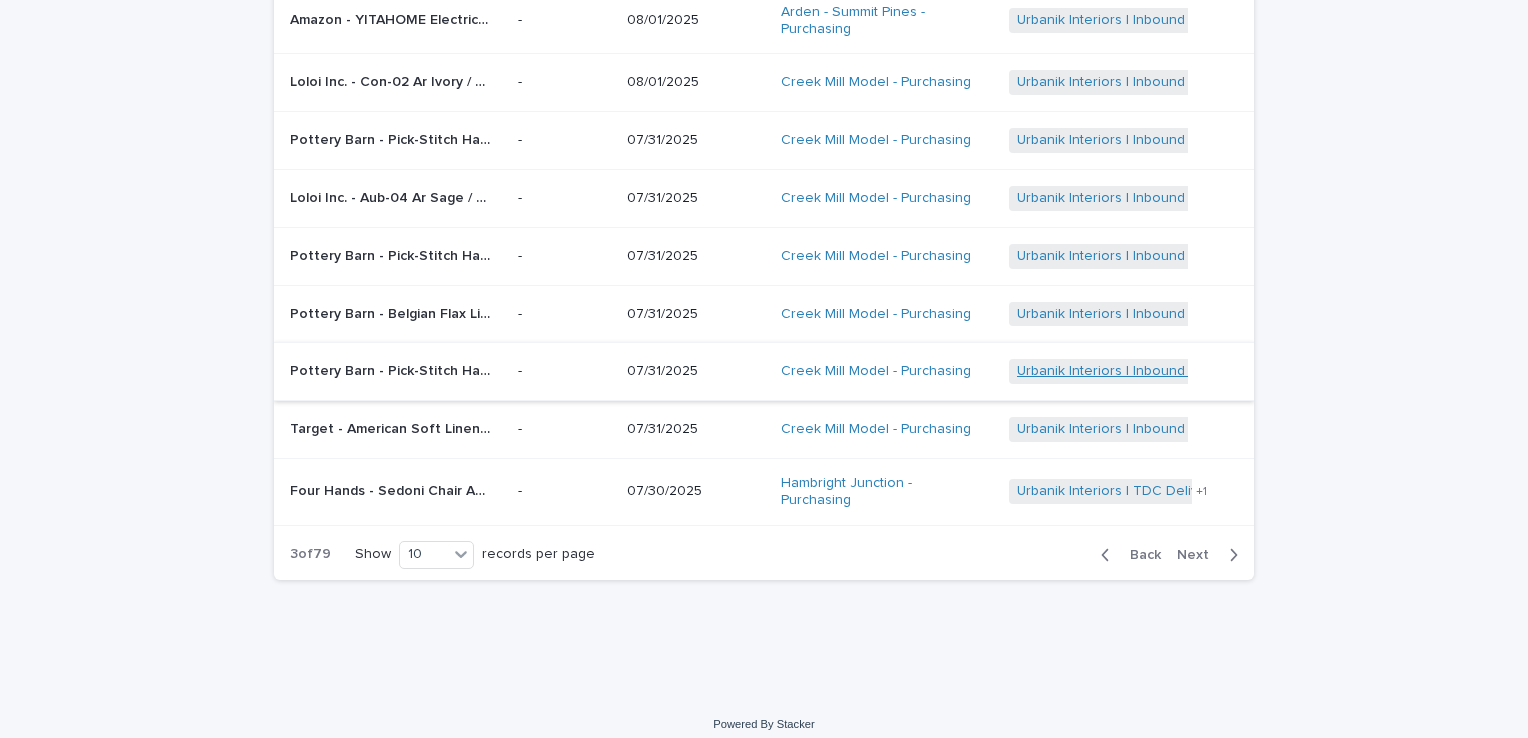scroll, scrollTop: 325, scrollLeft: 0, axis: vertical 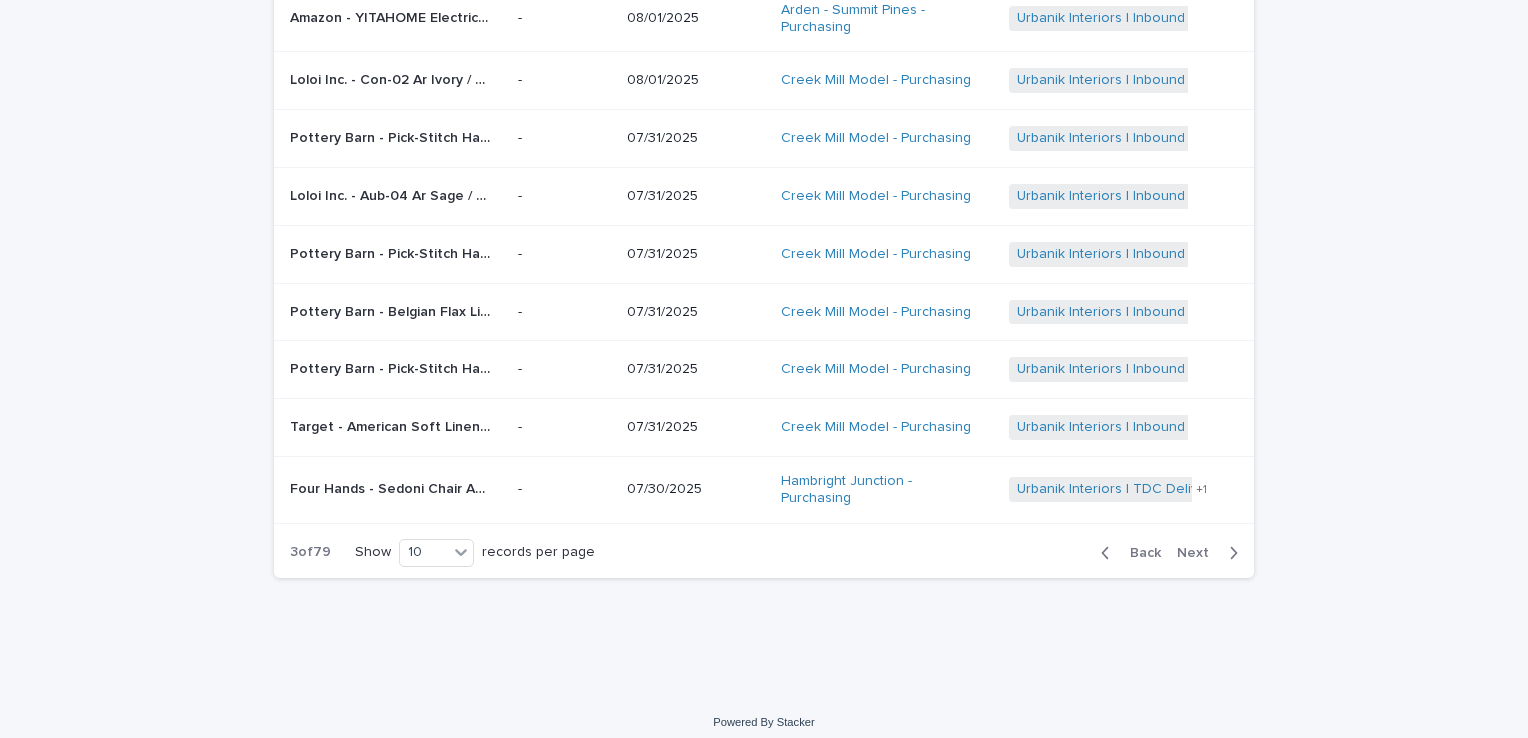 click on "Back" at bounding box center [1139, 553] 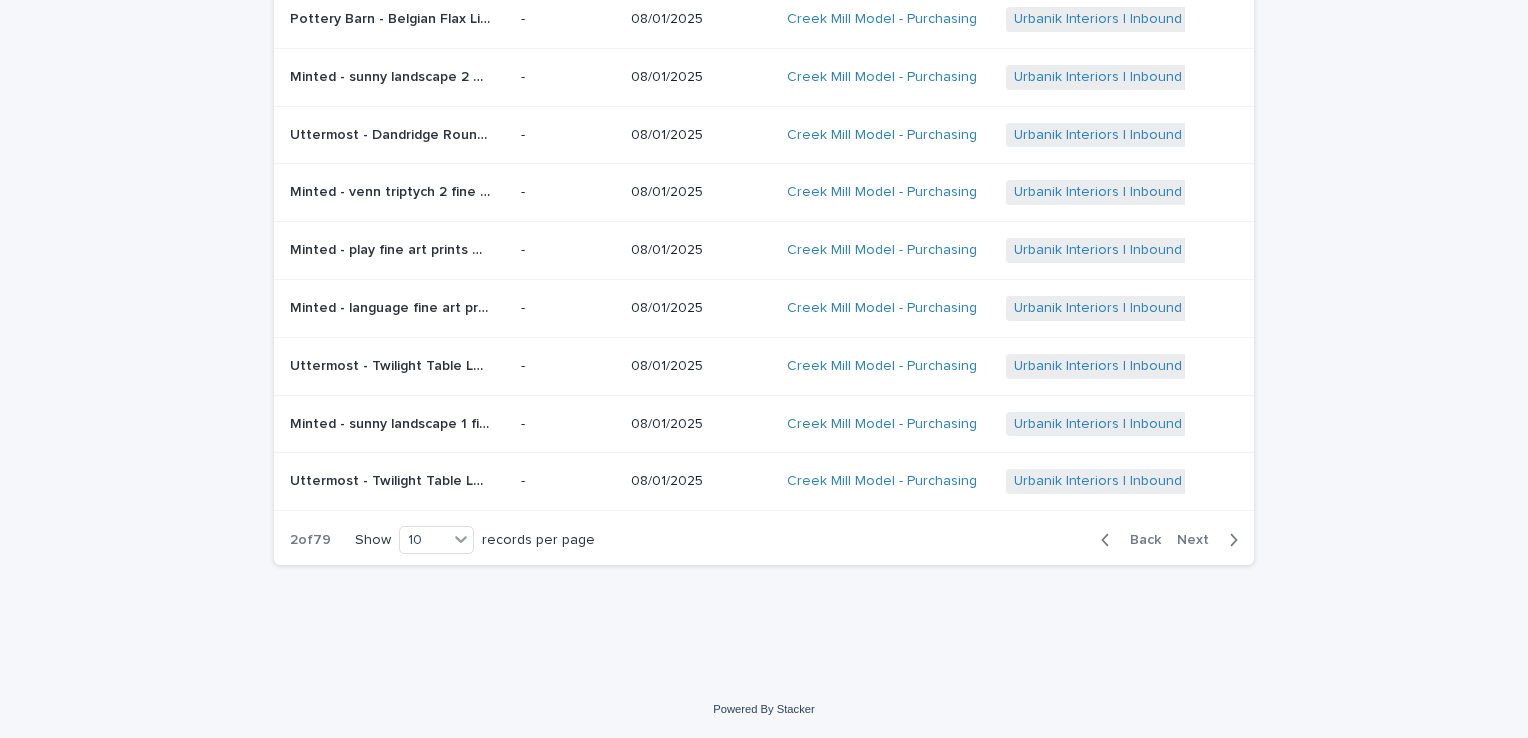 scroll, scrollTop: 308, scrollLeft: 0, axis: vertical 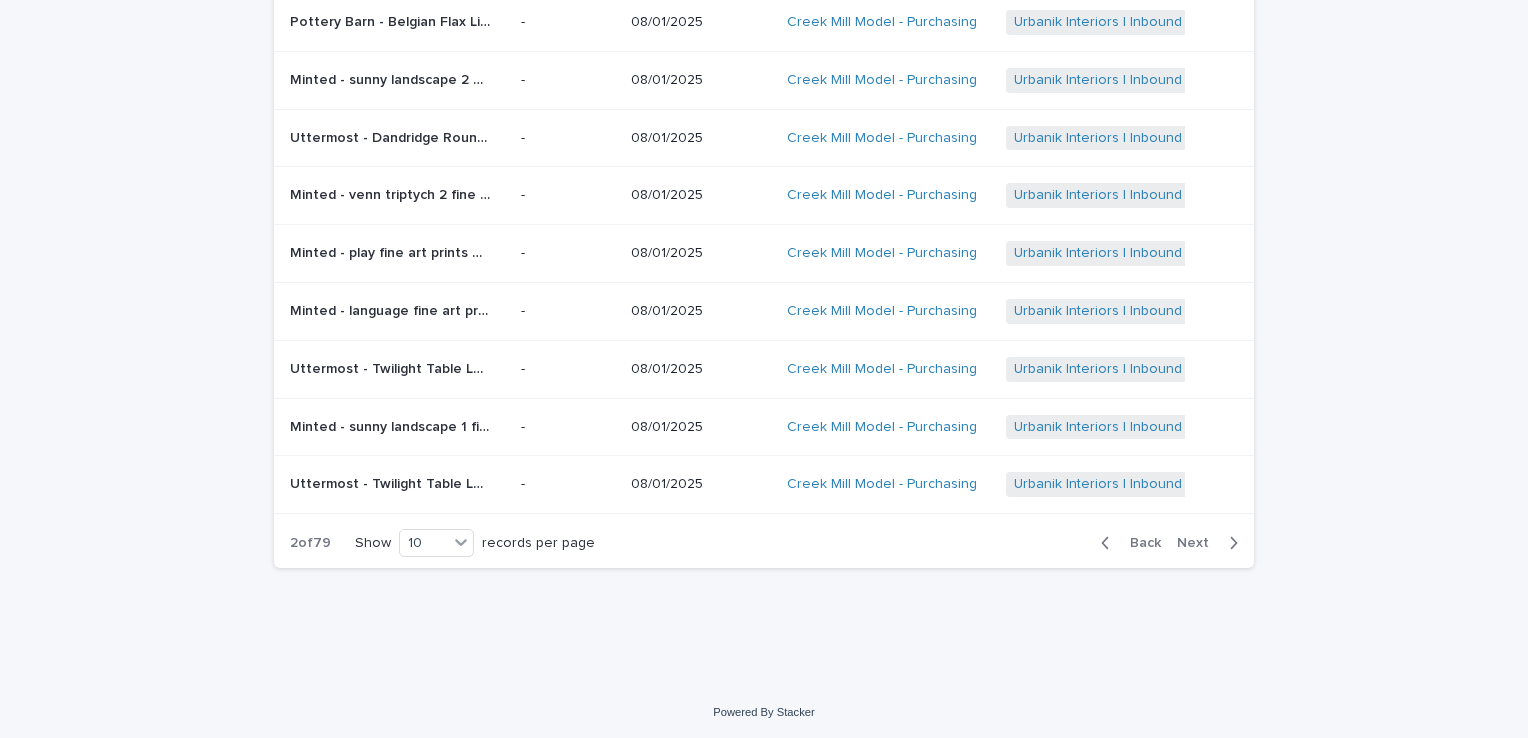 click on "Back" at bounding box center [1139, 543] 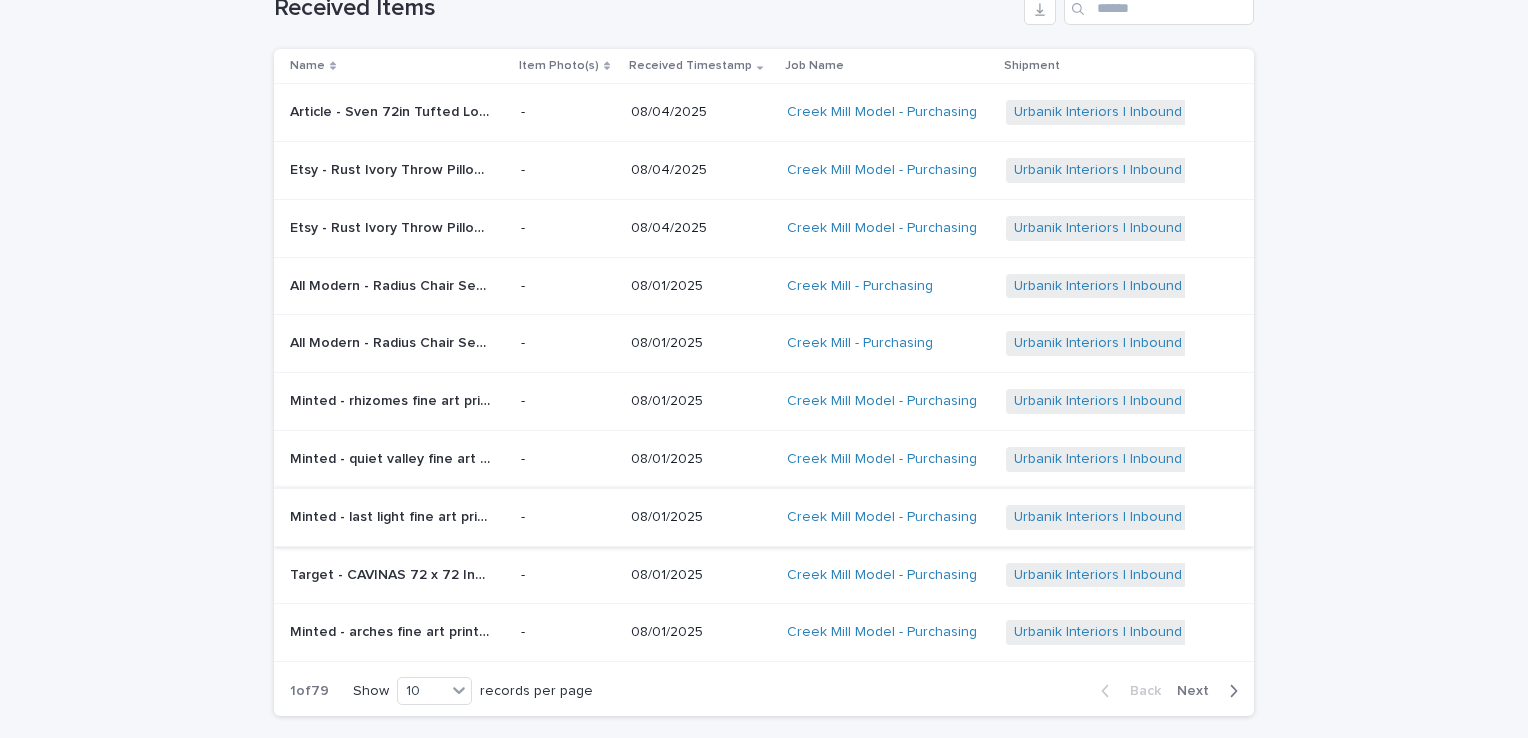 scroll, scrollTop: 208, scrollLeft: 0, axis: vertical 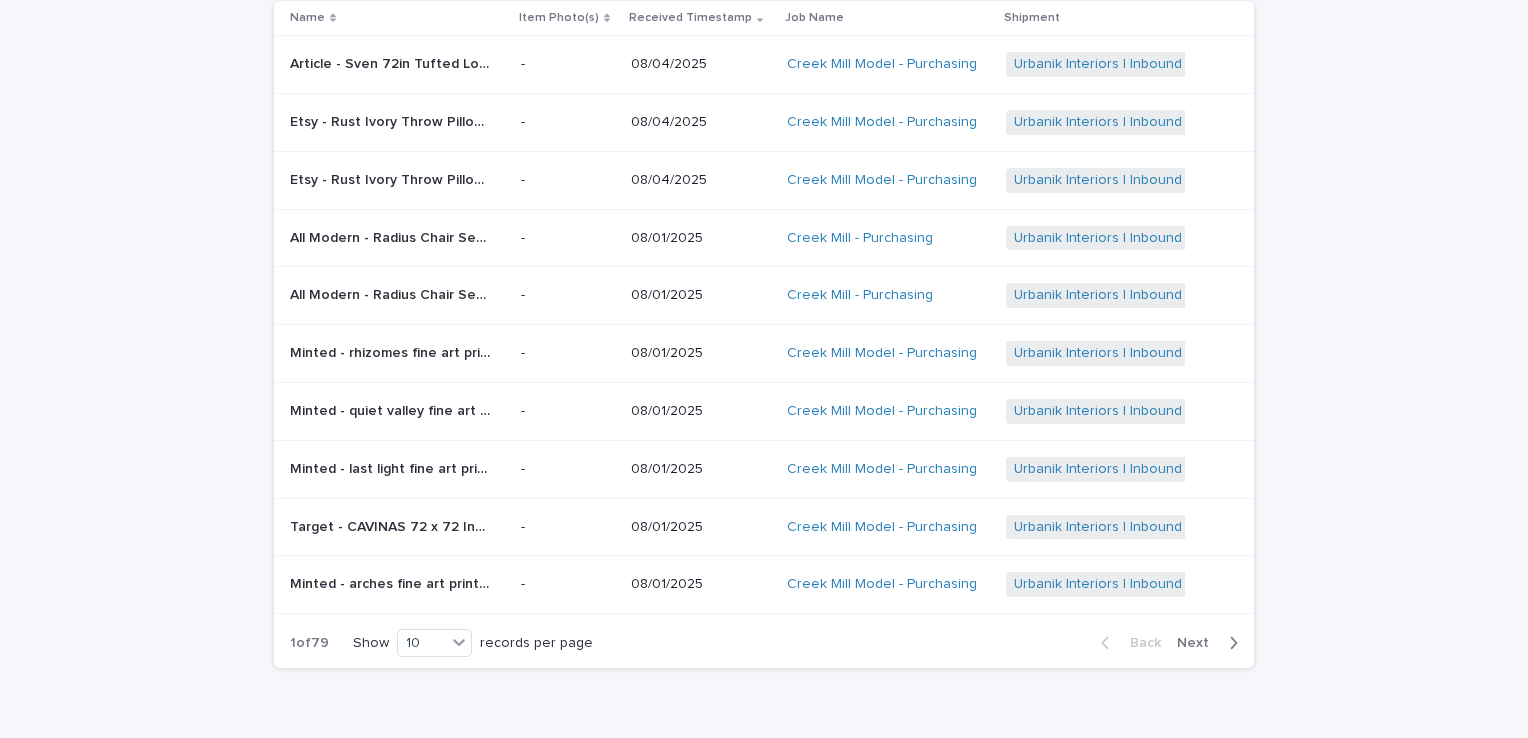 click on "Next" at bounding box center (1199, 643) 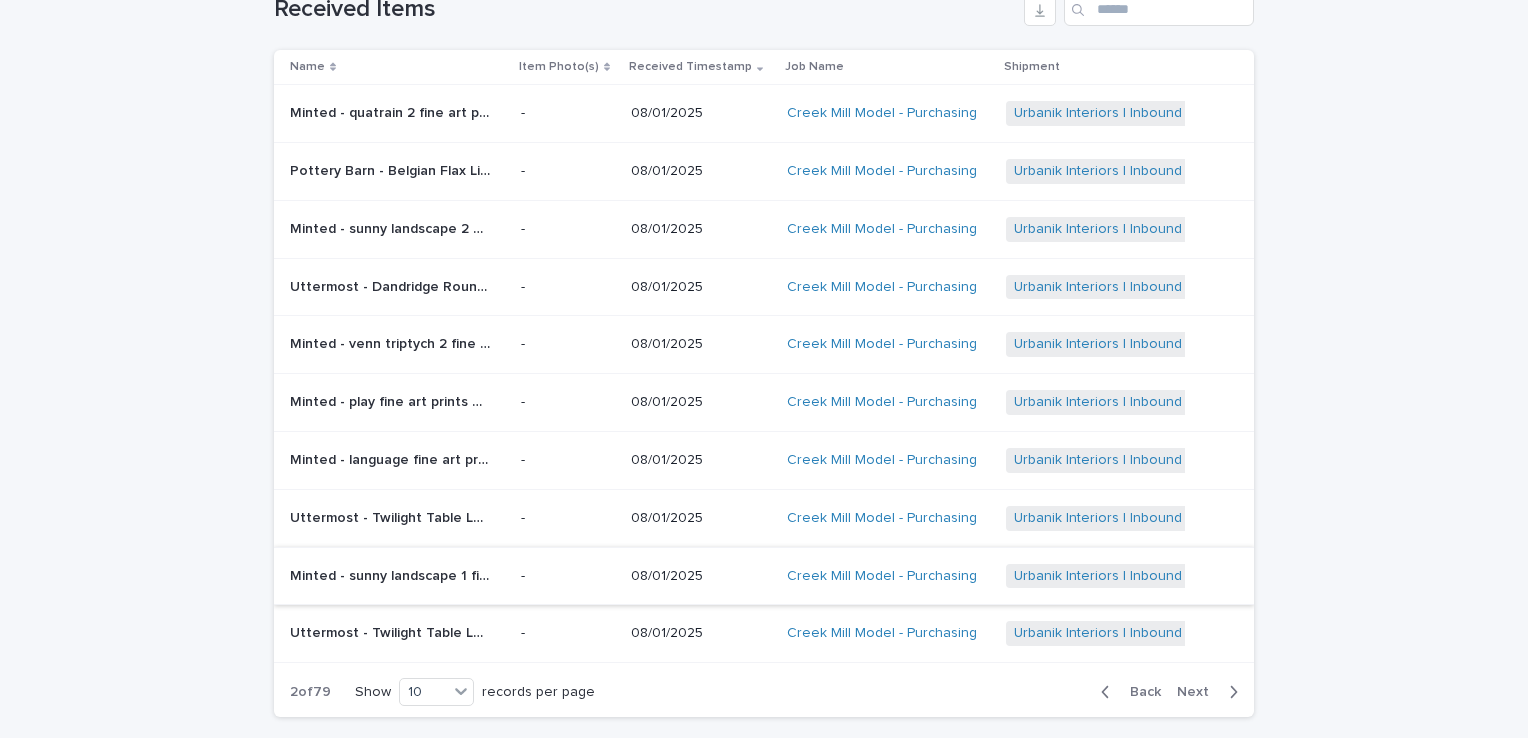 scroll, scrollTop: 208, scrollLeft: 0, axis: vertical 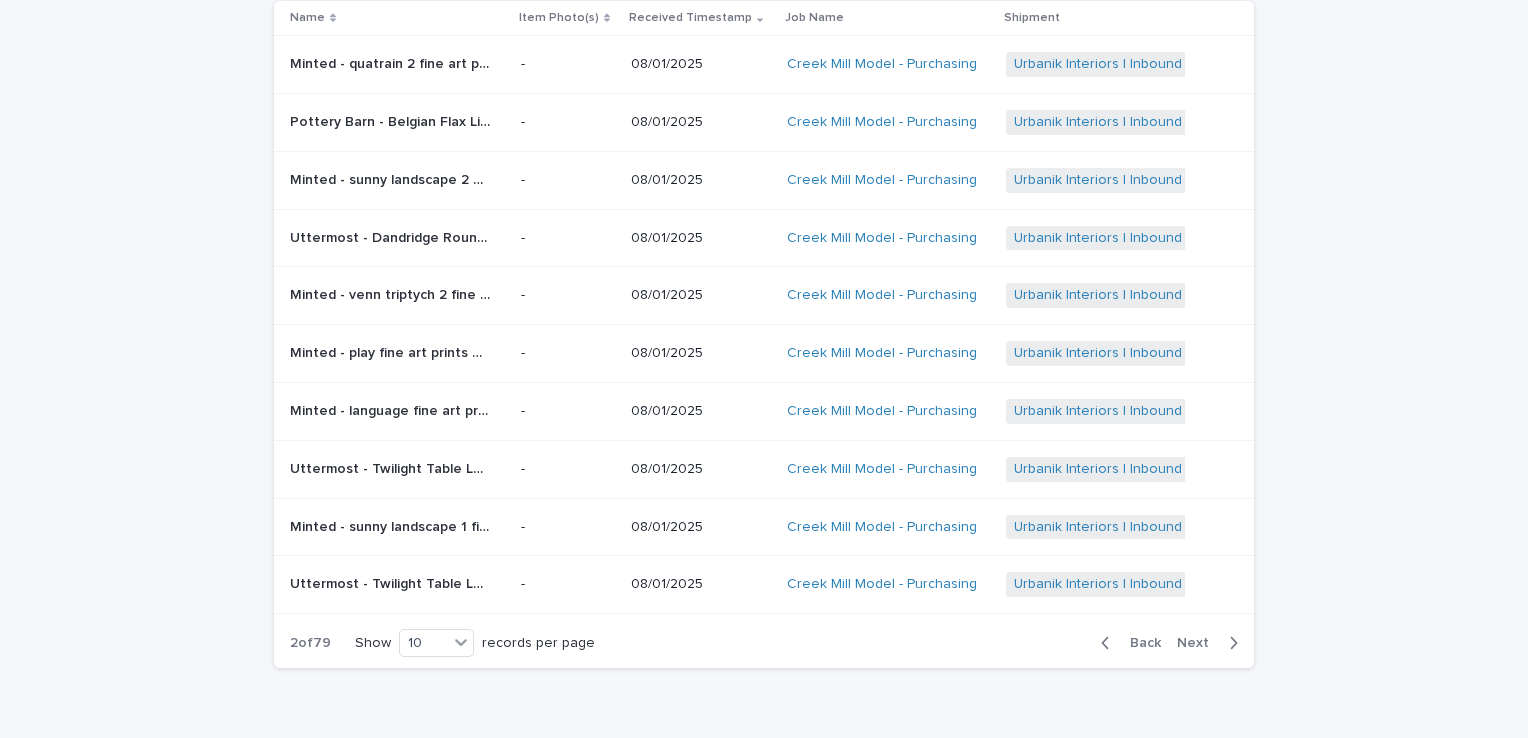 click on "Next" at bounding box center [1199, 643] 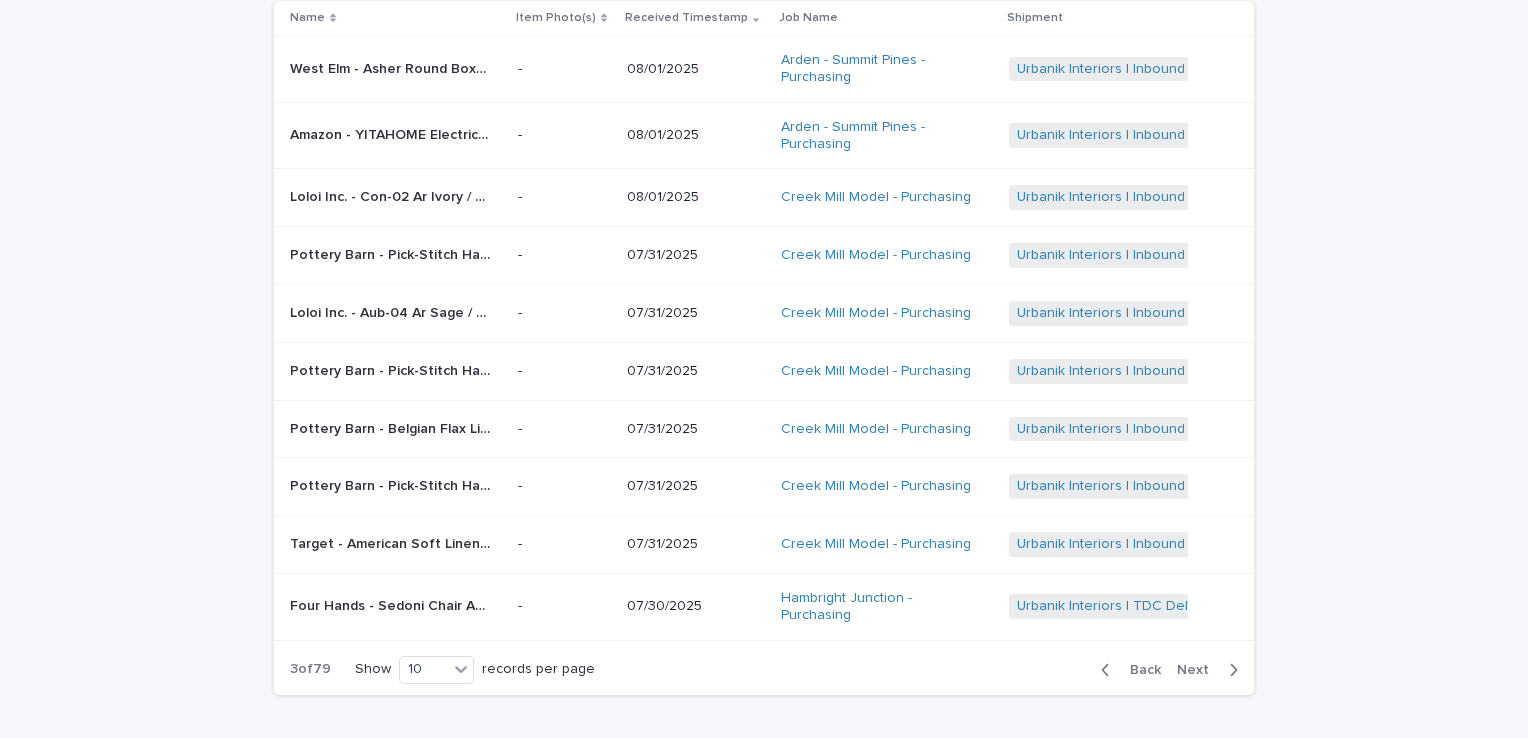 scroll, scrollTop: 216, scrollLeft: 0, axis: vertical 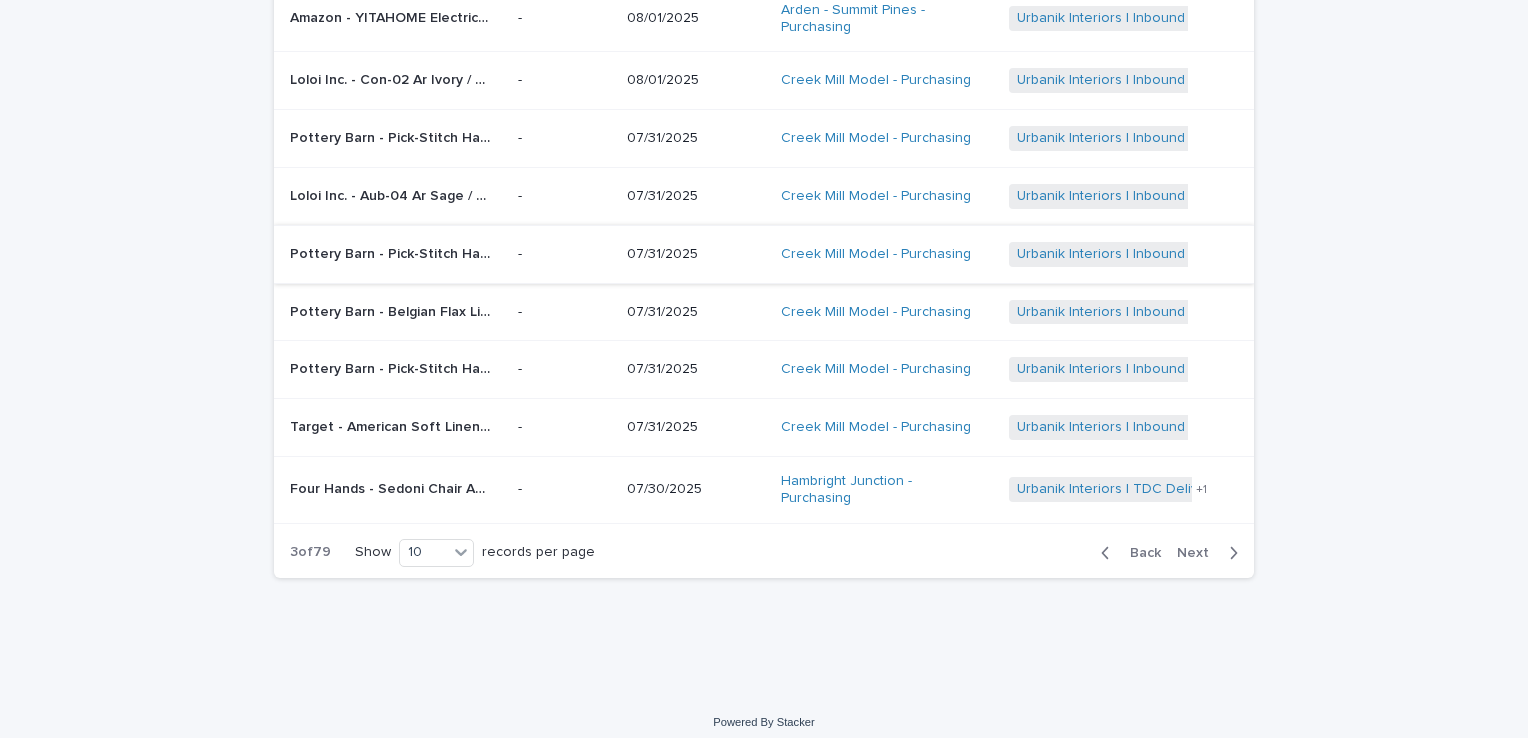 click on "Back" at bounding box center (1139, 553) 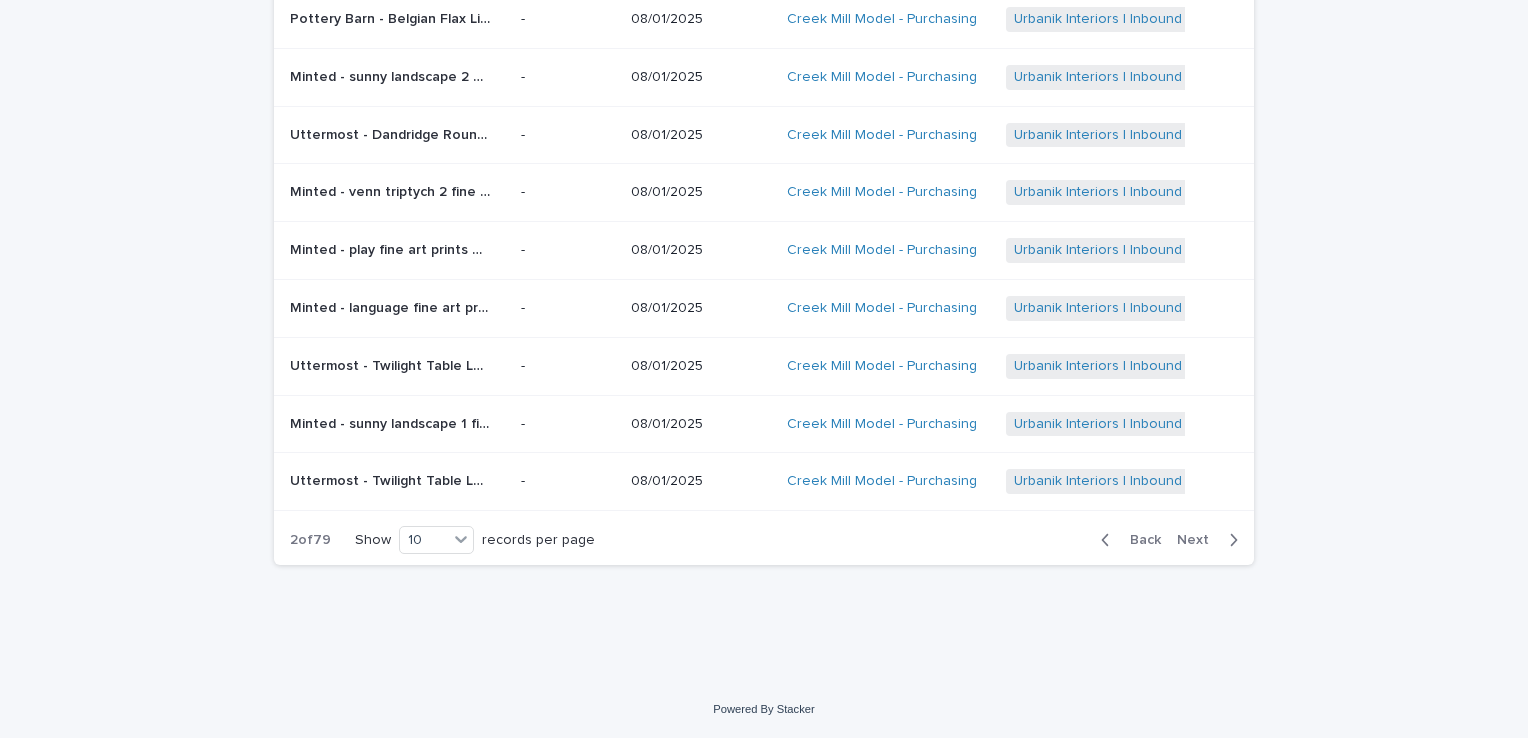 scroll, scrollTop: 308, scrollLeft: 0, axis: vertical 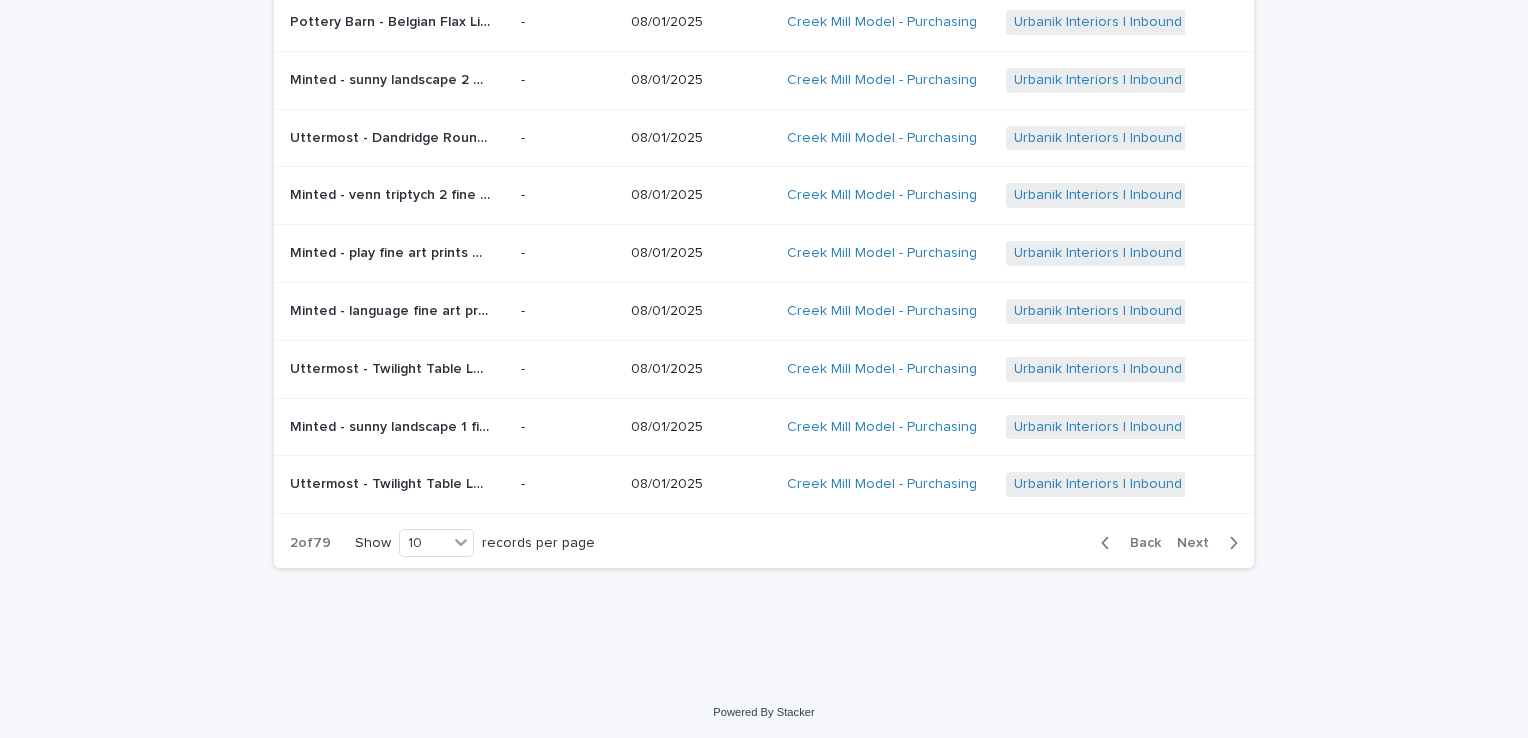 click on "Back" at bounding box center (1139, 543) 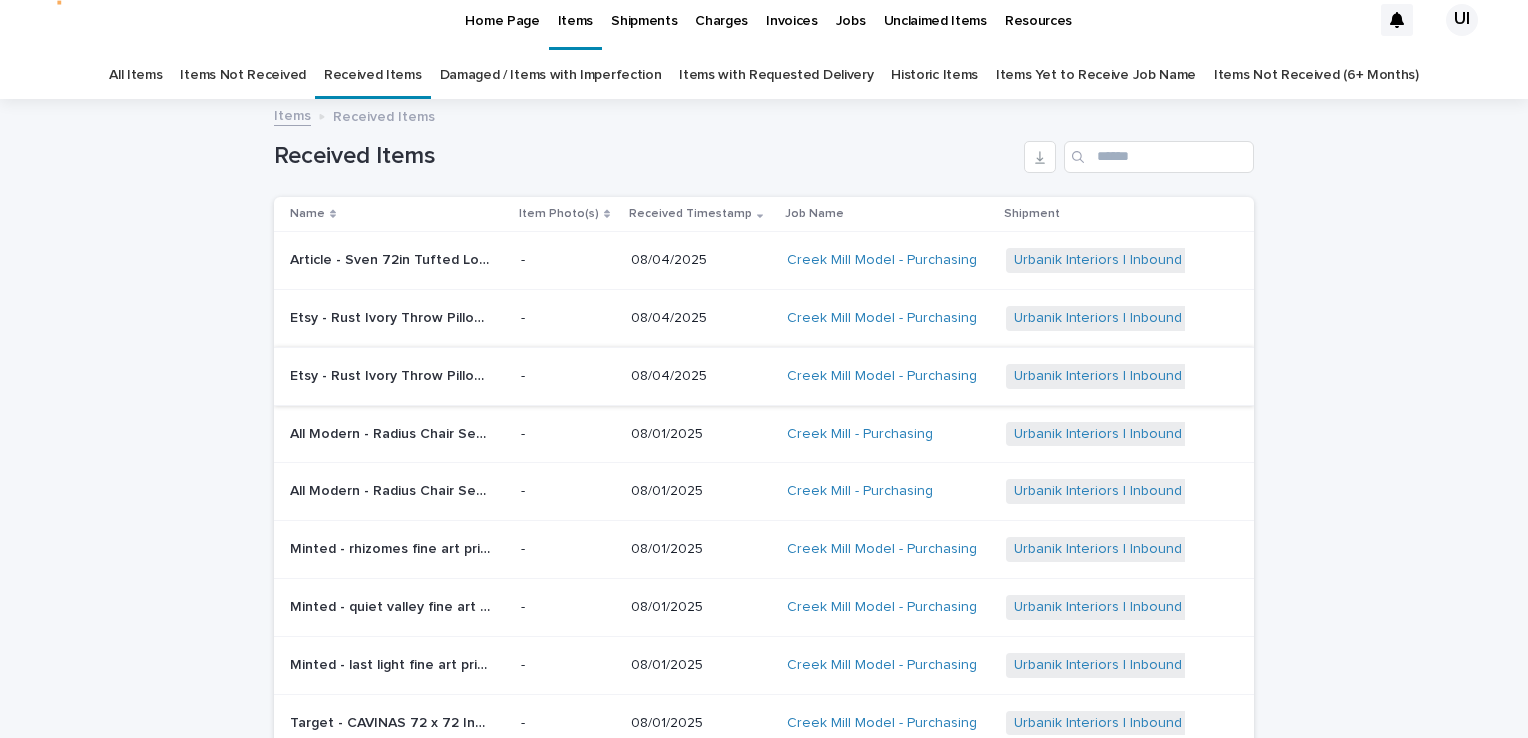 scroll, scrollTop: 8, scrollLeft: 0, axis: vertical 